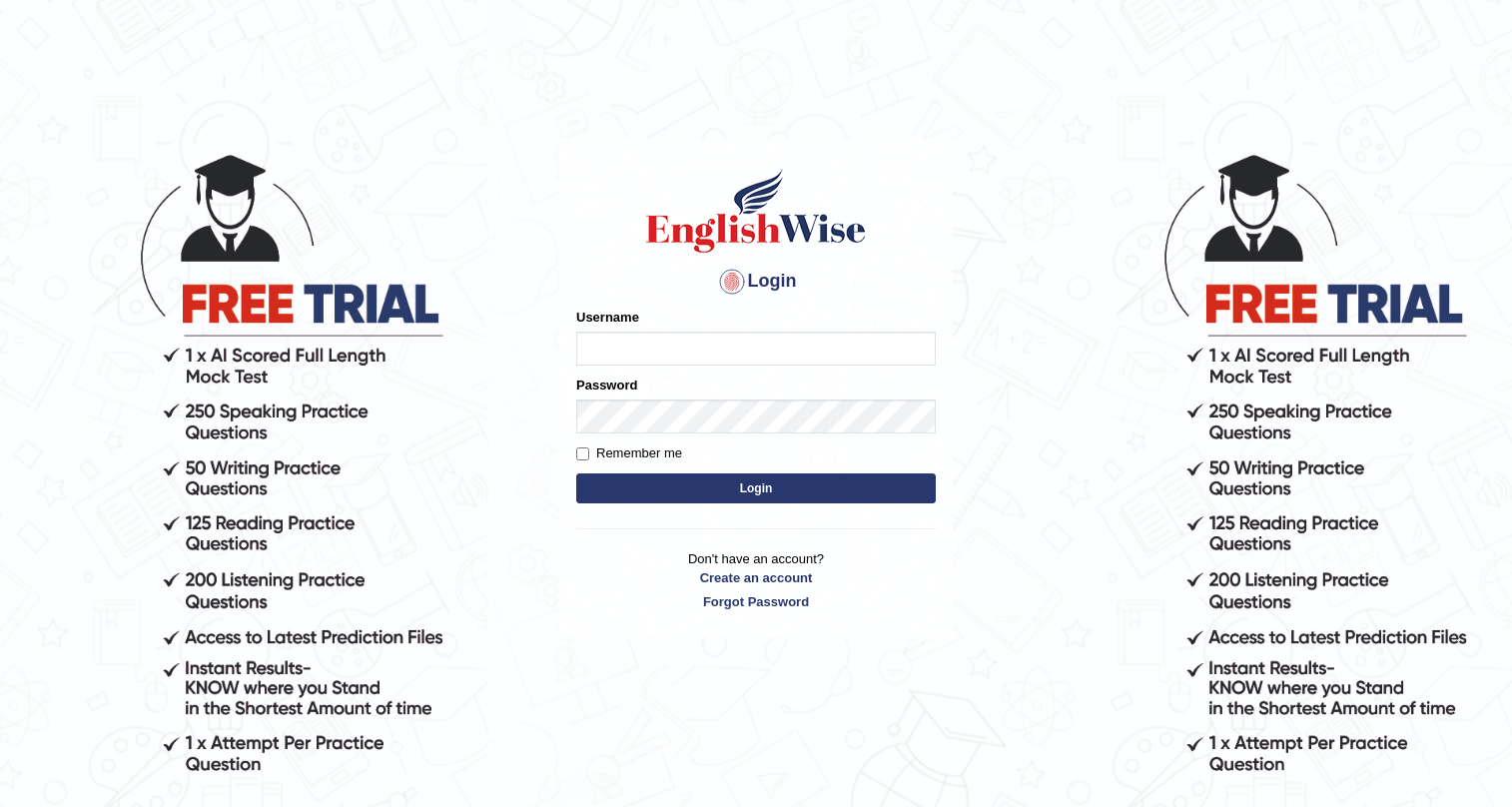 scroll, scrollTop: 0, scrollLeft: 0, axis: both 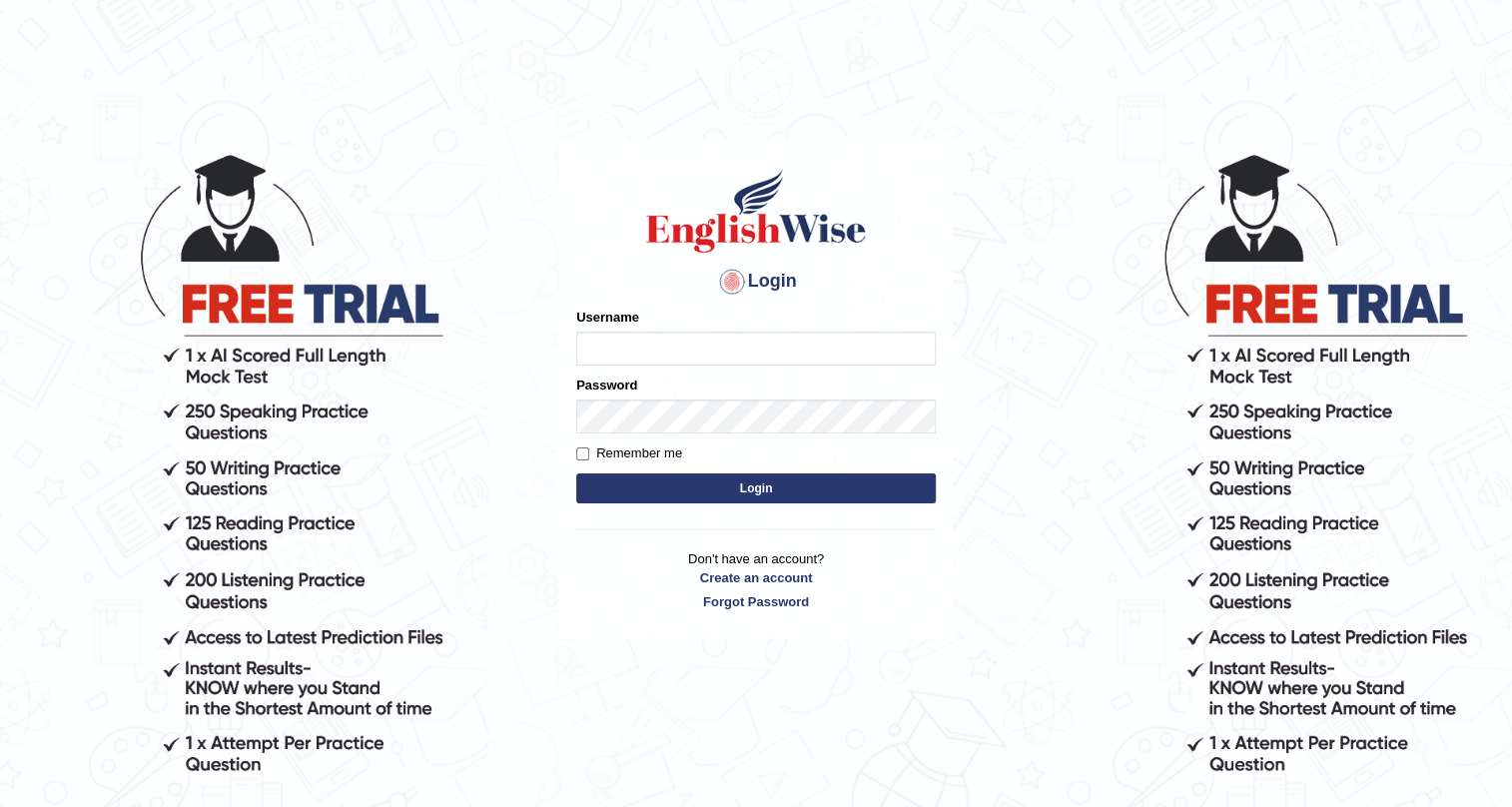 click on "Username" at bounding box center (756, 349) 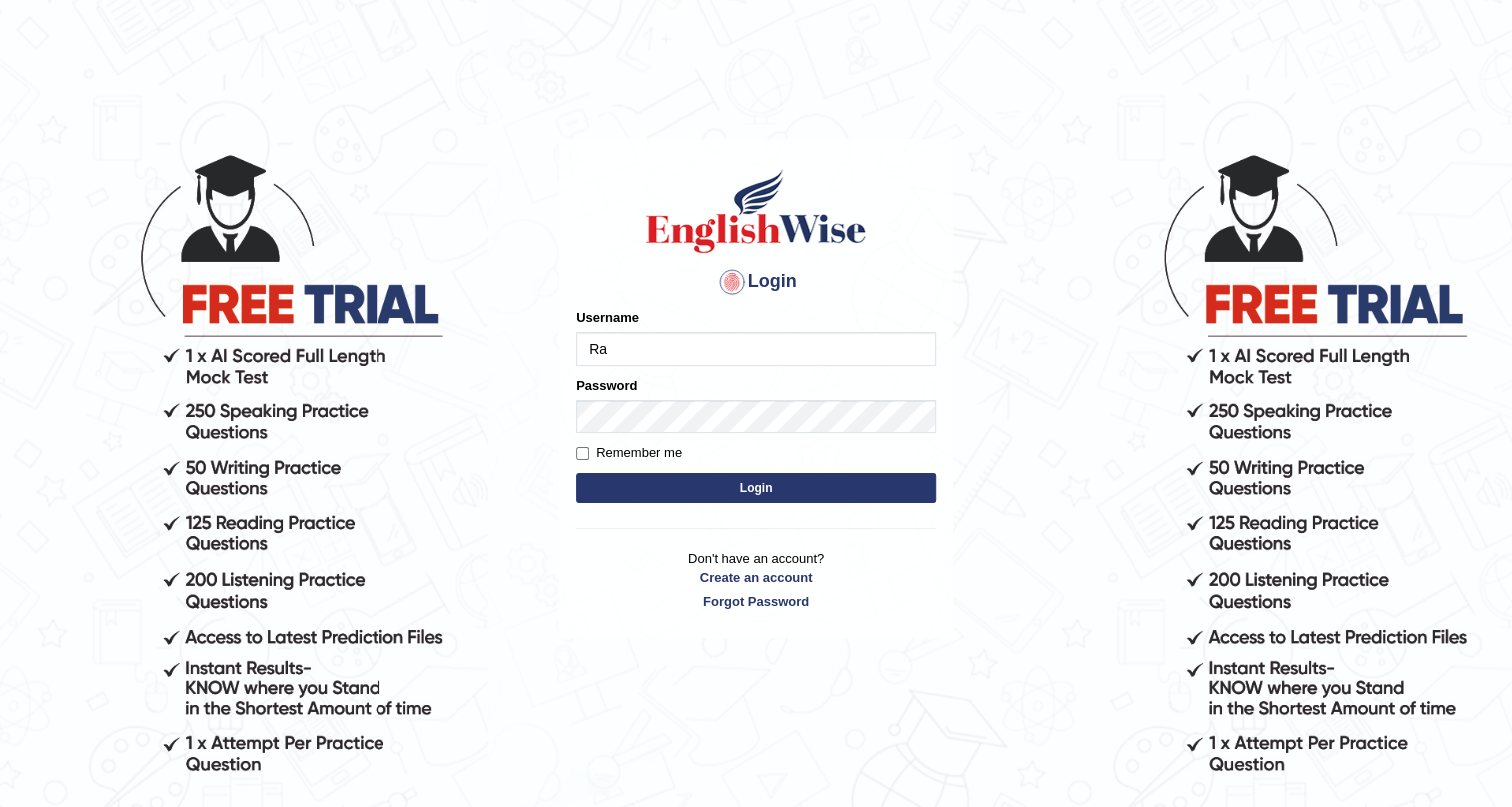 type on "R" 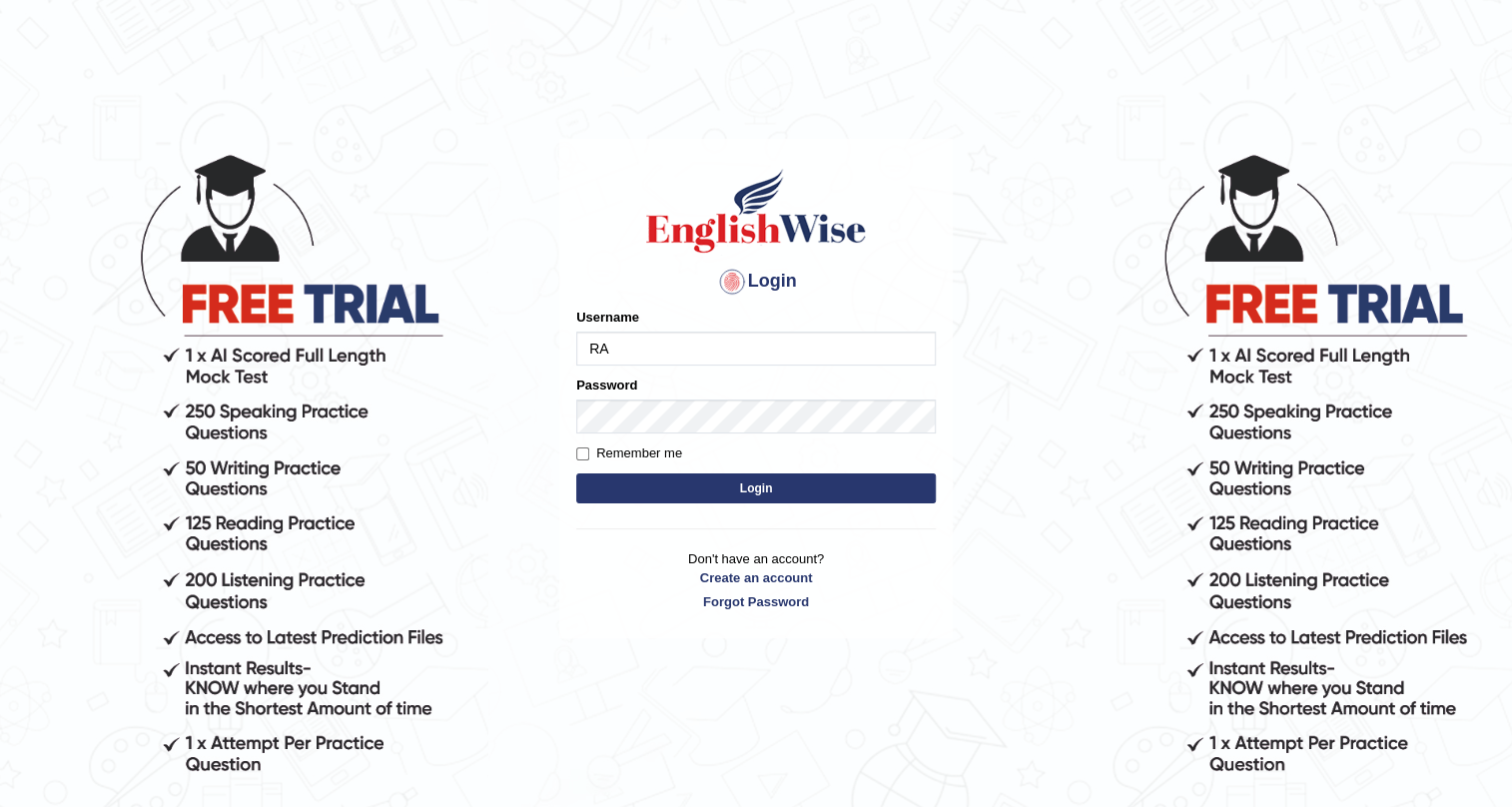 type on "R" 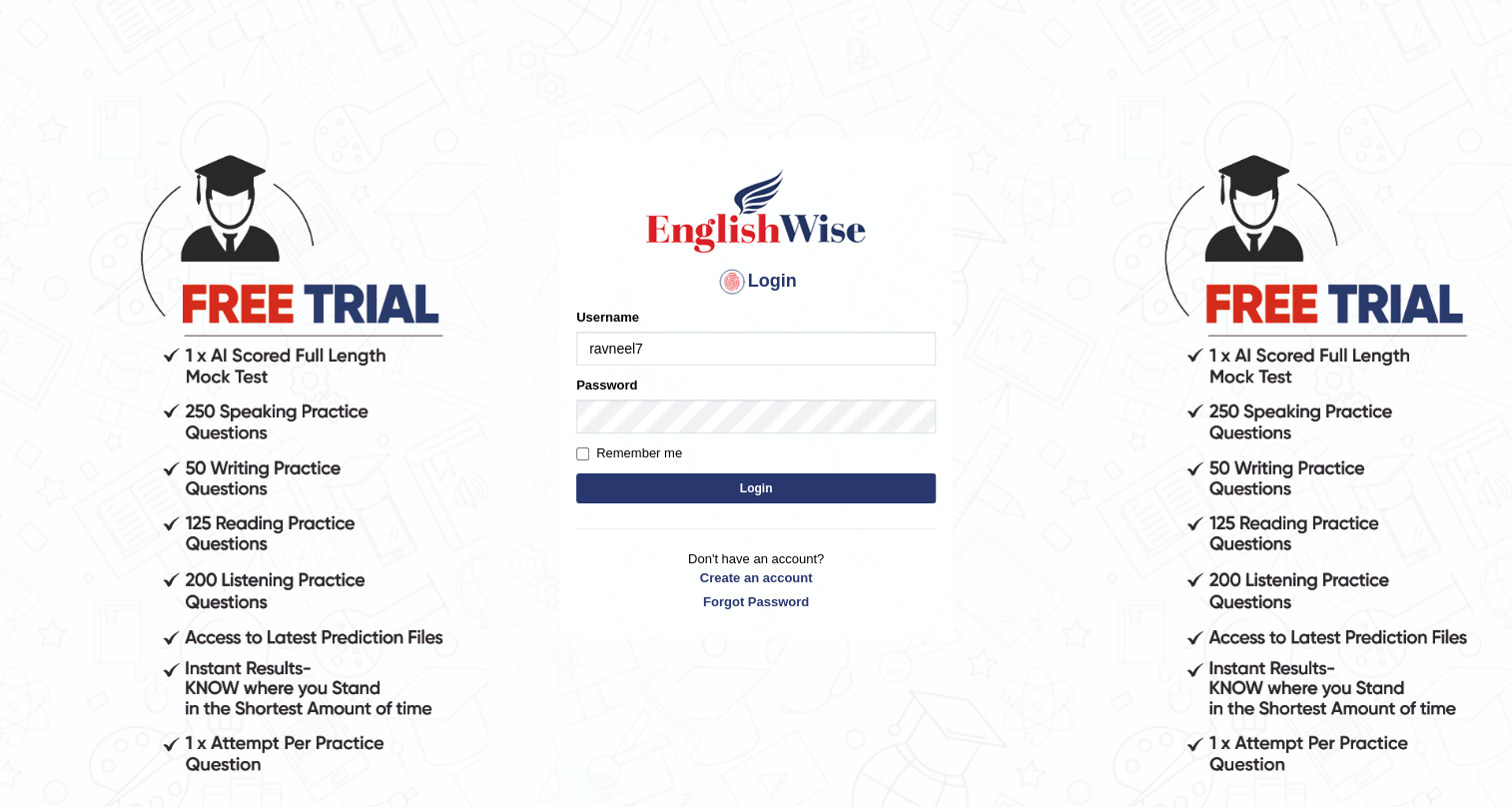 type on "ravneel7" 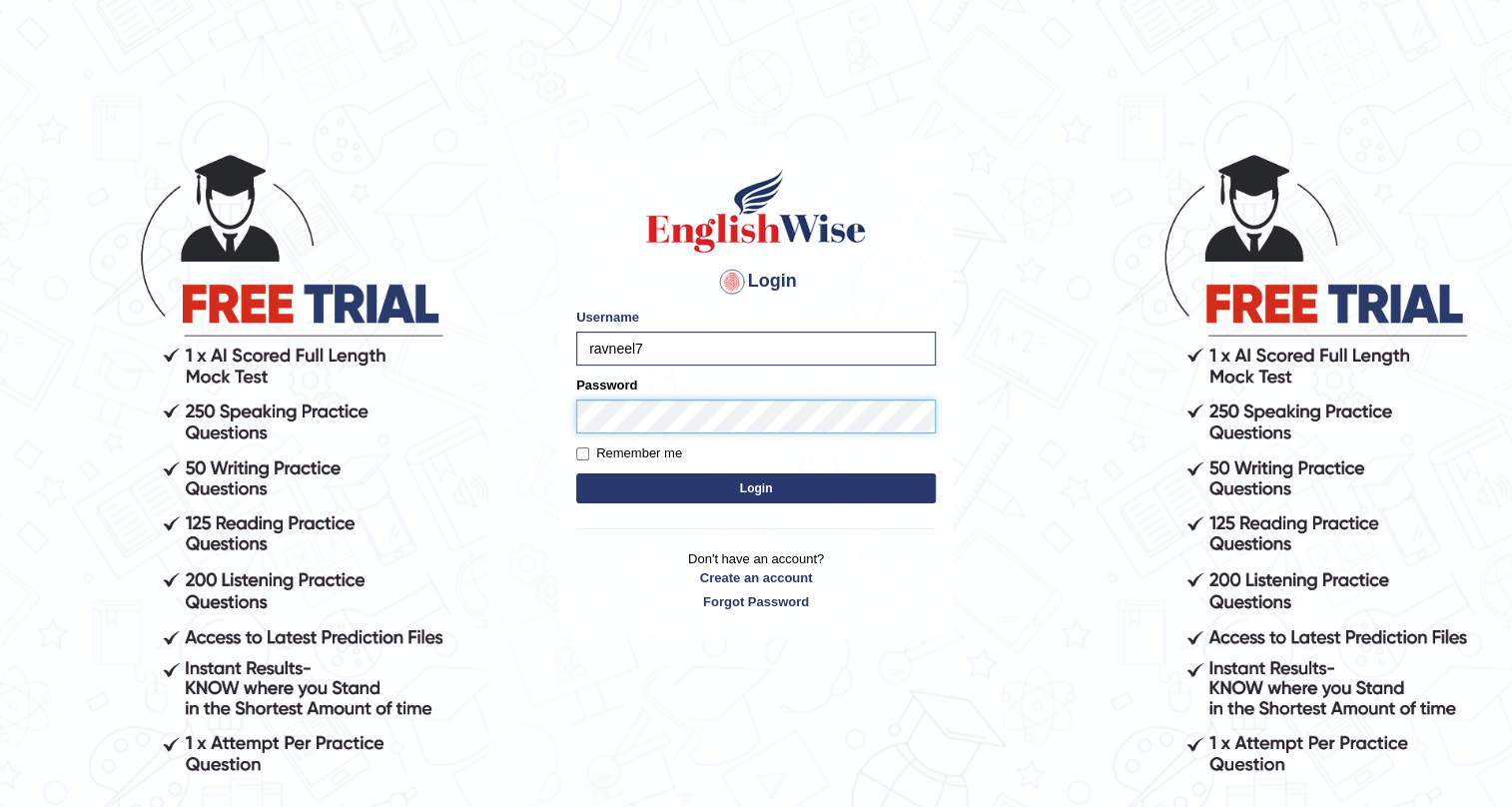 click on "Login" at bounding box center [756, 488] 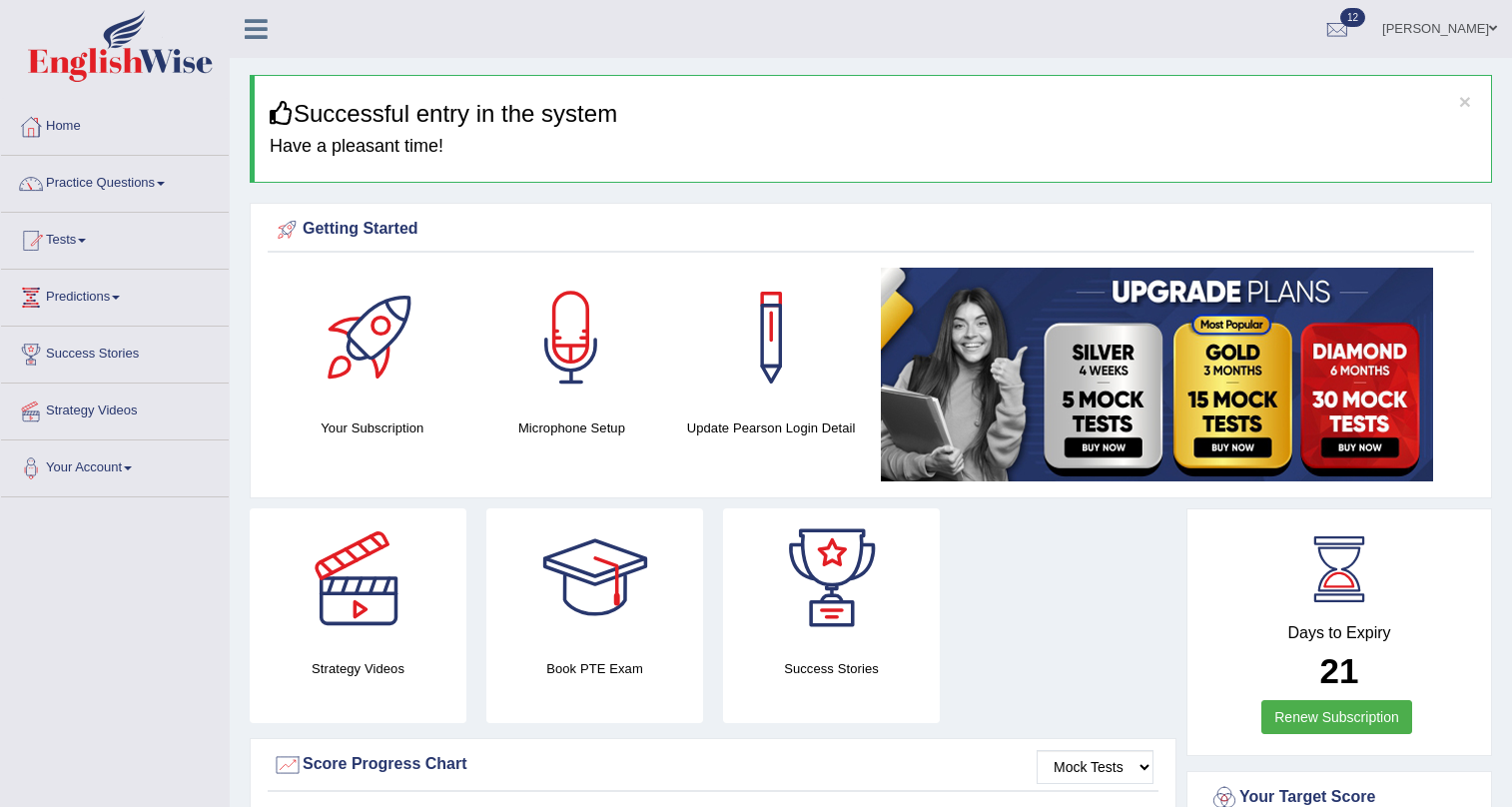 scroll, scrollTop: 0, scrollLeft: 0, axis: both 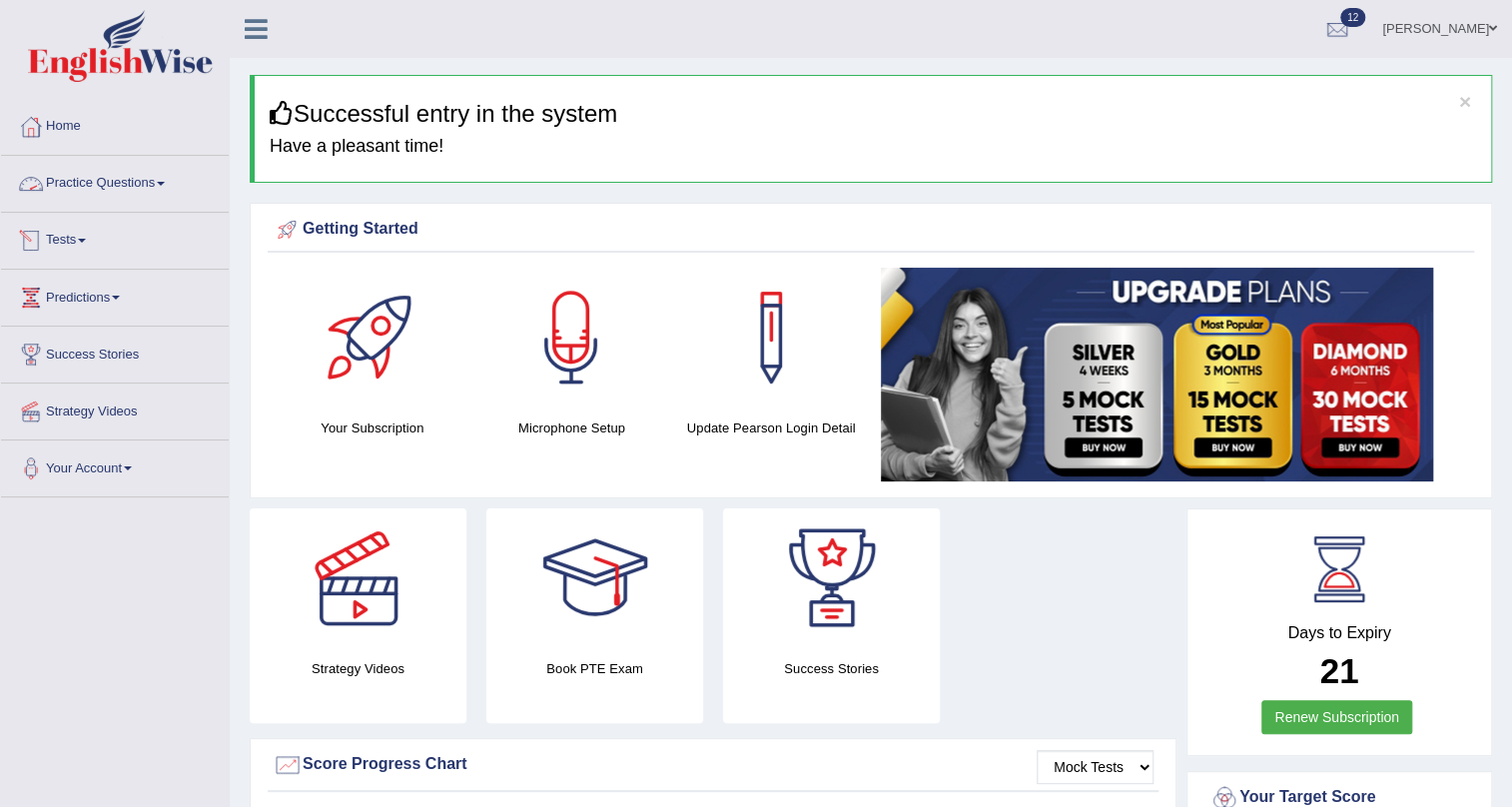 click on "Practice Questions" at bounding box center (115, 181) 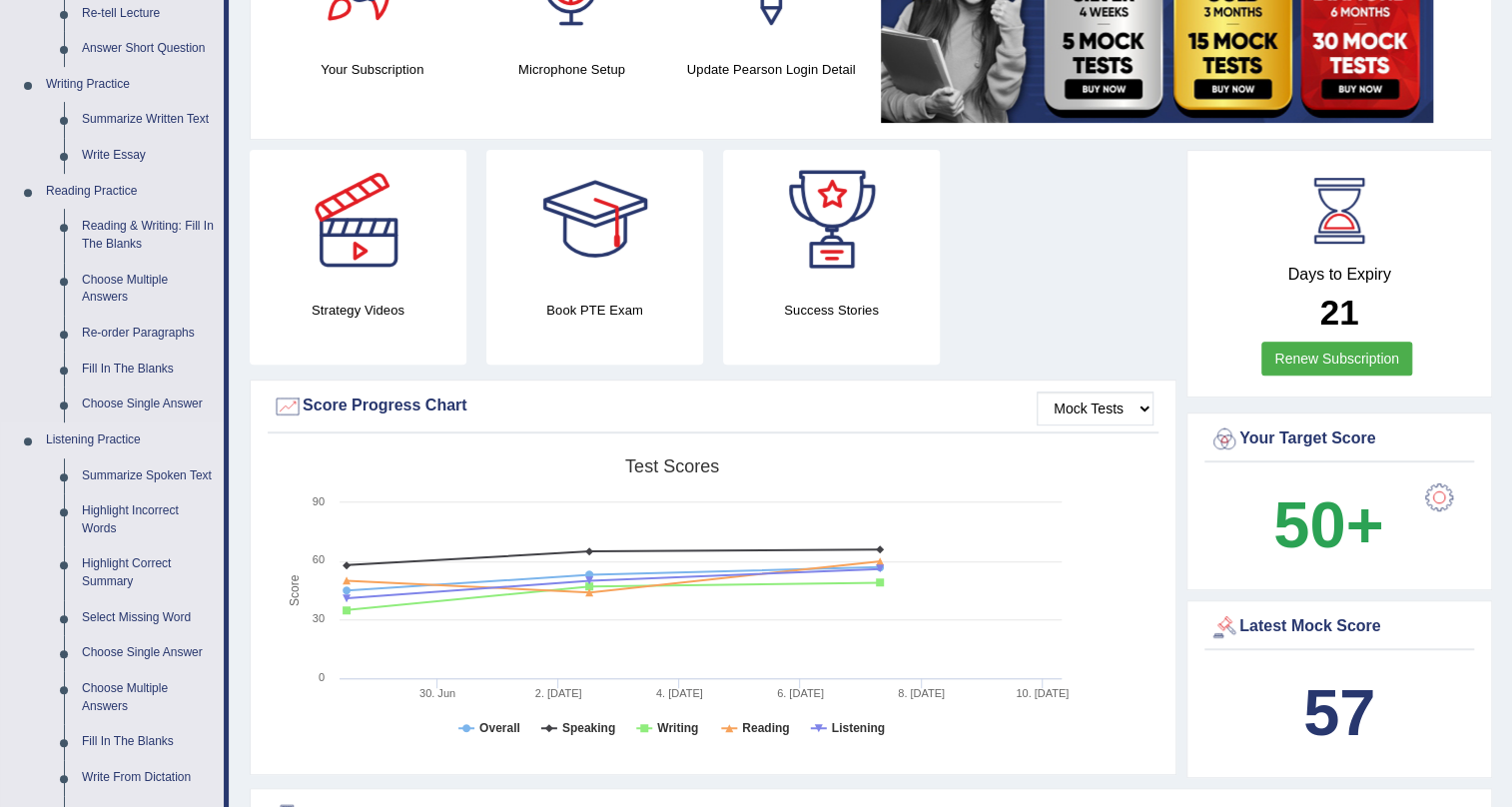 scroll, scrollTop: 363, scrollLeft: 0, axis: vertical 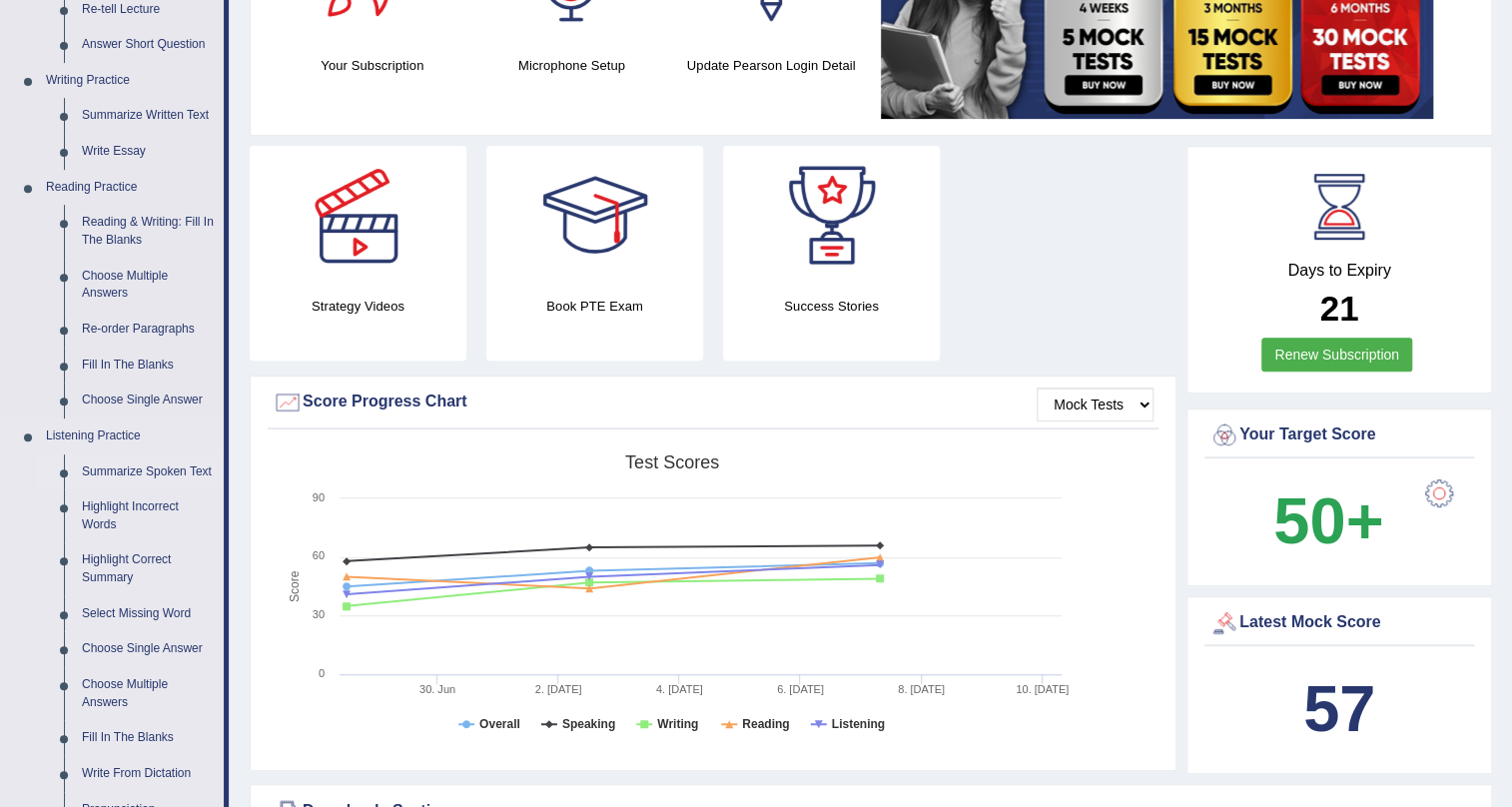 click on "Summarize Spoken Text" at bounding box center (148, 472) 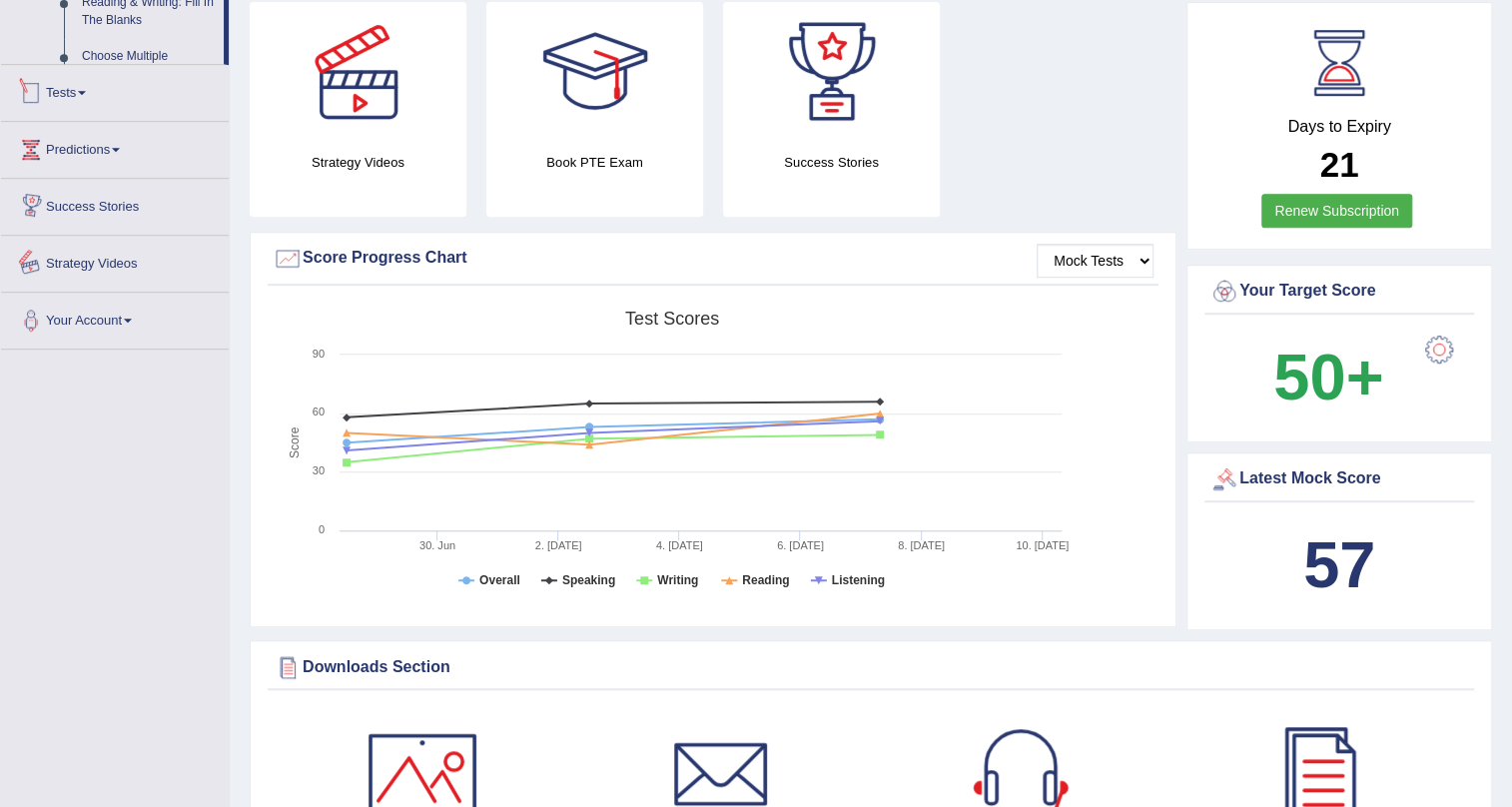 scroll, scrollTop: 758, scrollLeft: 0, axis: vertical 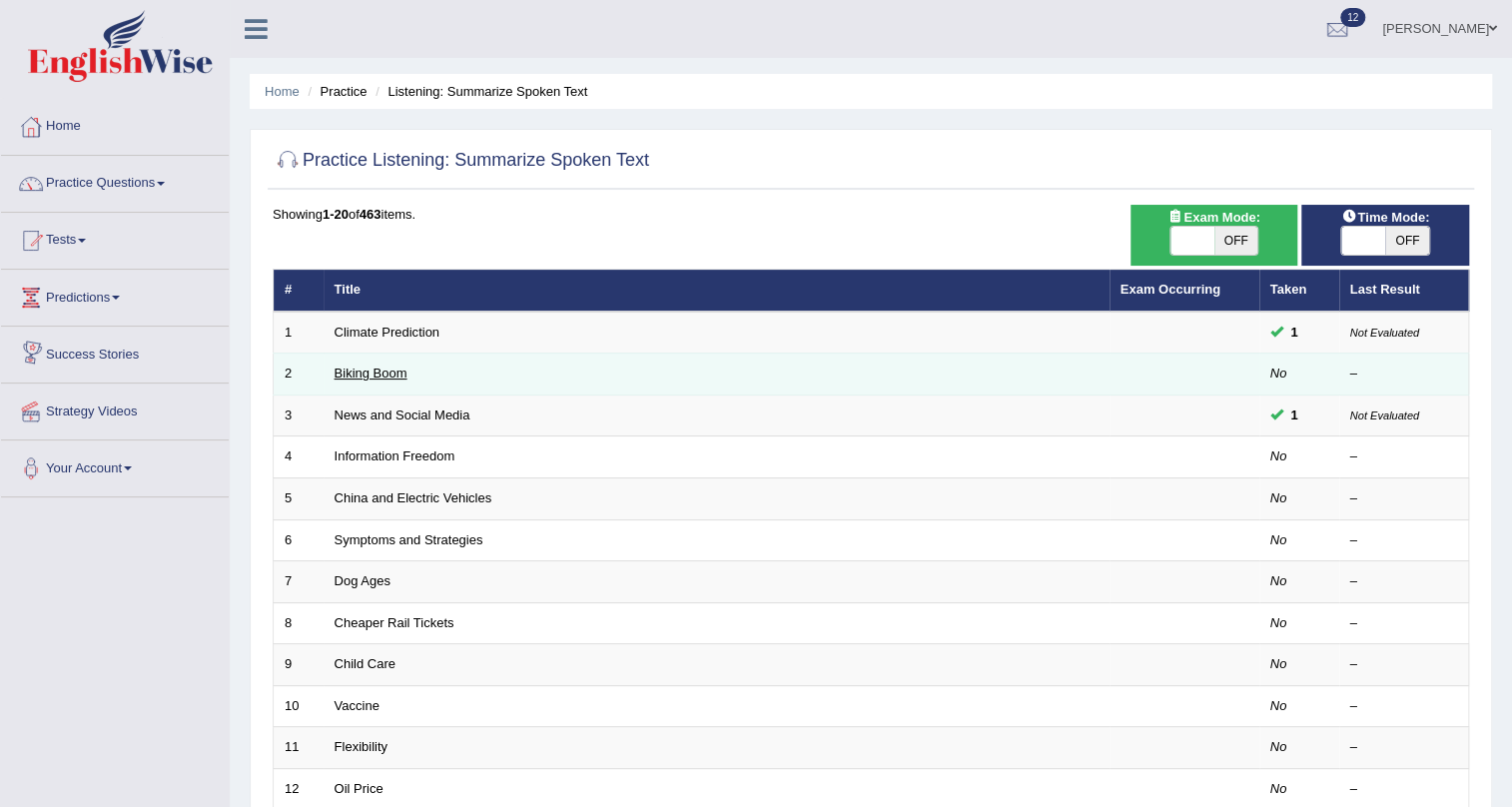 click on "Biking Boom" at bounding box center (371, 373) 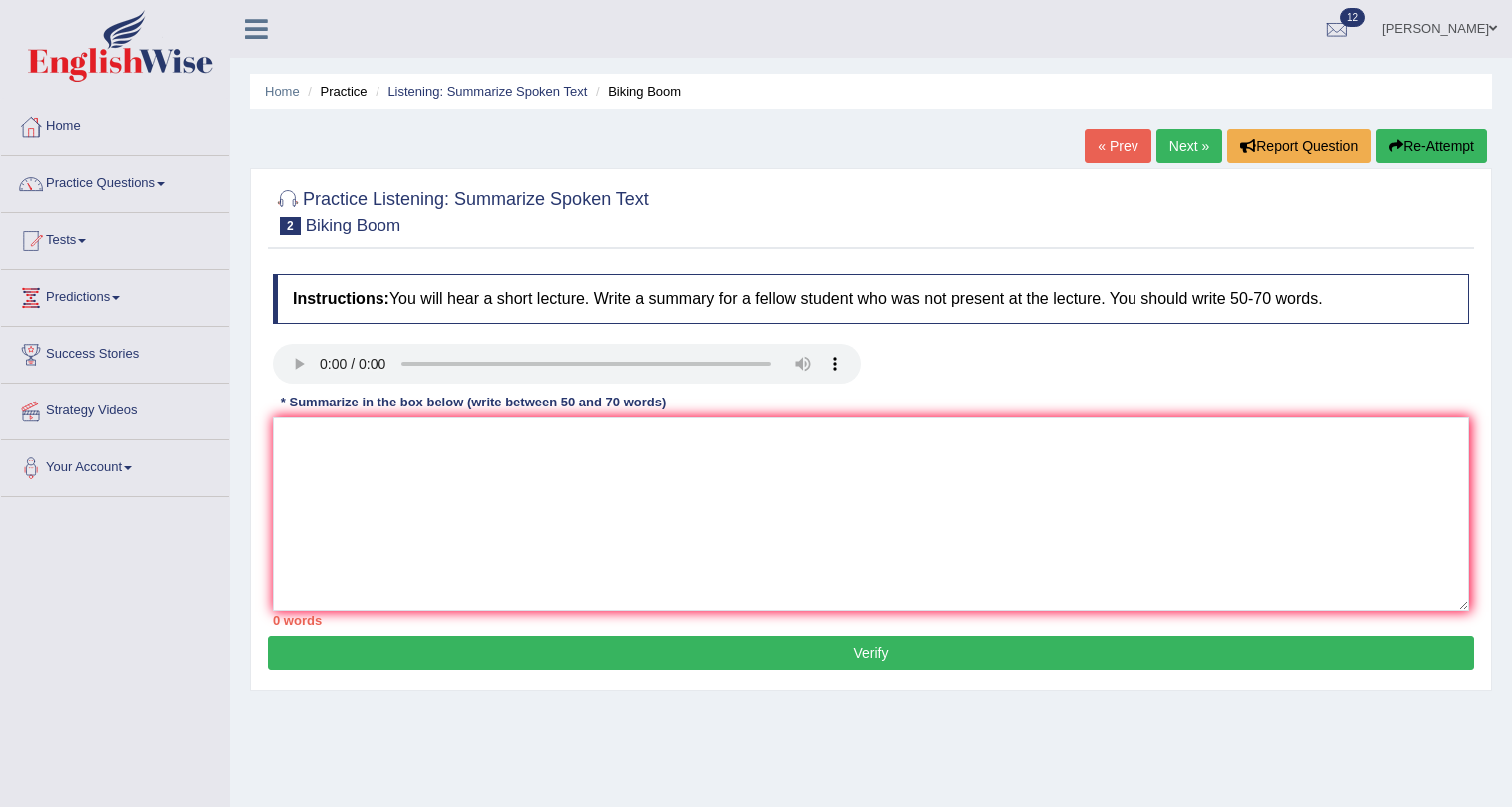 scroll, scrollTop: 0, scrollLeft: 0, axis: both 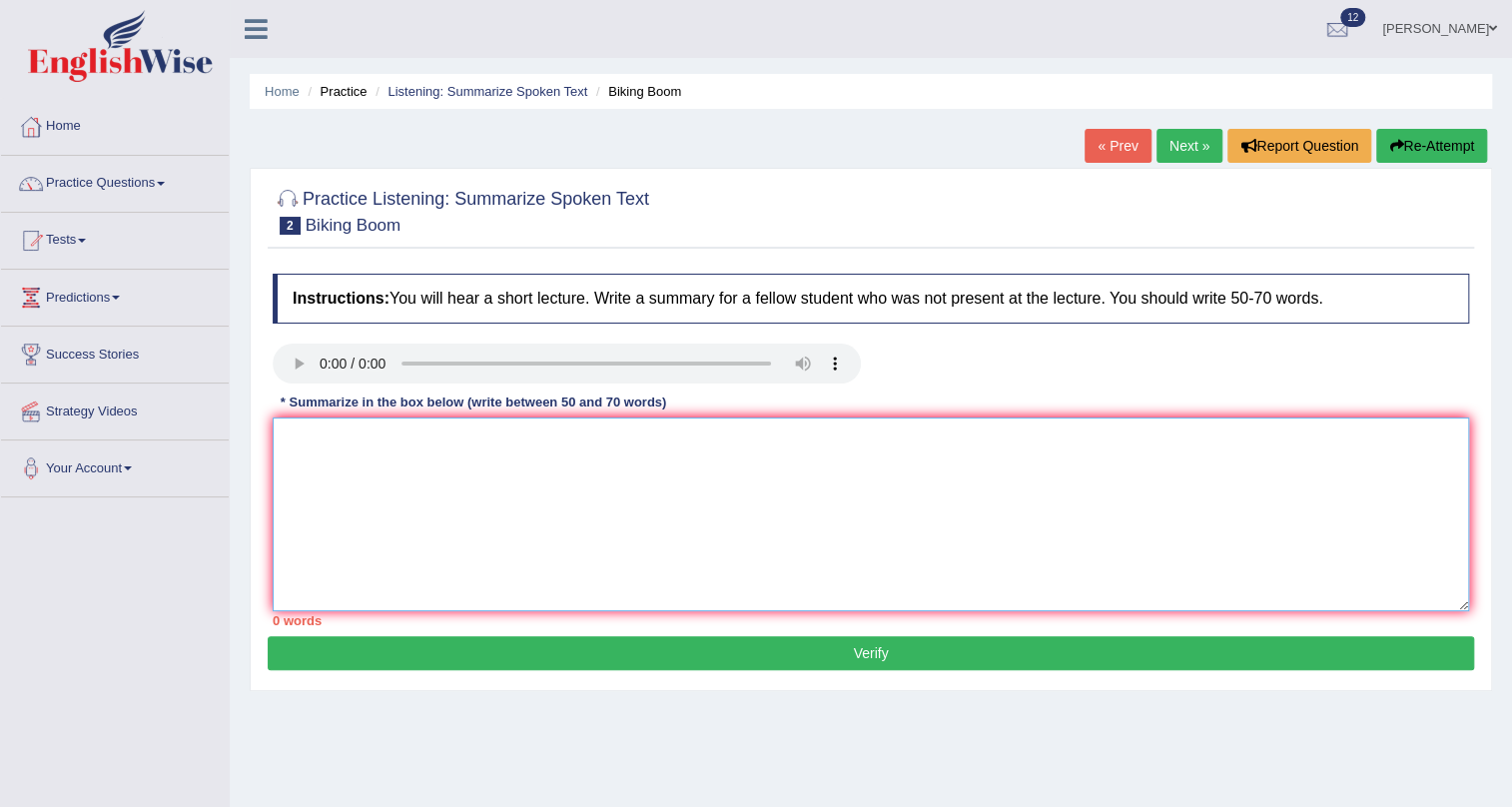click at bounding box center (871, 514) 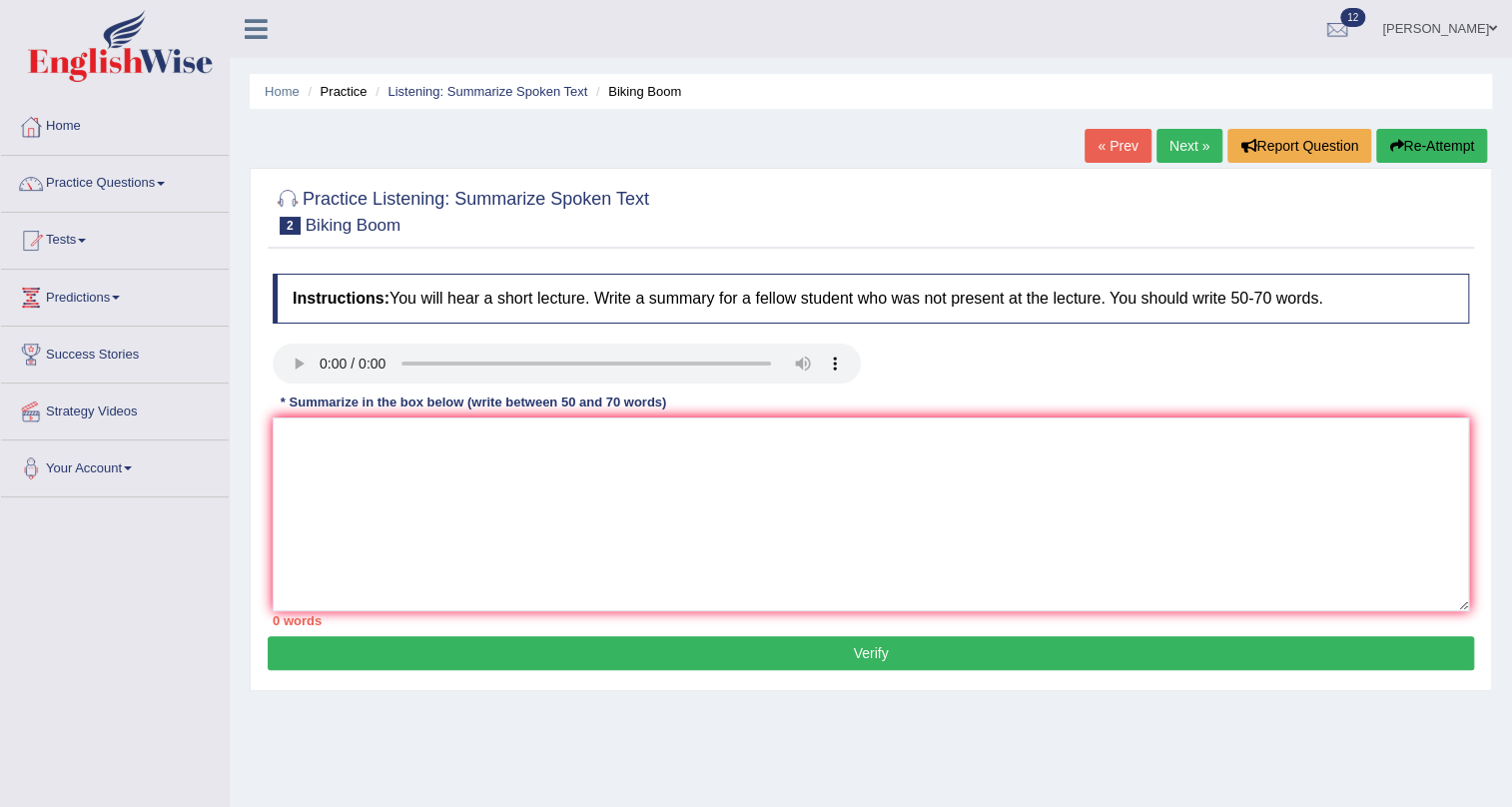 click on "Next »" at bounding box center [1189, 146] 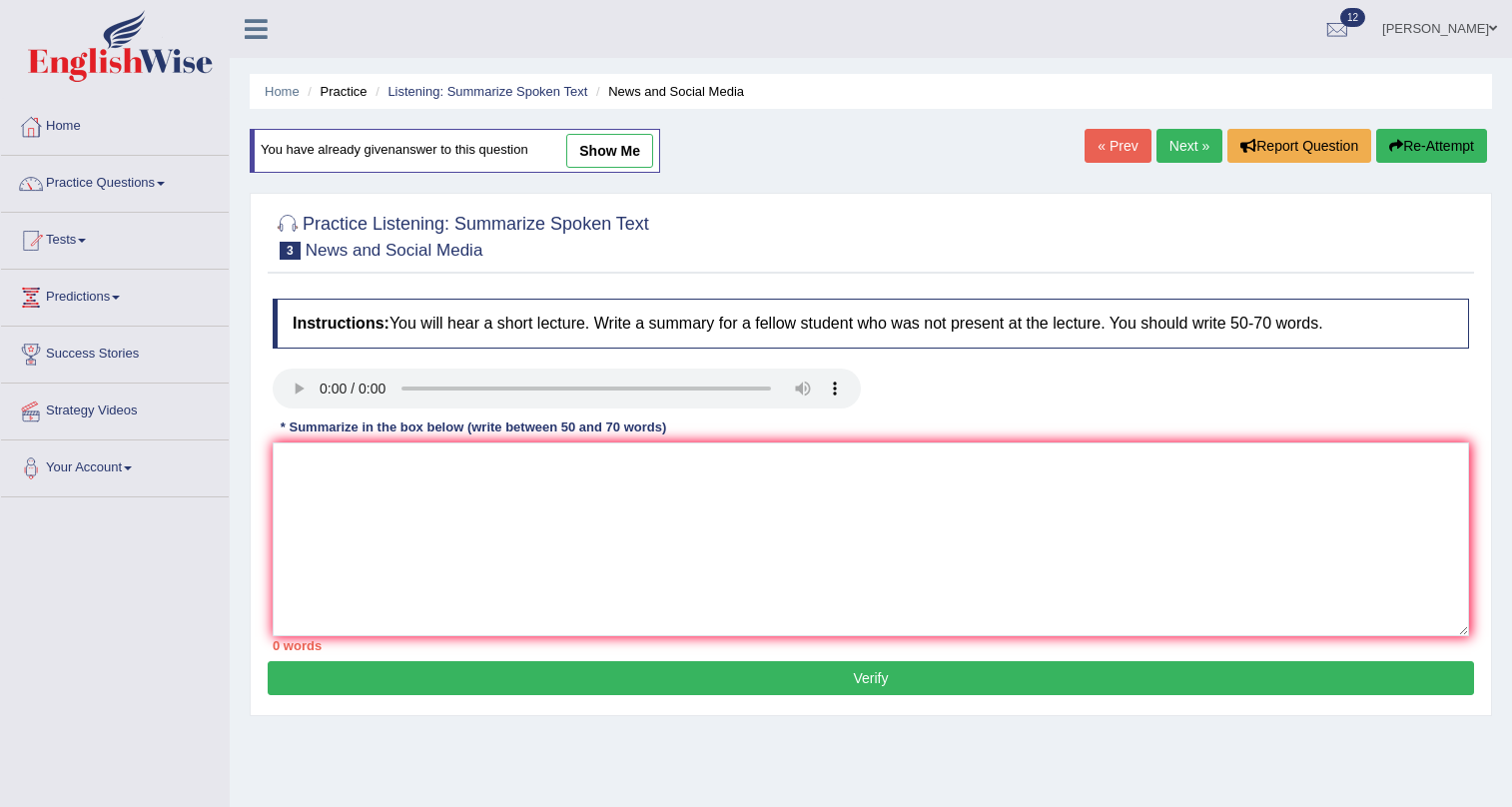 scroll, scrollTop: 0, scrollLeft: 0, axis: both 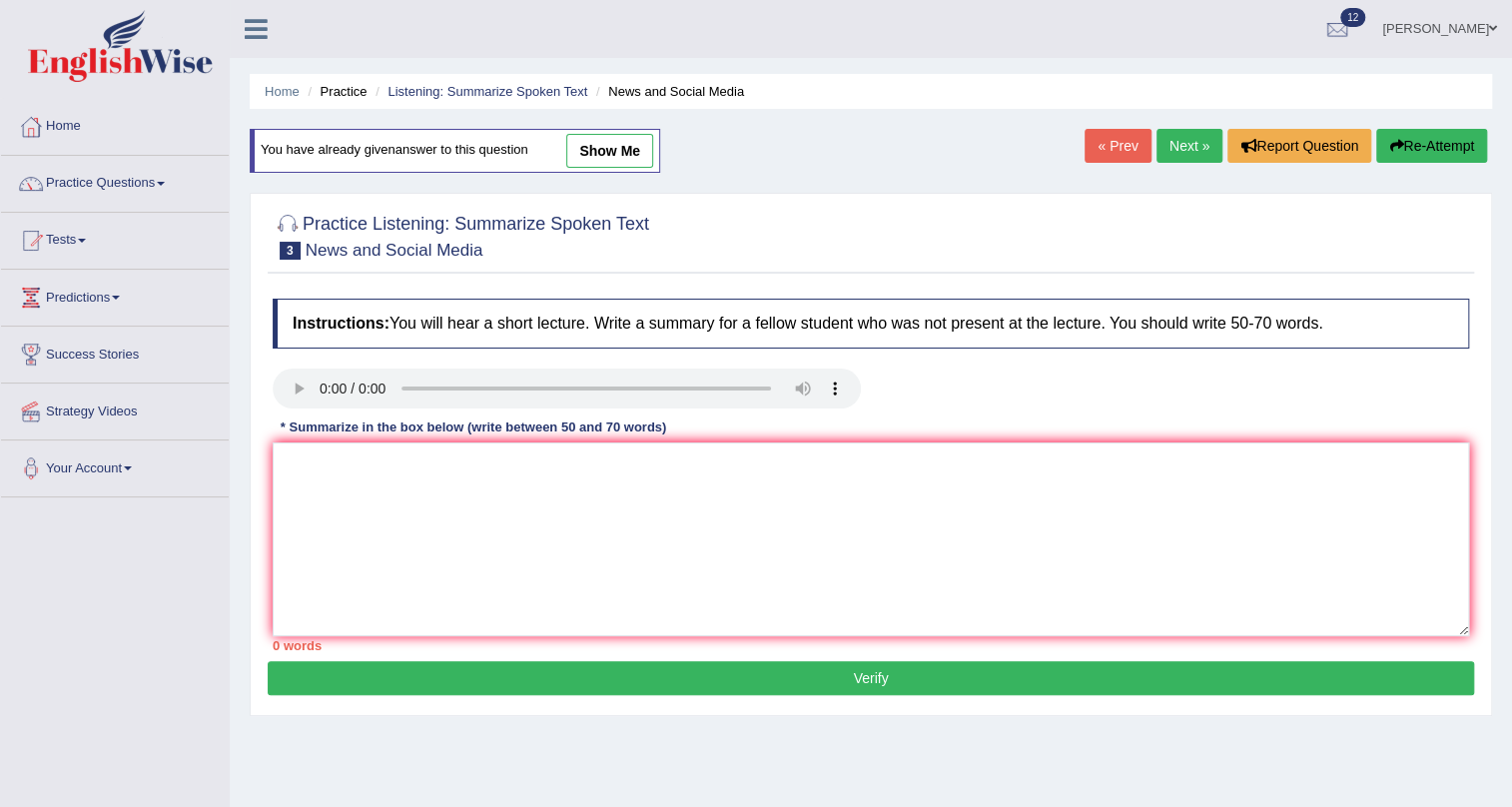 click on "Next »" at bounding box center (1189, 146) 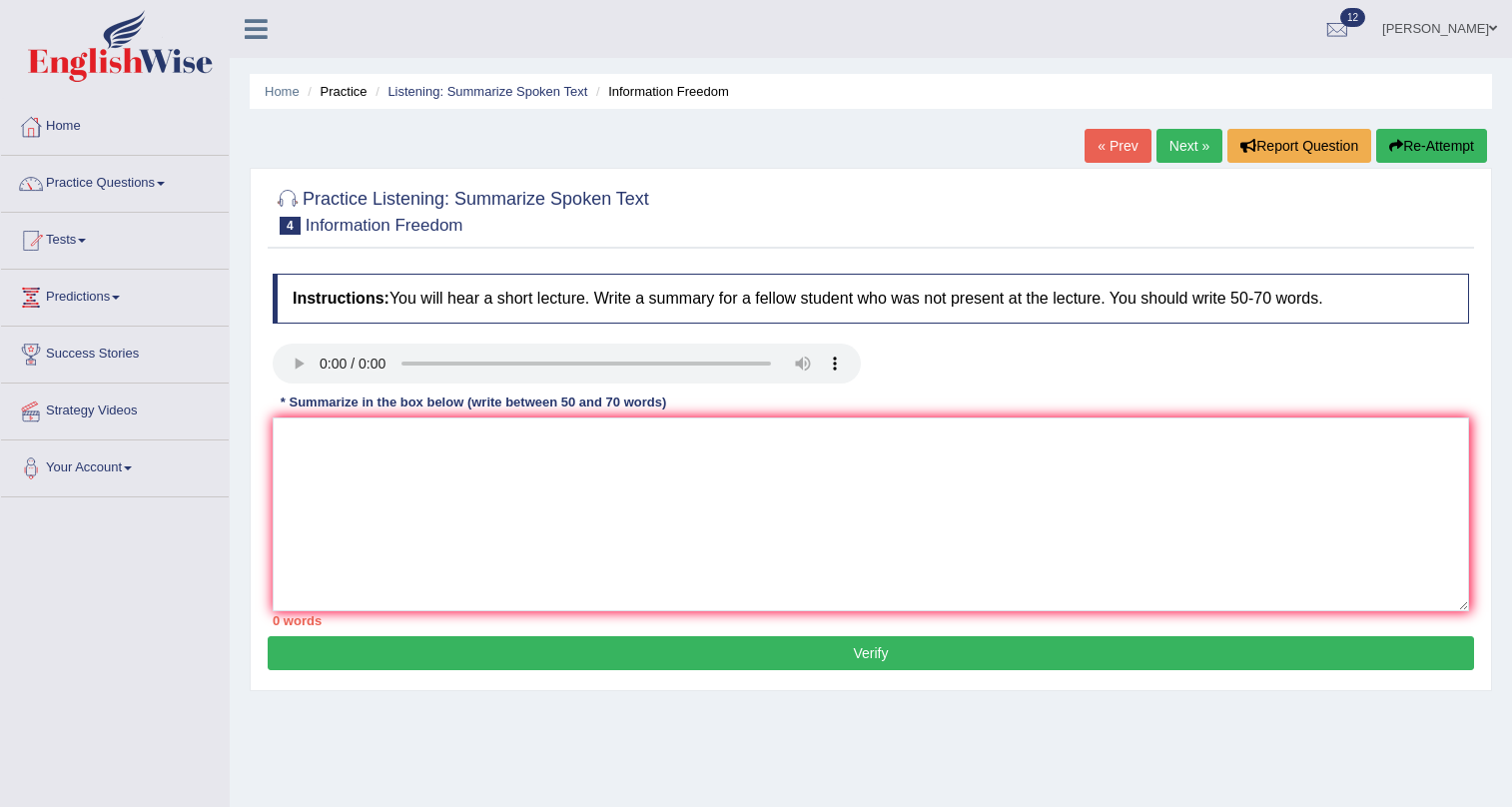 scroll, scrollTop: 0, scrollLeft: 0, axis: both 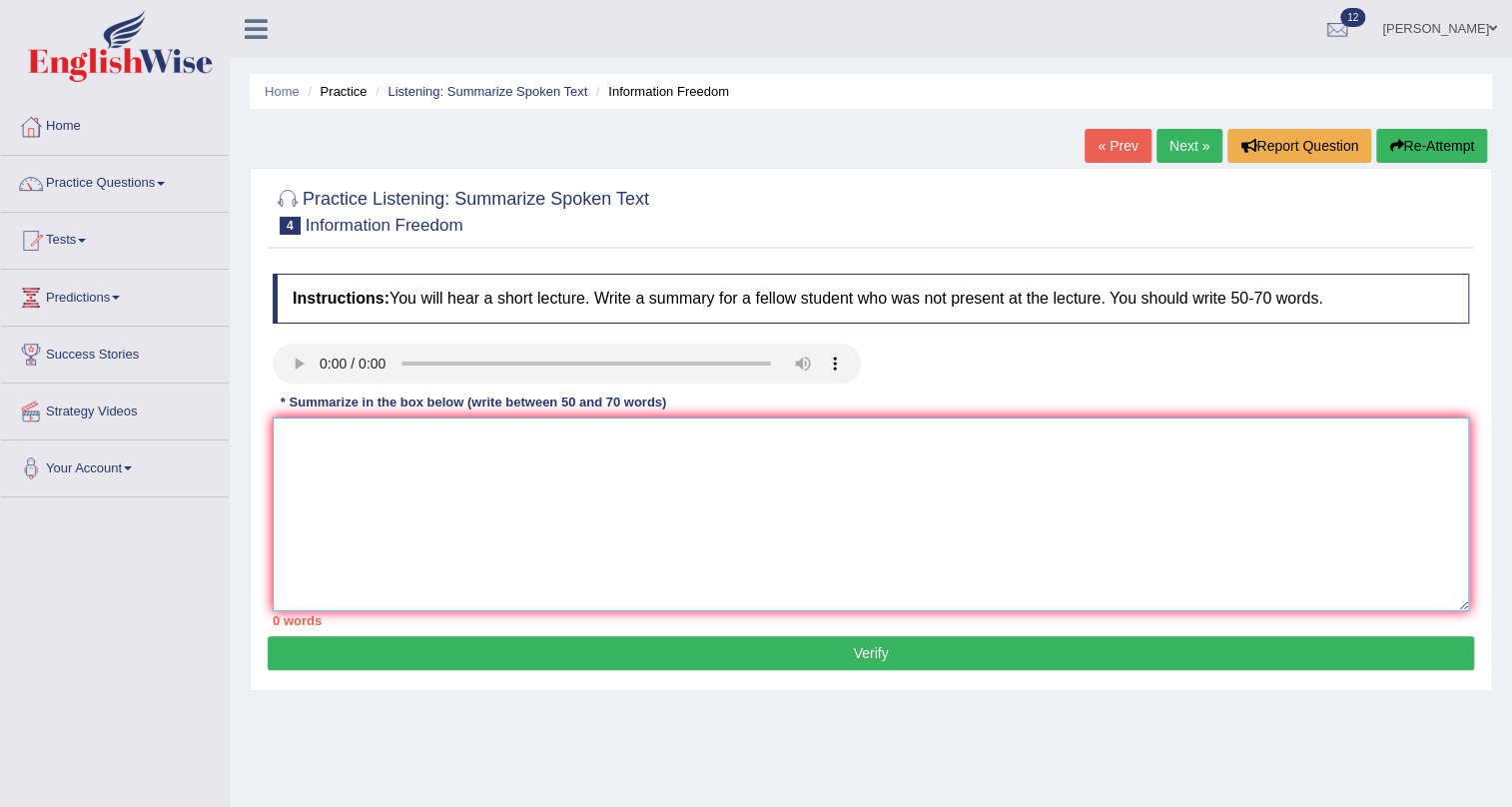 drag, startPoint x: 759, startPoint y: 488, endPoint x: 753, endPoint y: 476, distance: 13.416408 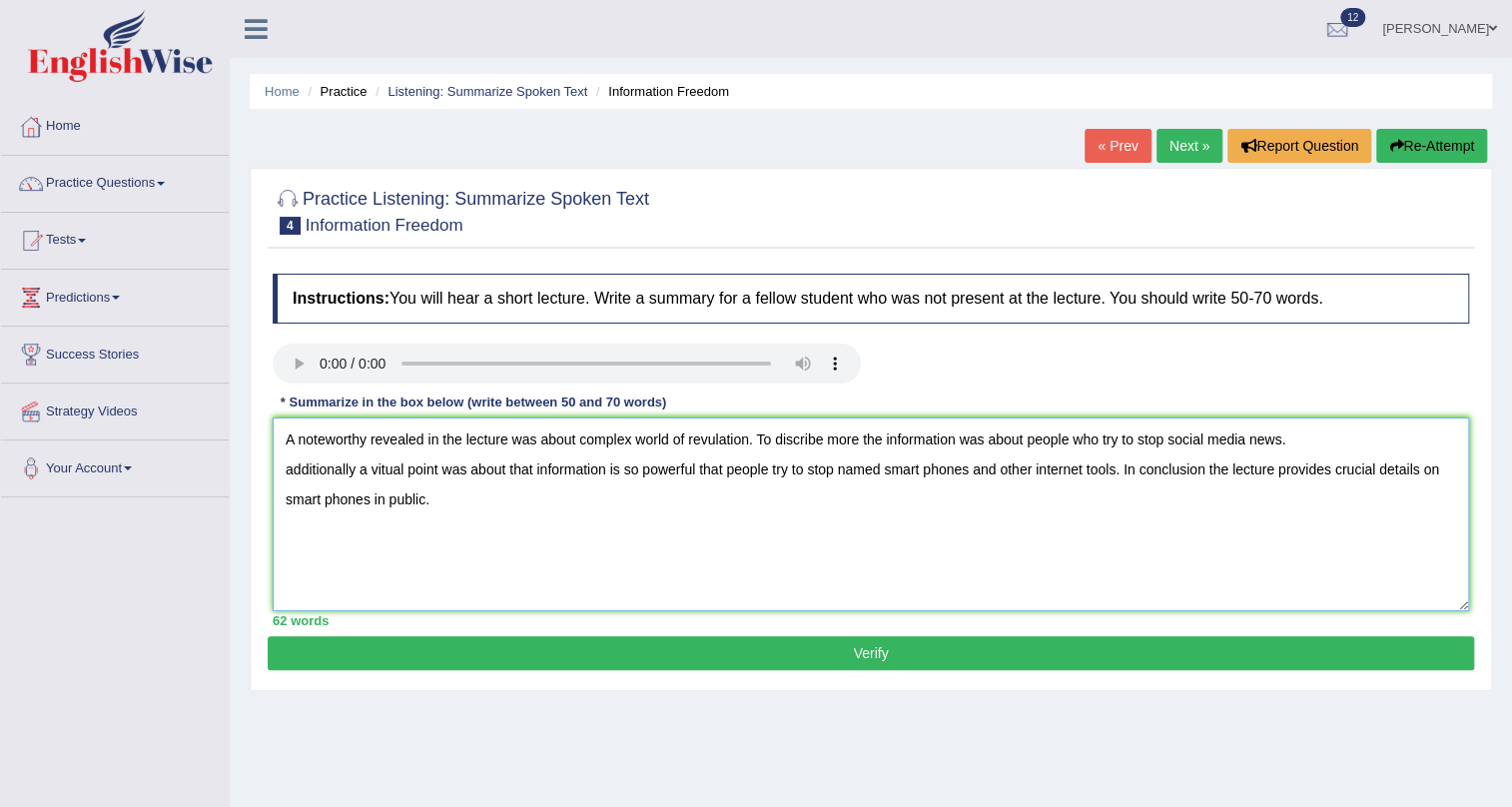 type on "A noteworthy revealed in the lecture was about complex world of revulation. To discribe more the information was about people who try to stop social media news.
additionally a vitual point was about that information is so powerful that people try to stop named smart phones and other internet tools. In conclusion the lecture provides crucial details on smart phones in public." 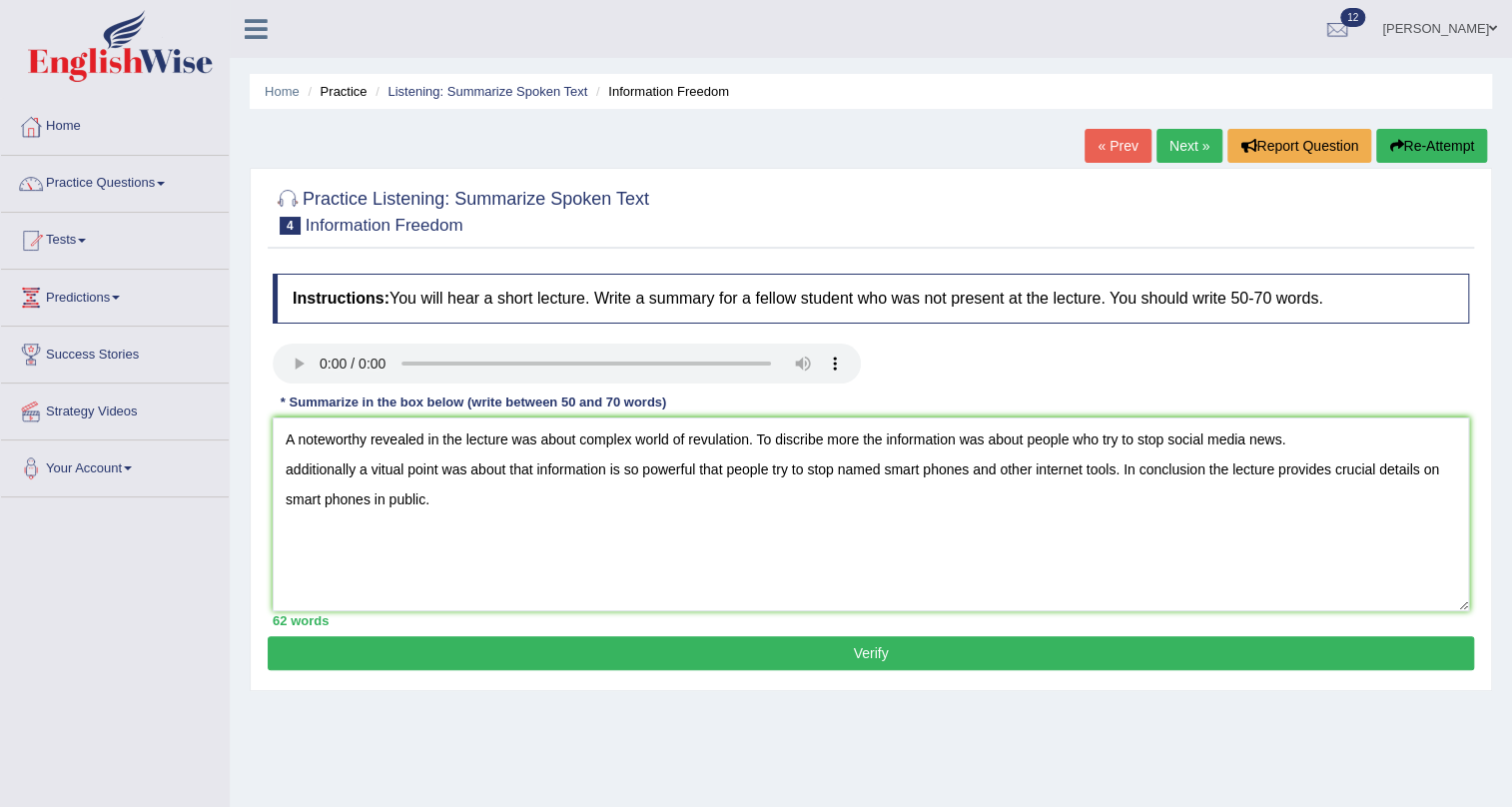 click on "Verify" at bounding box center (871, 653) 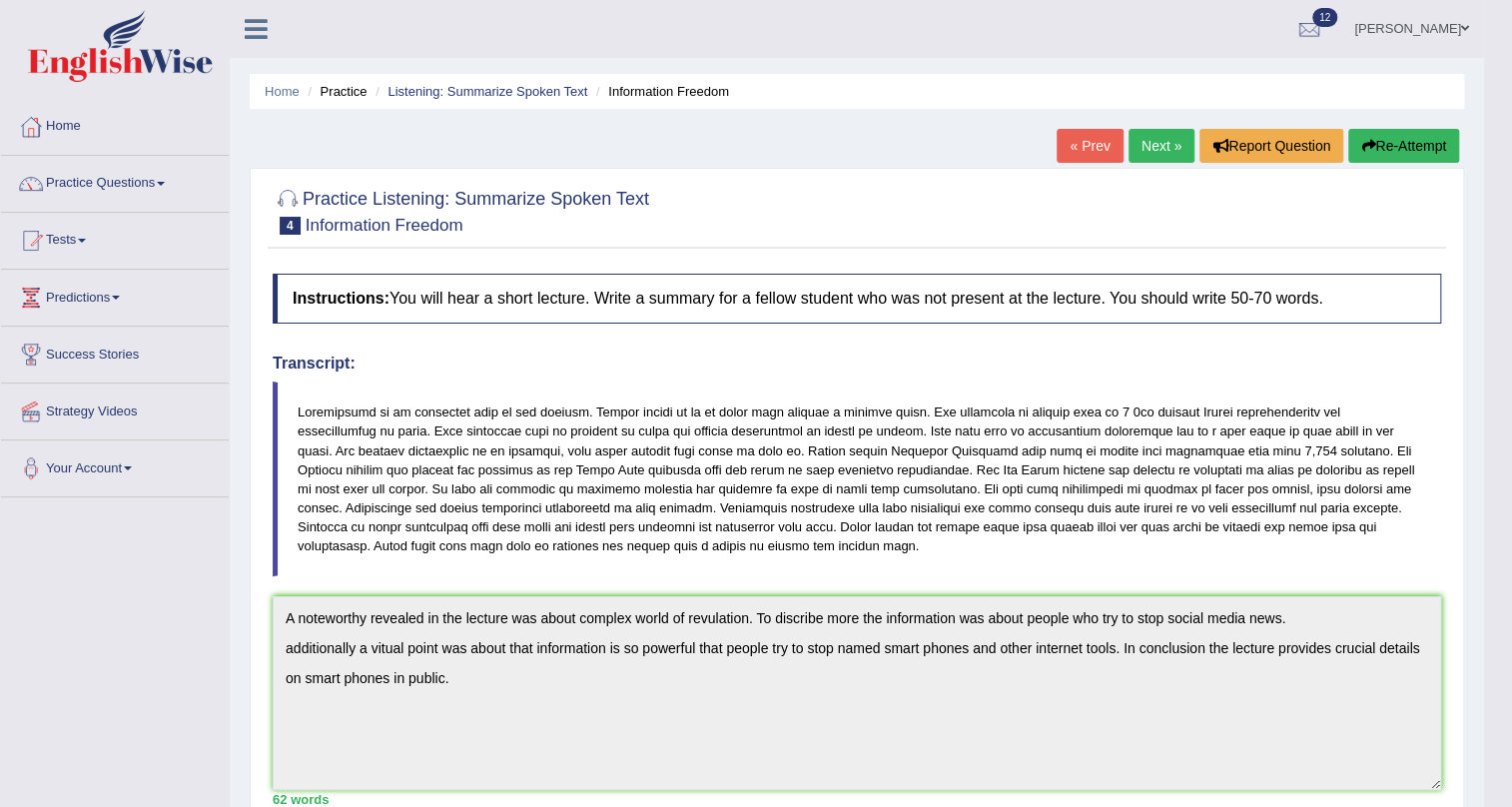 scroll, scrollTop: 0, scrollLeft: 0, axis: both 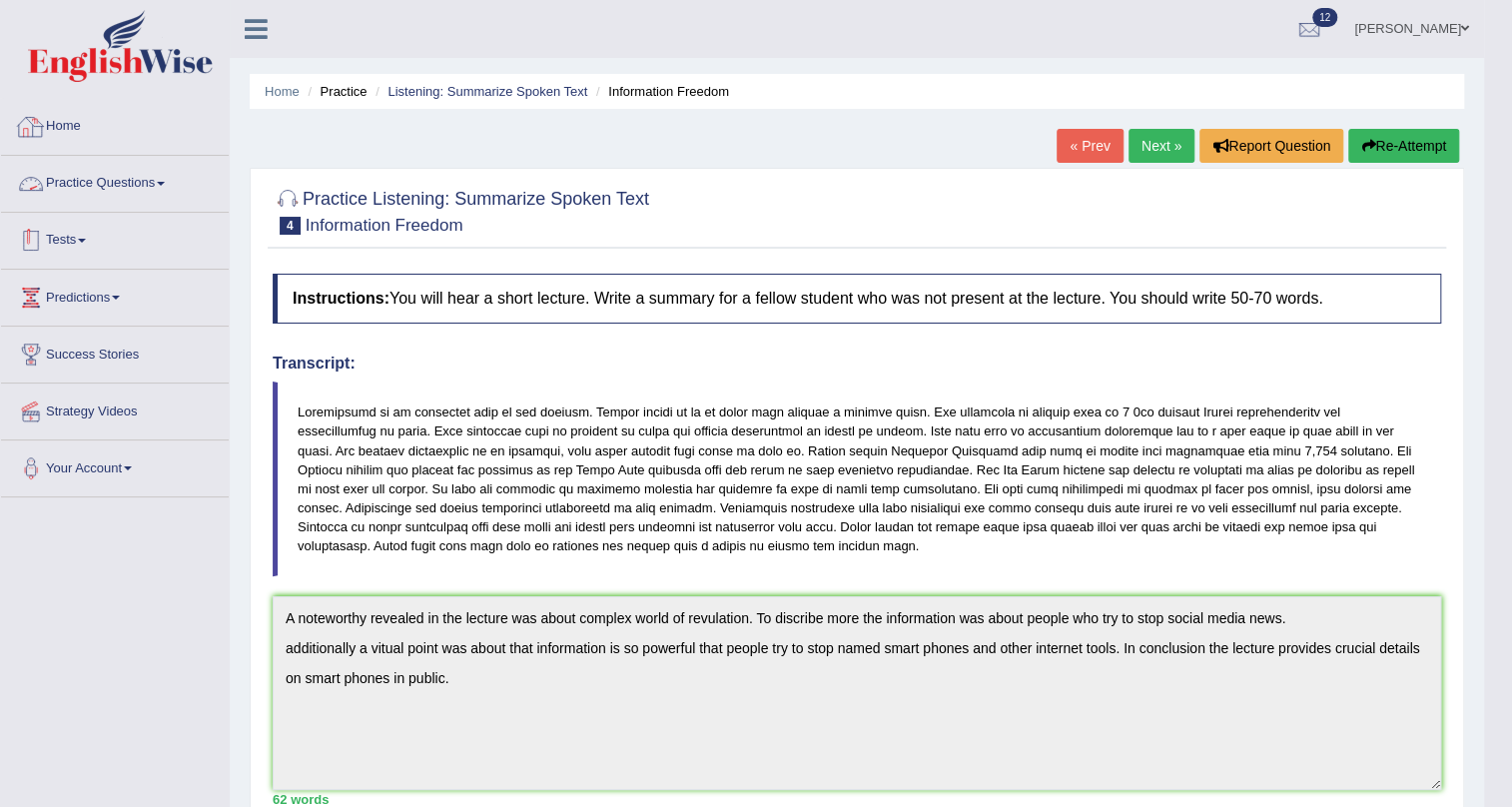 click on "Practice Questions" at bounding box center [115, 181] 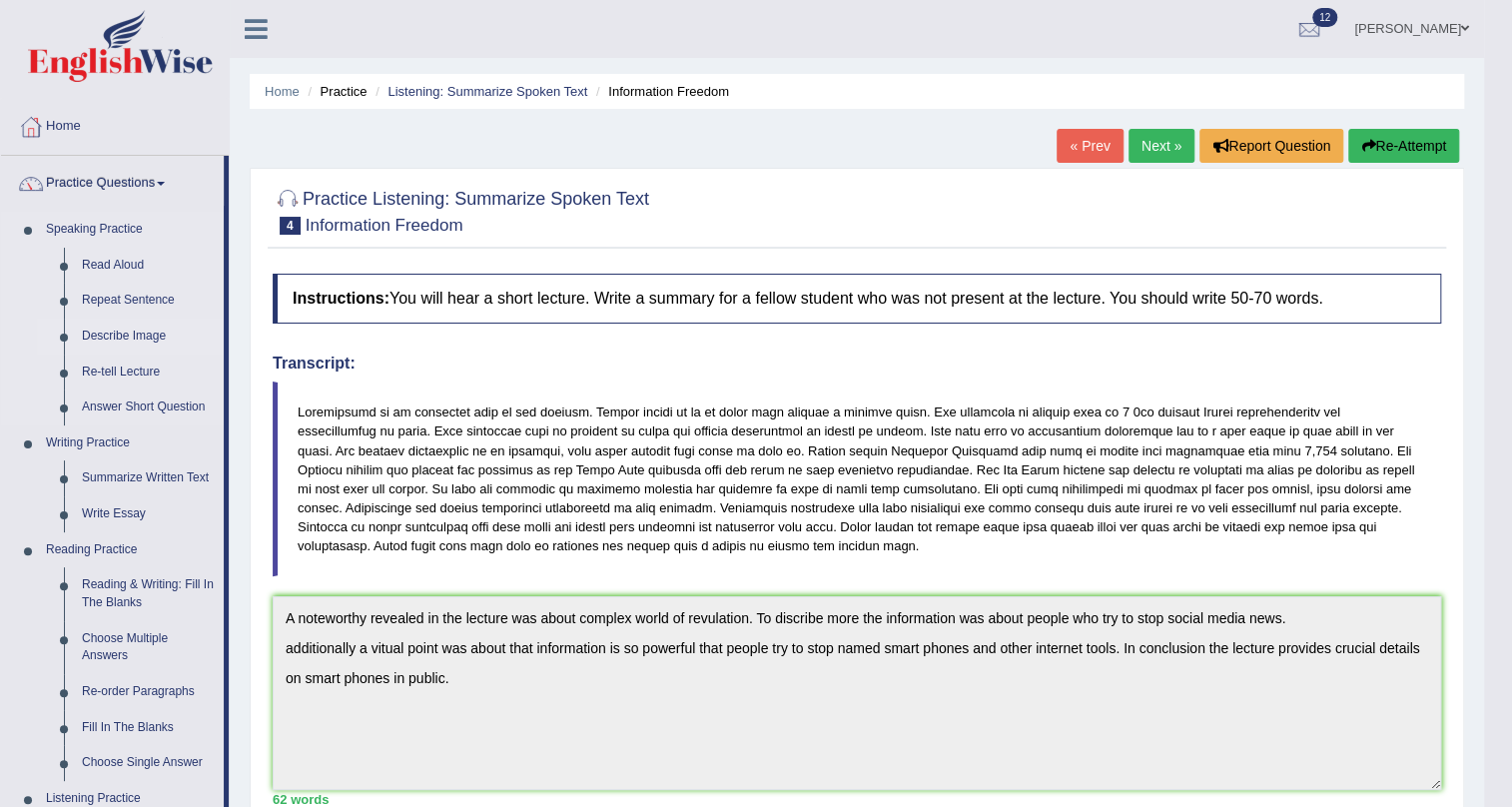 click on "Describe Image" at bounding box center (148, 337) 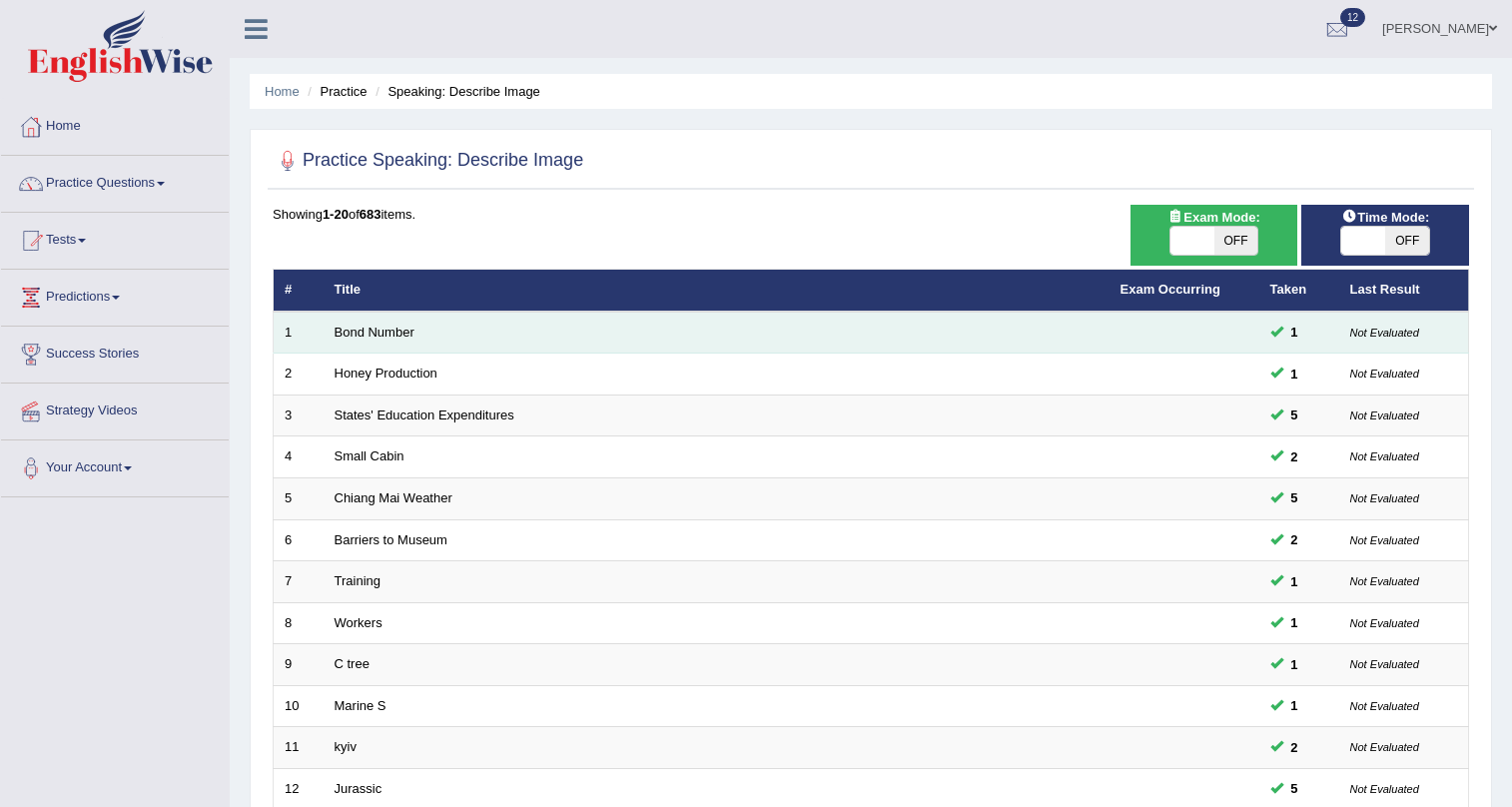 scroll, scrollTop: 0, scrollLeft: 0, axis: both 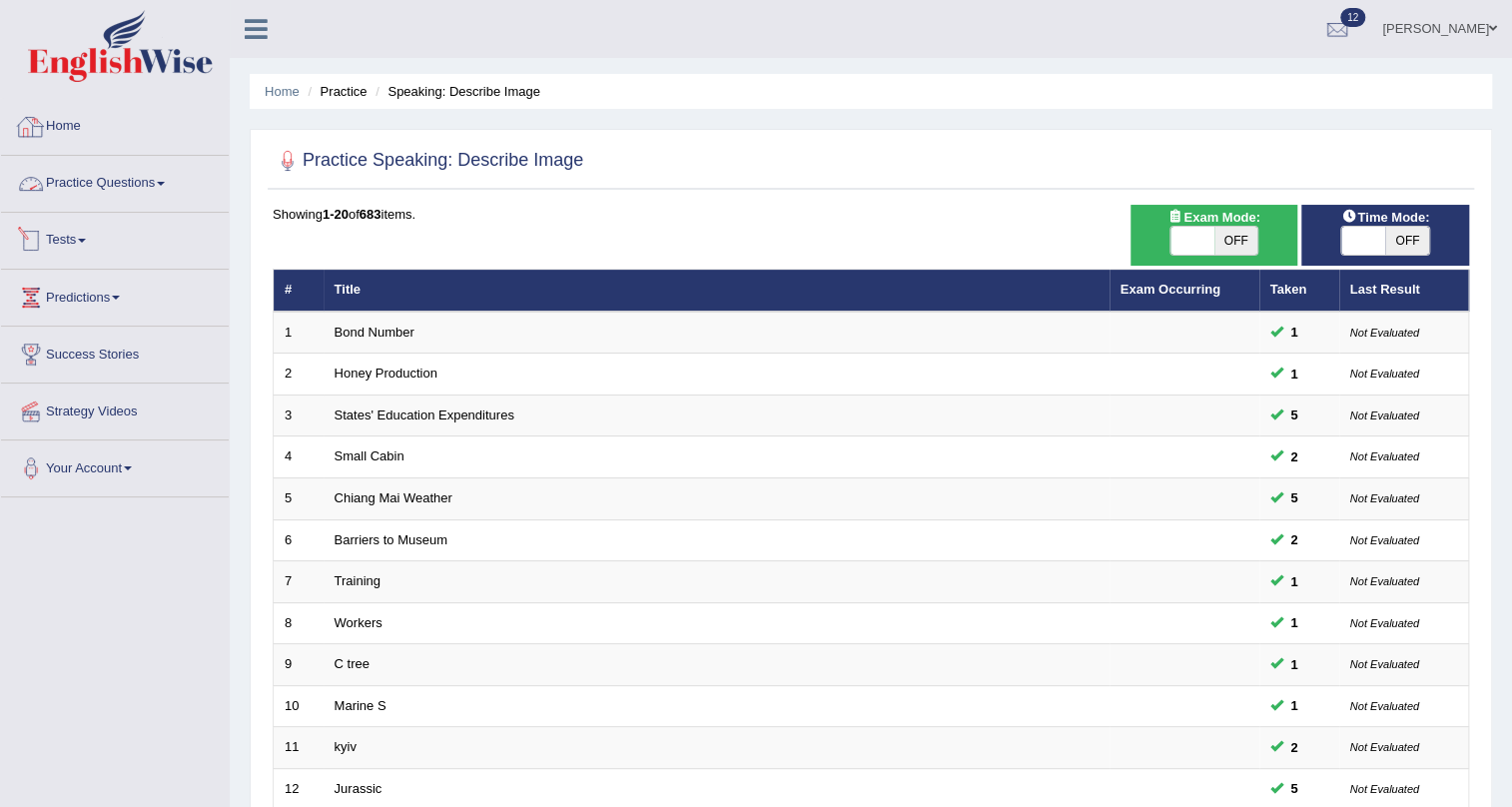 click on "Home" at bounding box center (115, 124) 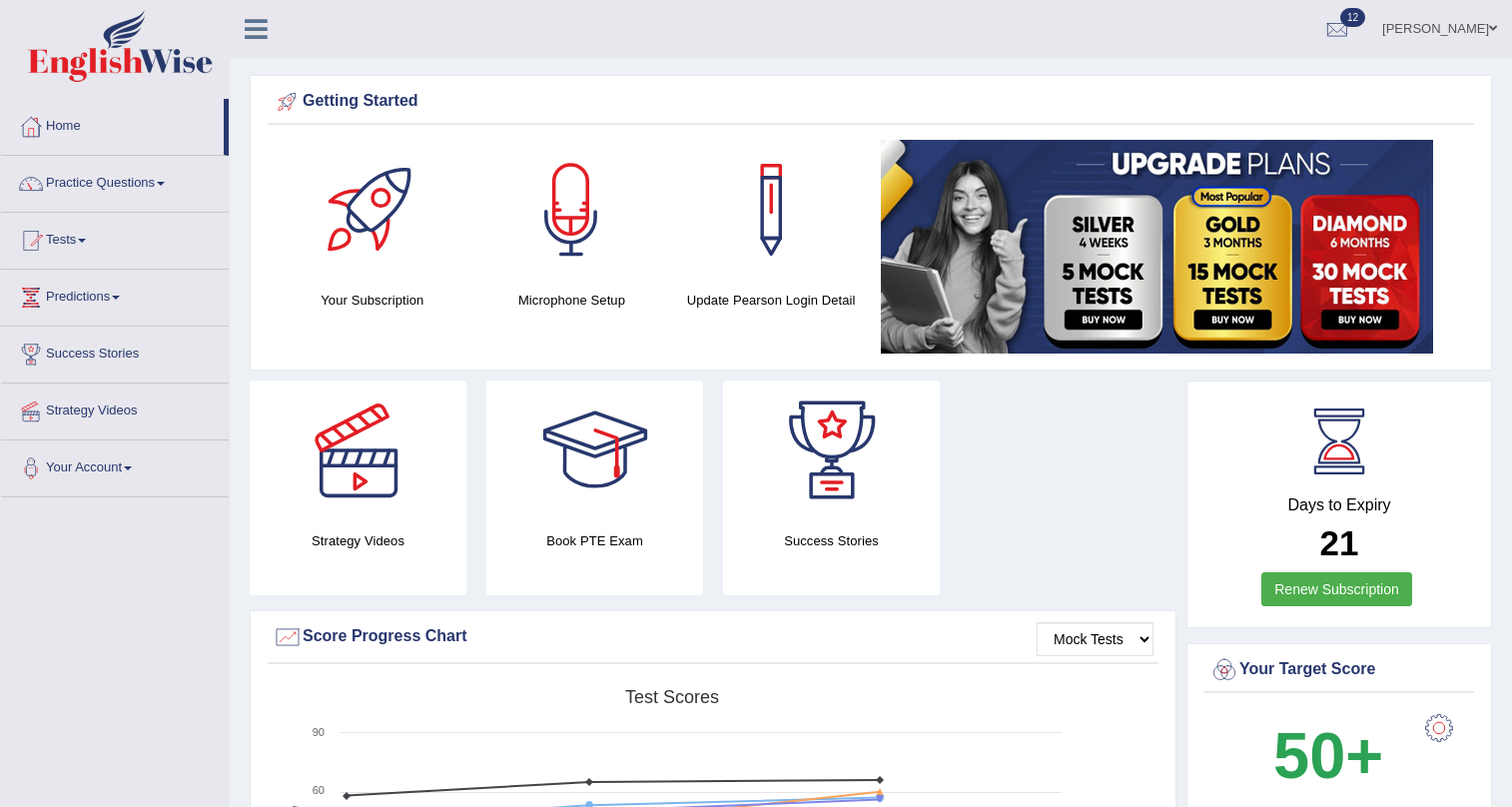 scroll, scrollTop: 0, scrollLeft: 0, axis: both 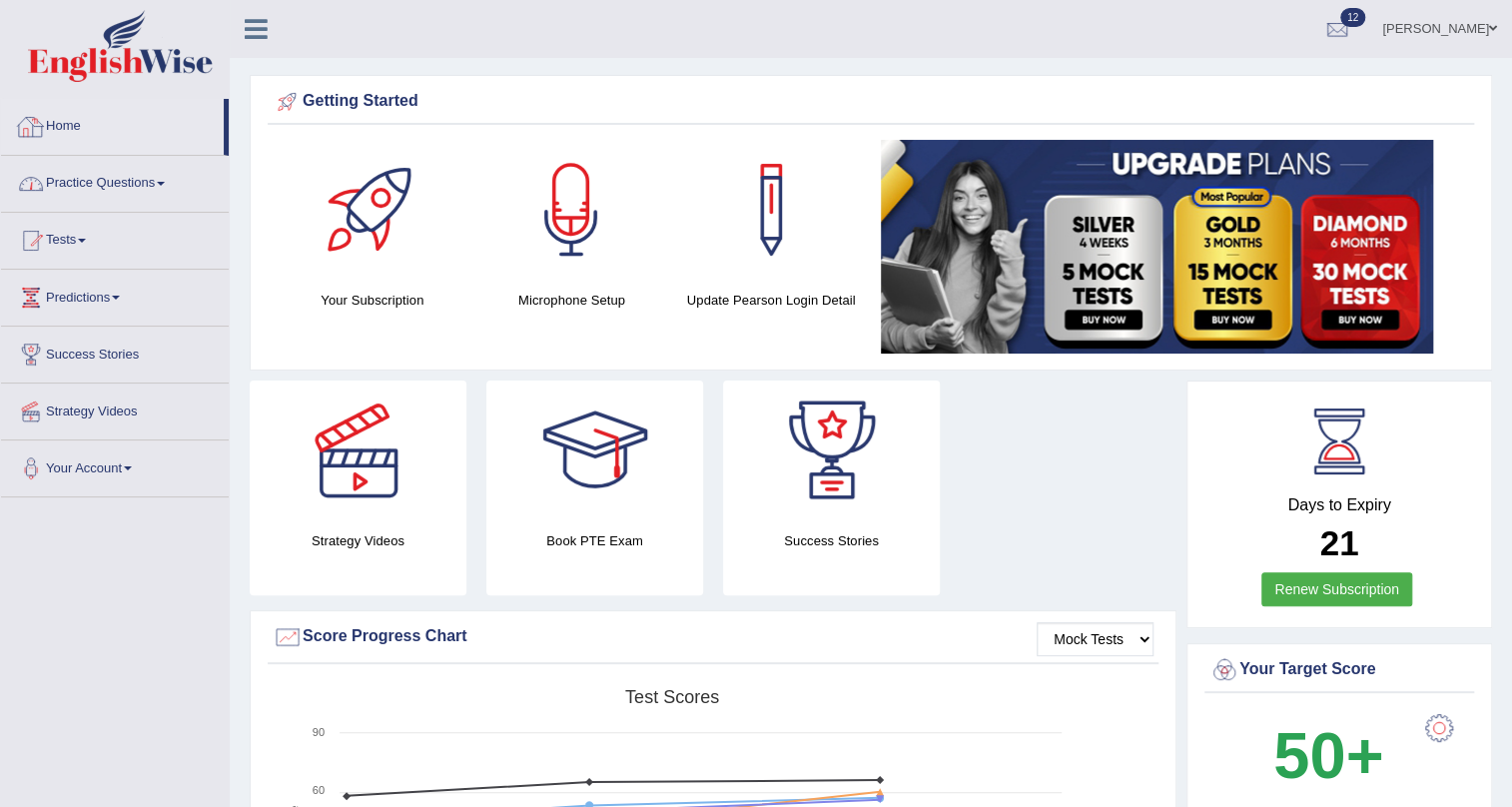 click on "Practice Questions" at bounding box center [115, 181] 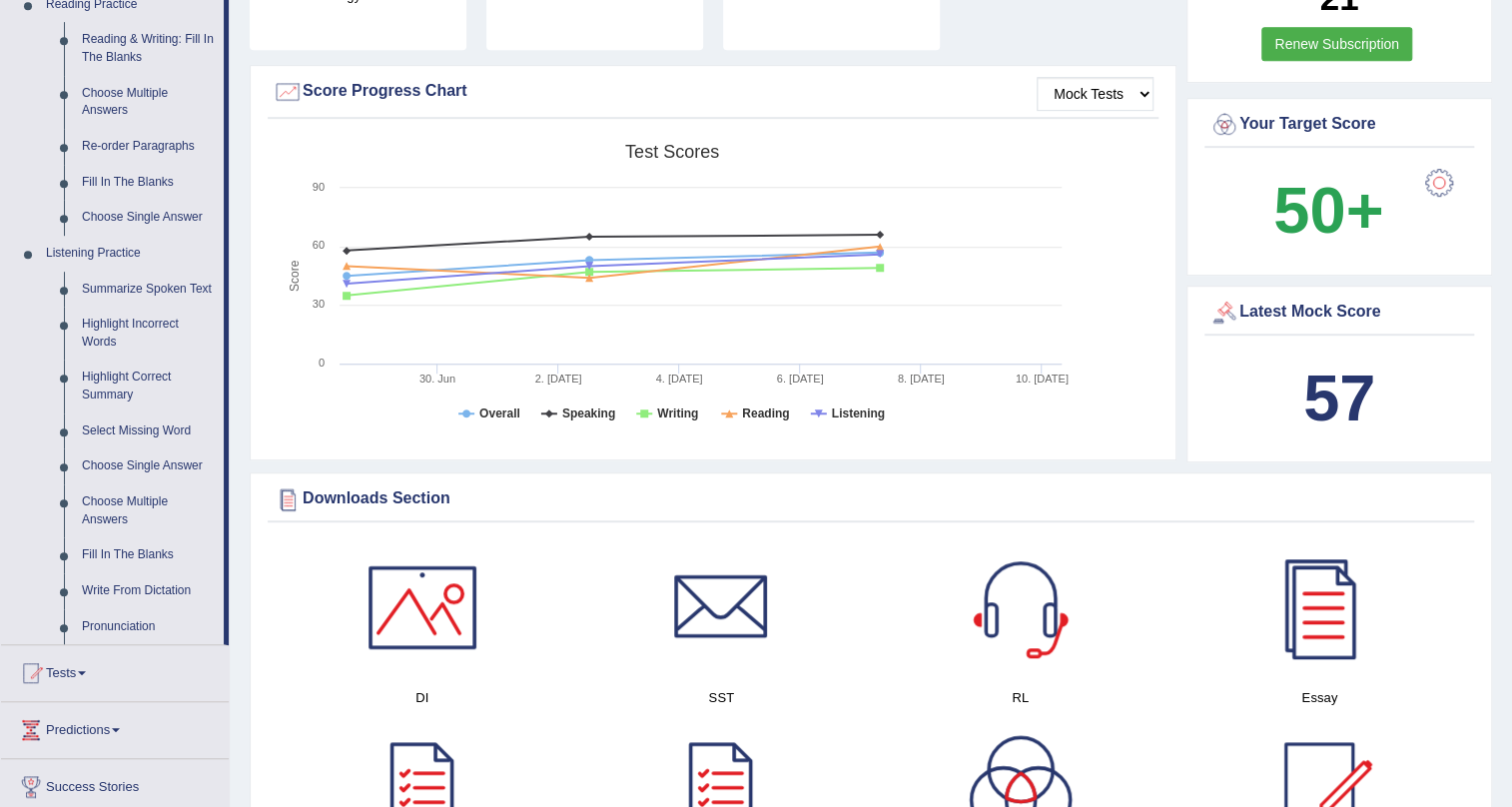 scroll, scrollTop: 544, scrollLeft: 0, axis: vertical 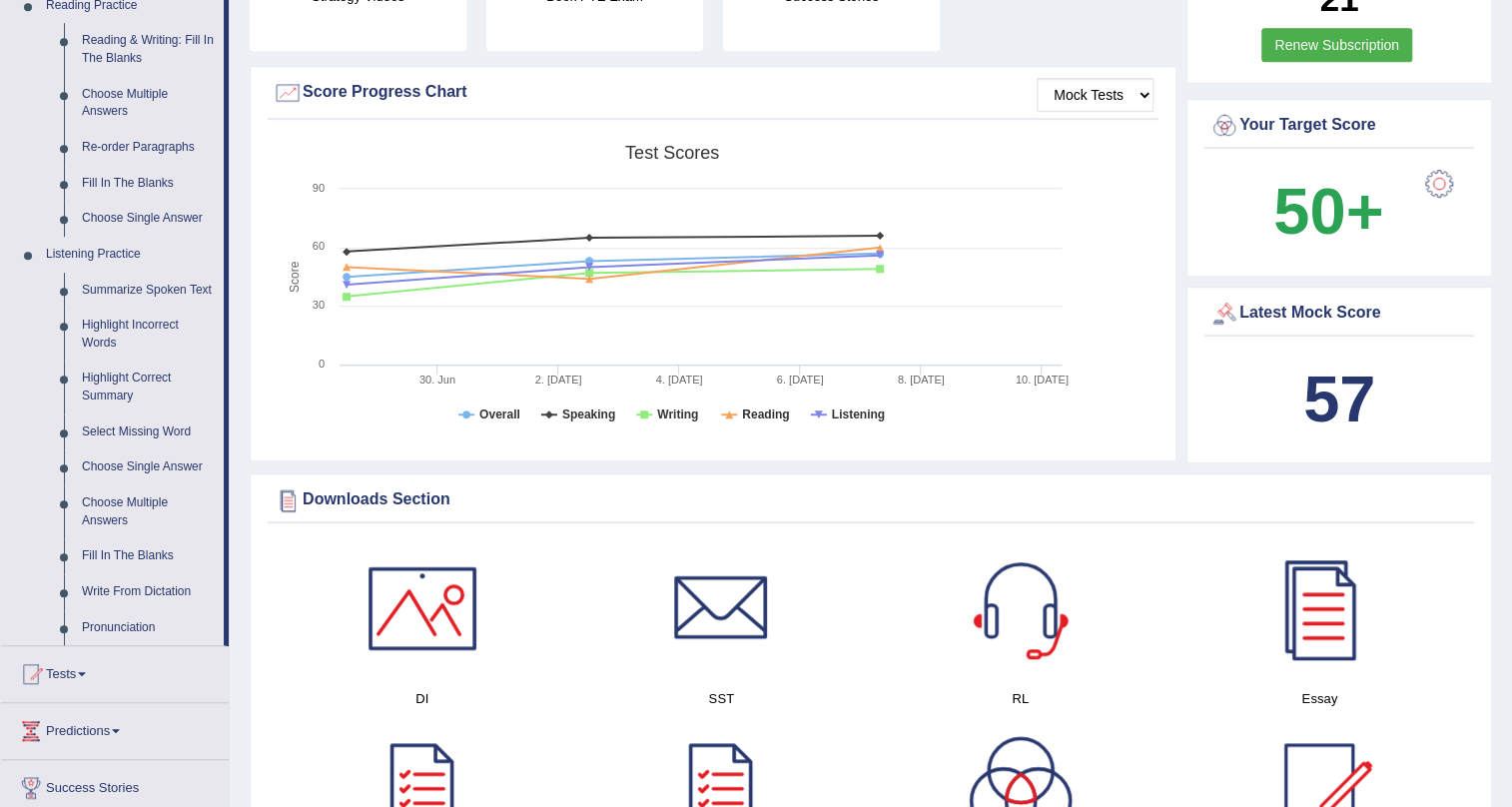 click on "57" at bounding box center [1339, 399] 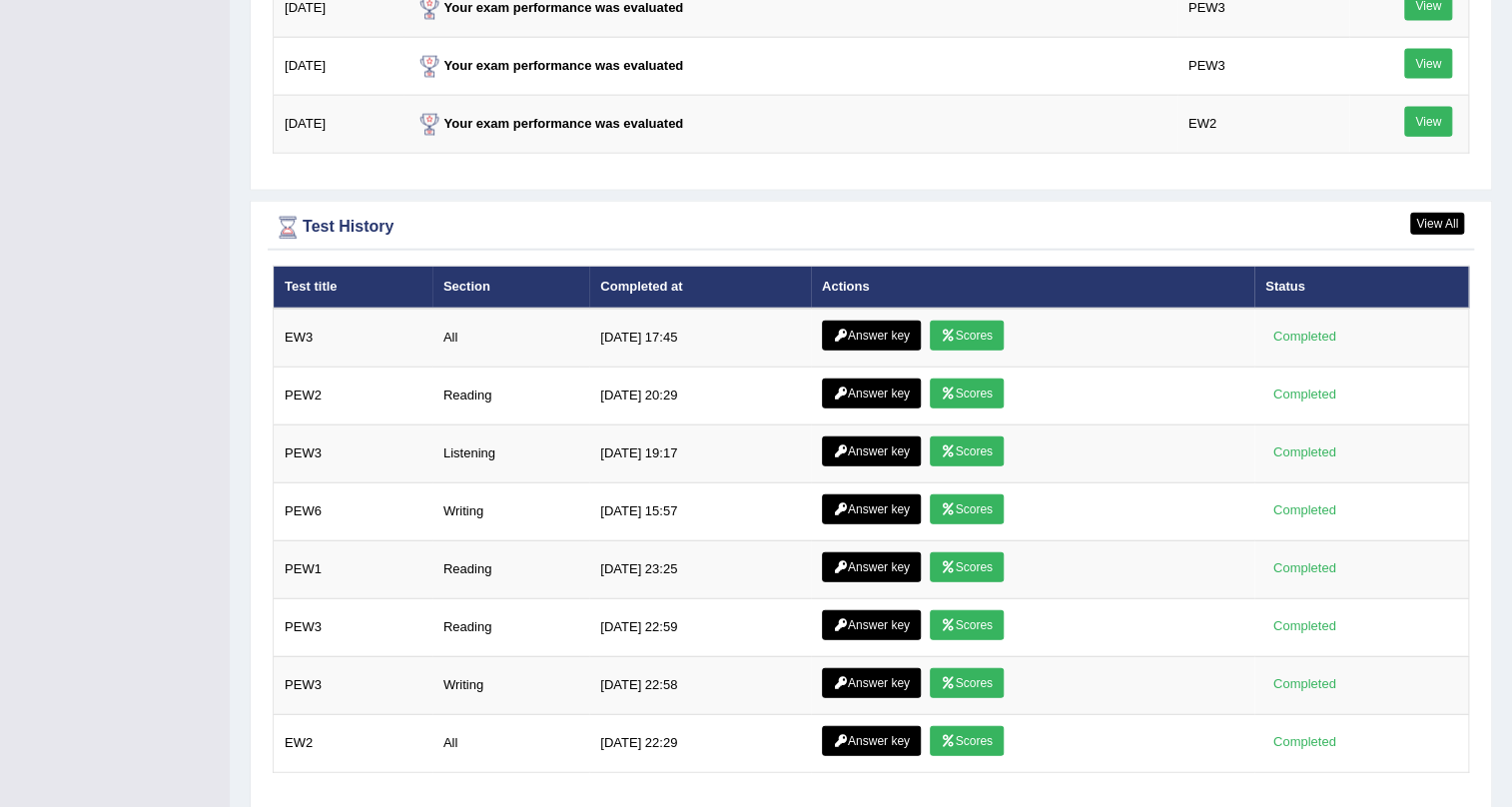 scroll, scrollTop: 2540, scrollLeft: 0, axis: vertical 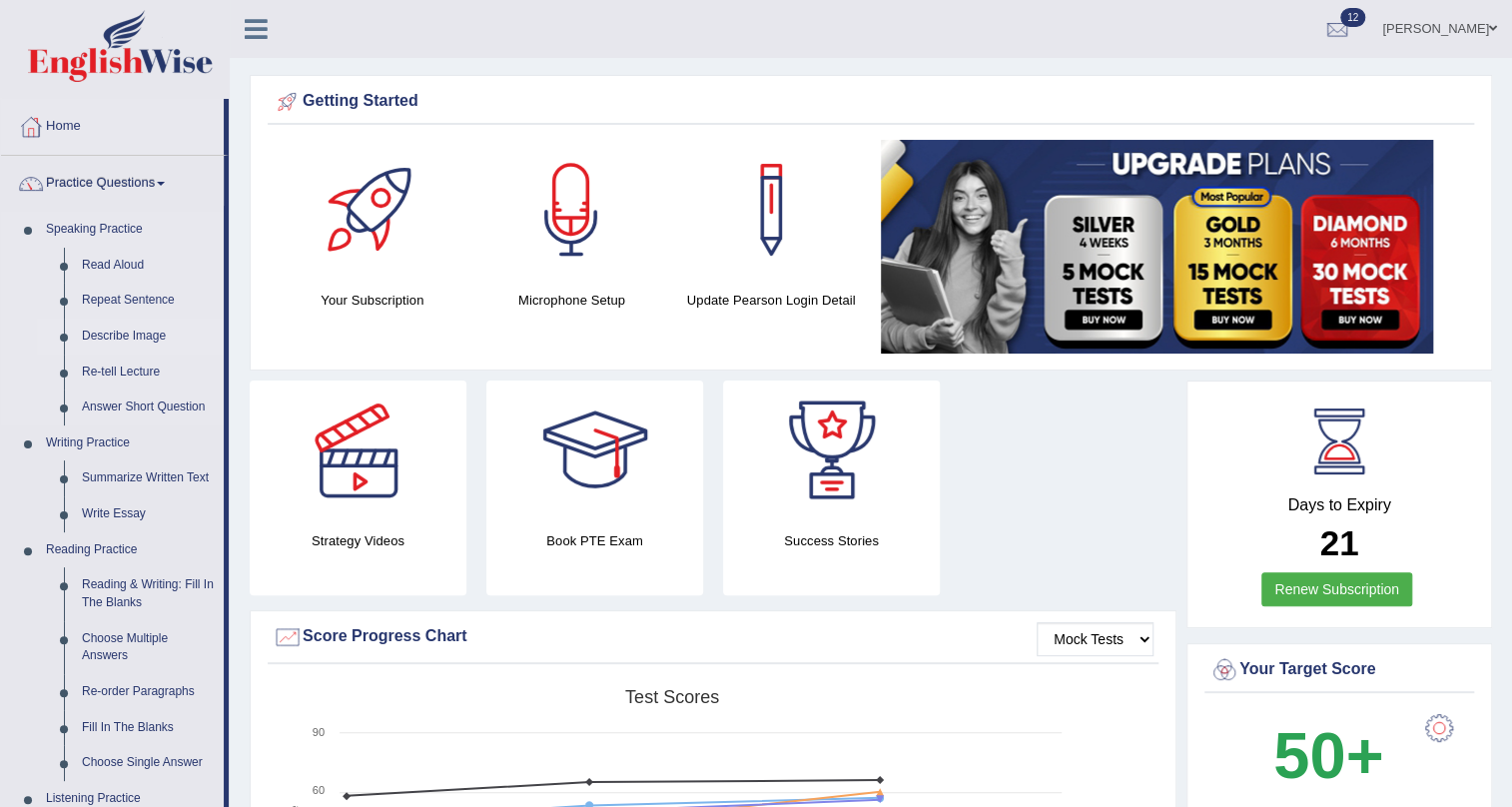 click on "Describe Image" at bounding box center [148, 337] 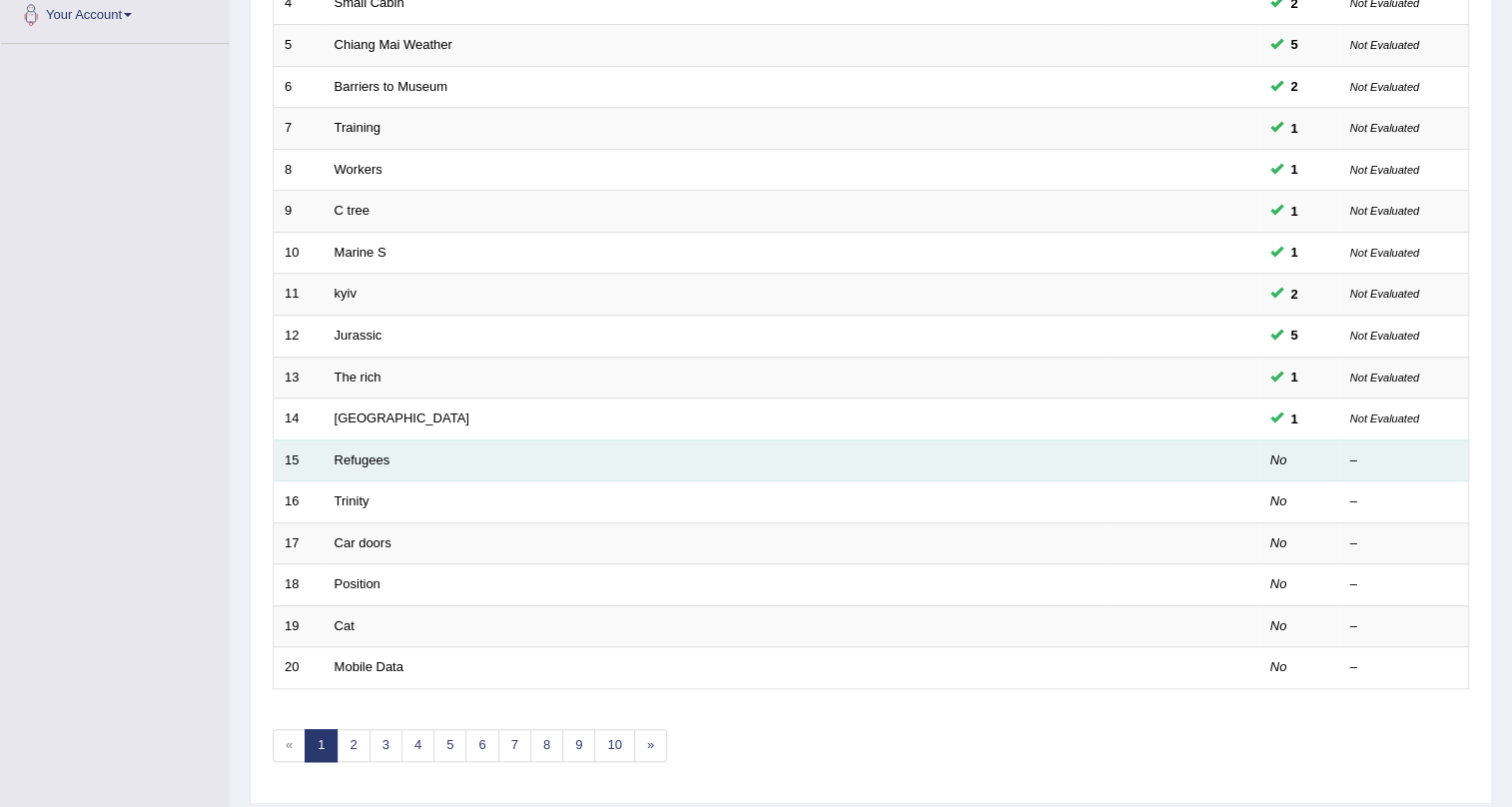 scroll, scrollTop: 453, scrollLeft: 0, axis: vertical 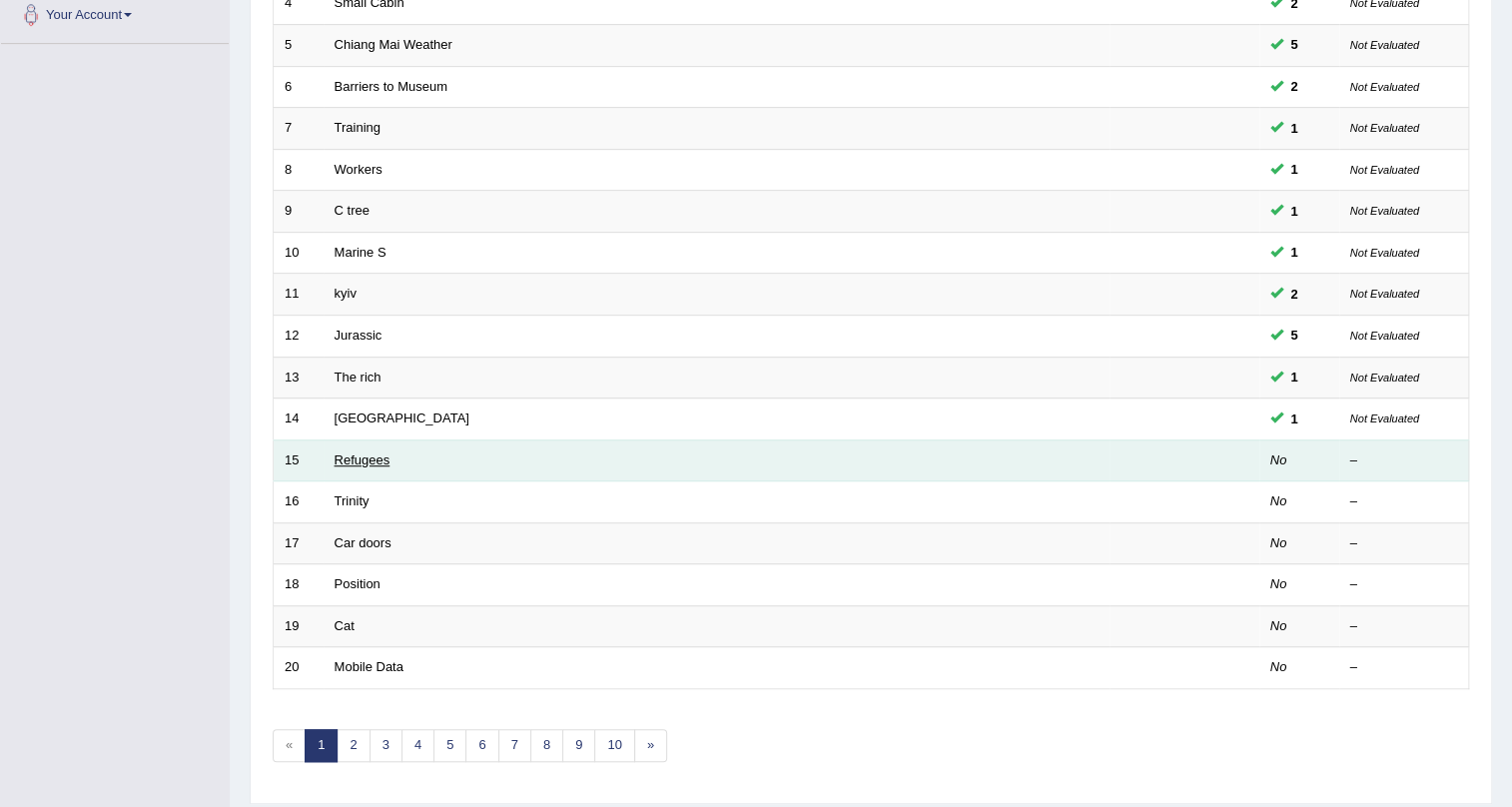 click on "Refugees" at bounding box center (363, 459) 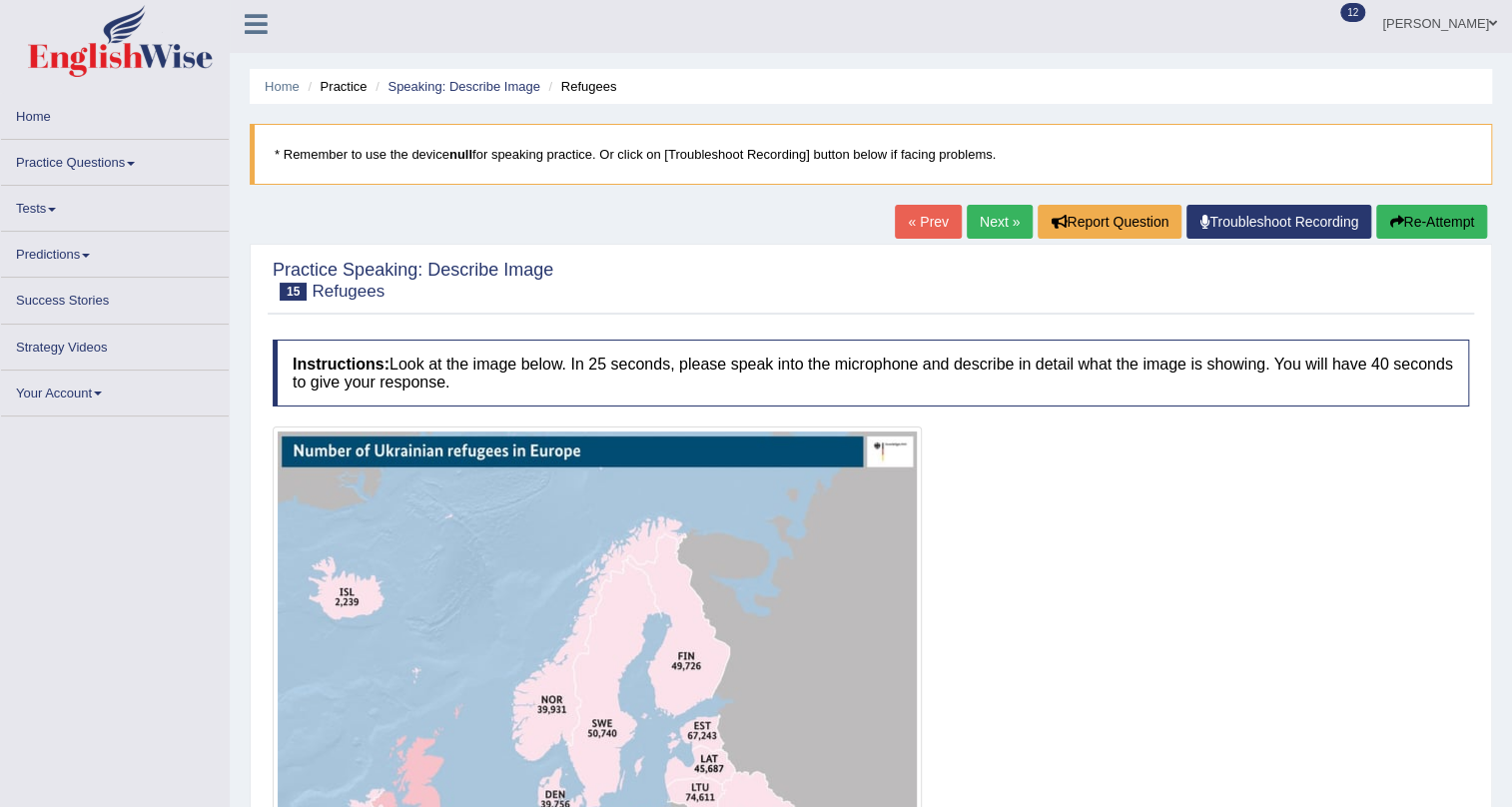 scroll, scrollTop: 133, scrollLeft: 0, axis: vertical 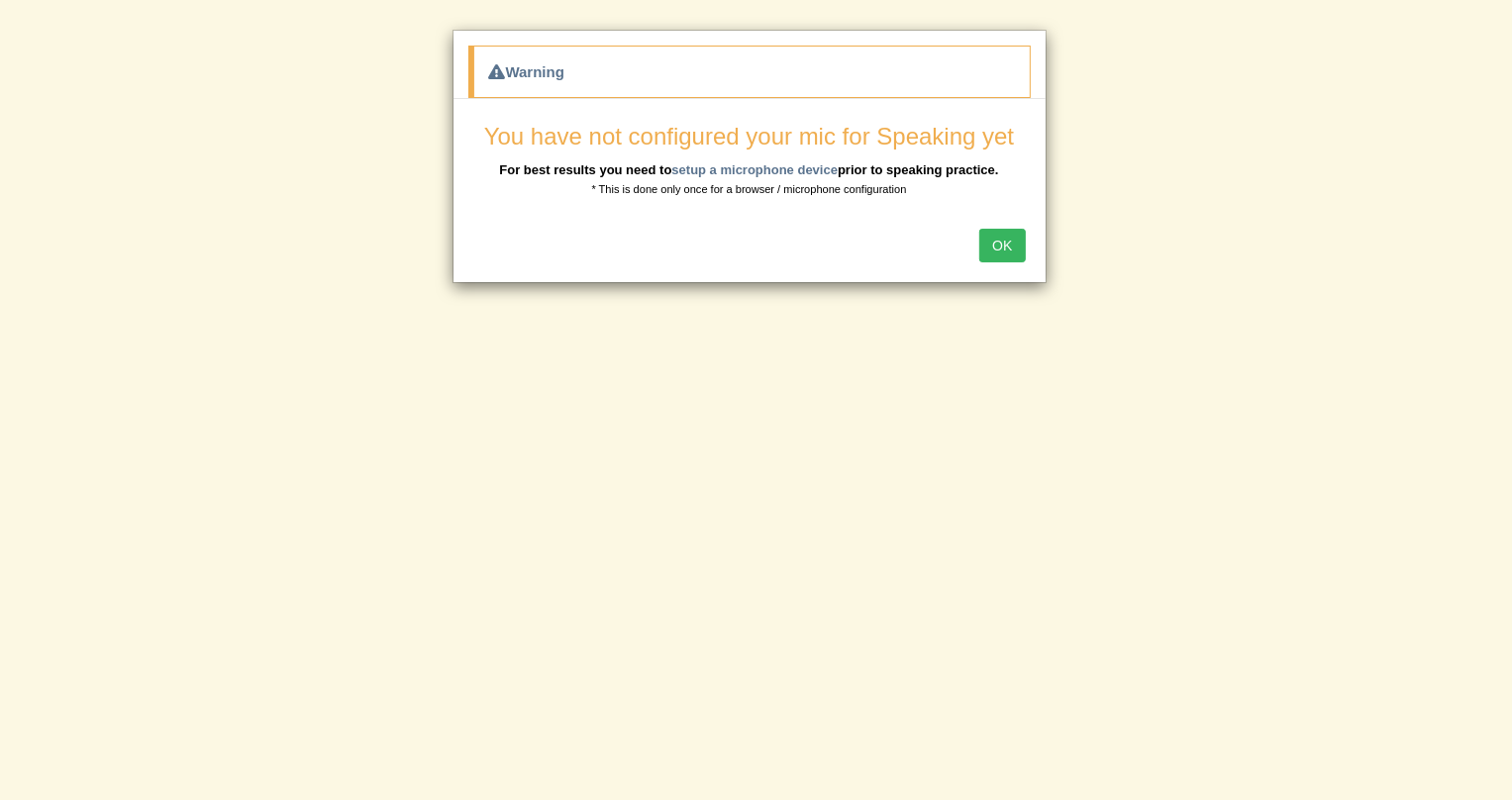 click on "OK" at bounding box center (1002, 246) 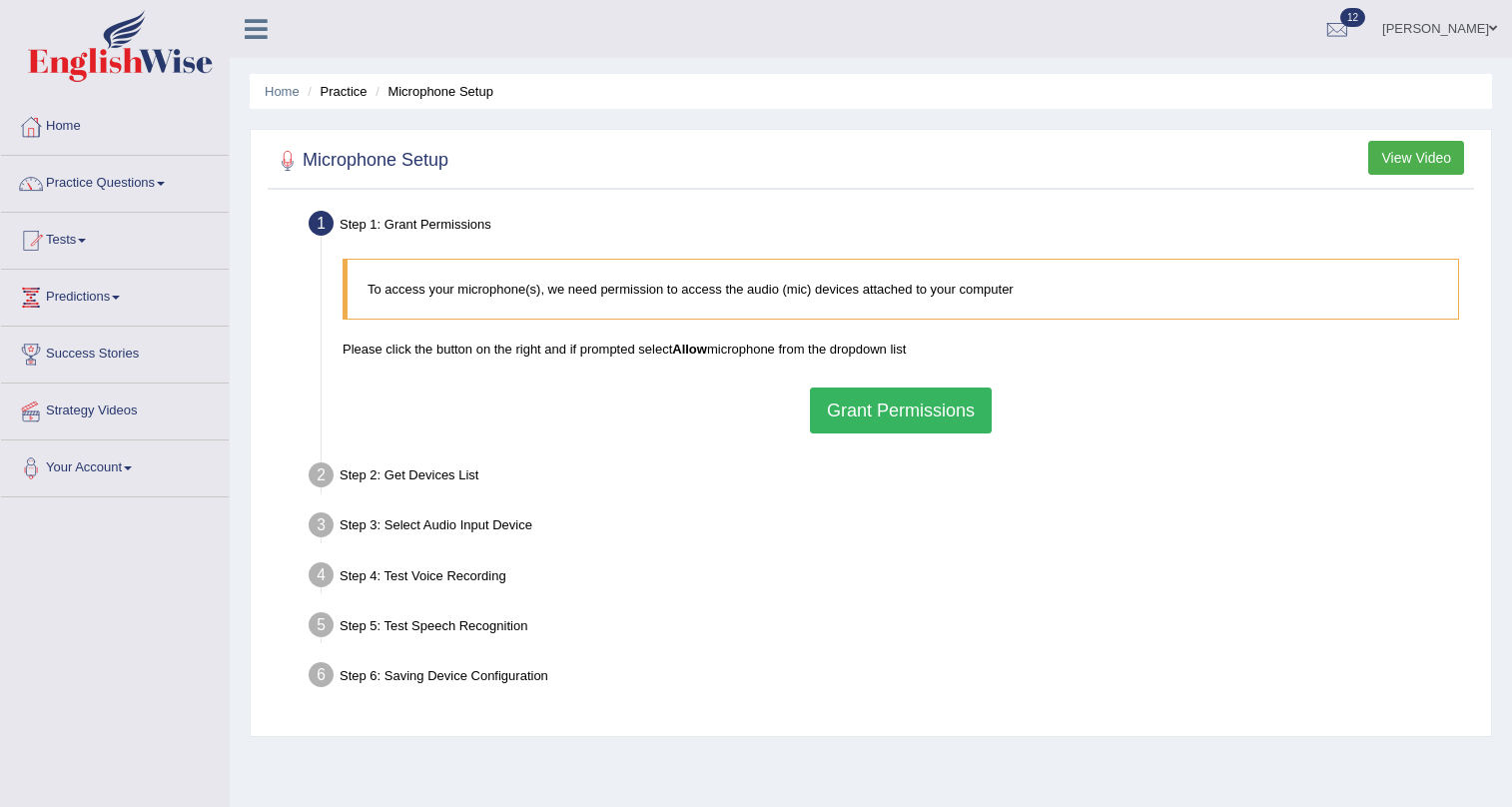 scroll, scrollTop: 0, scrollLeft: 0, axis: both 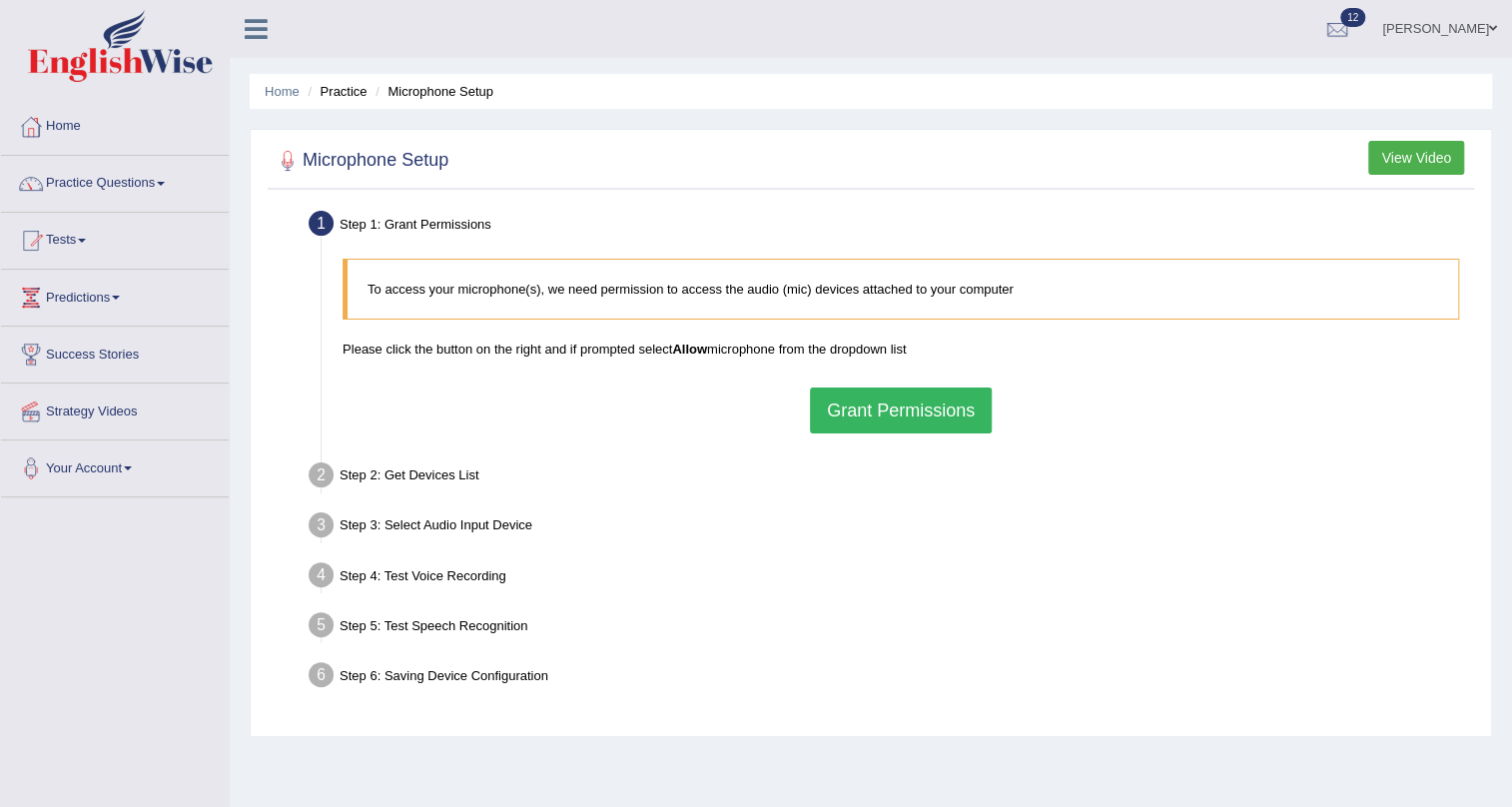 click on "Grant Permissions" at bounding box center (901, 410) 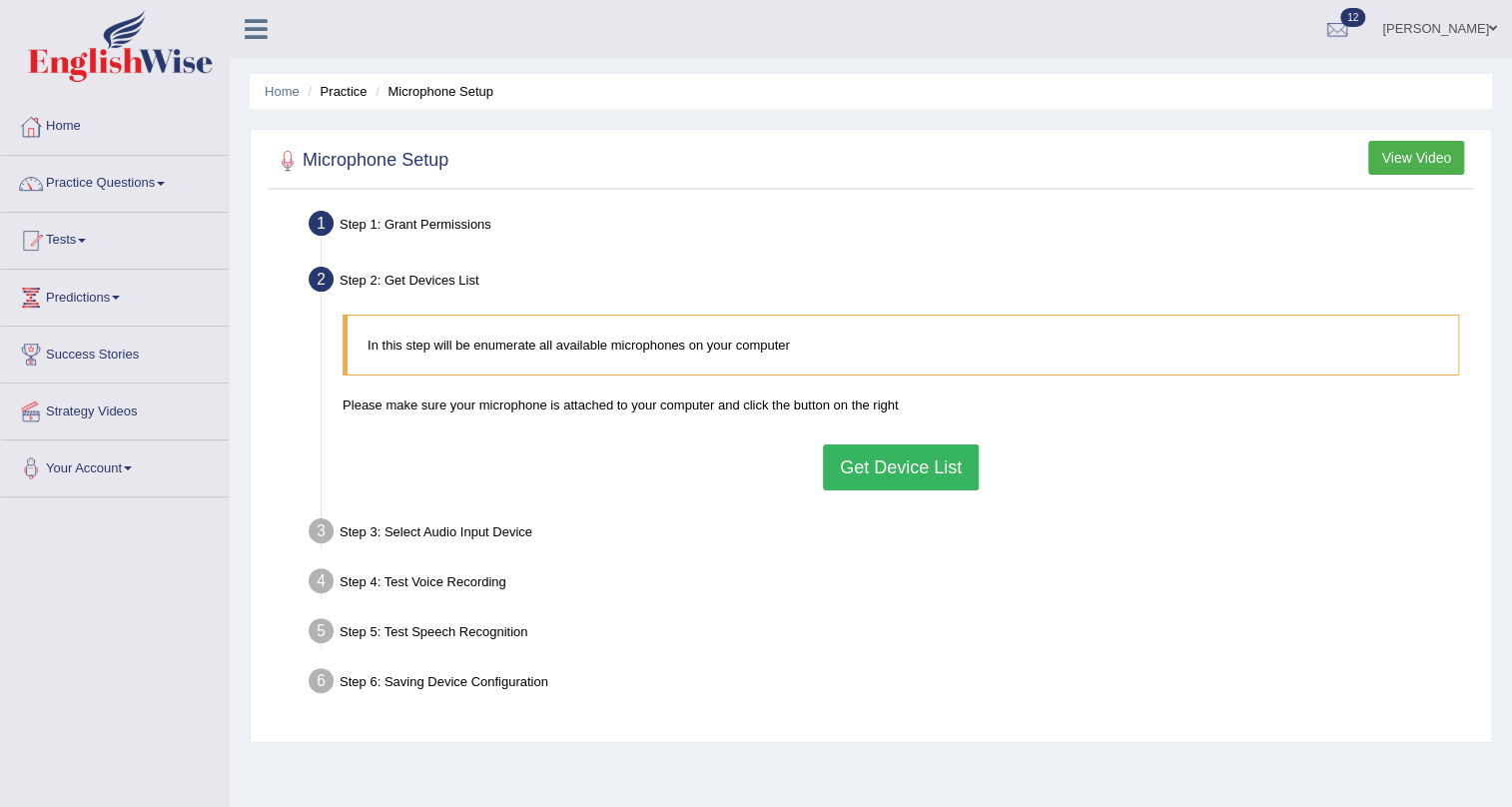 click on "Get Device List" at bounding box center [901, 467] 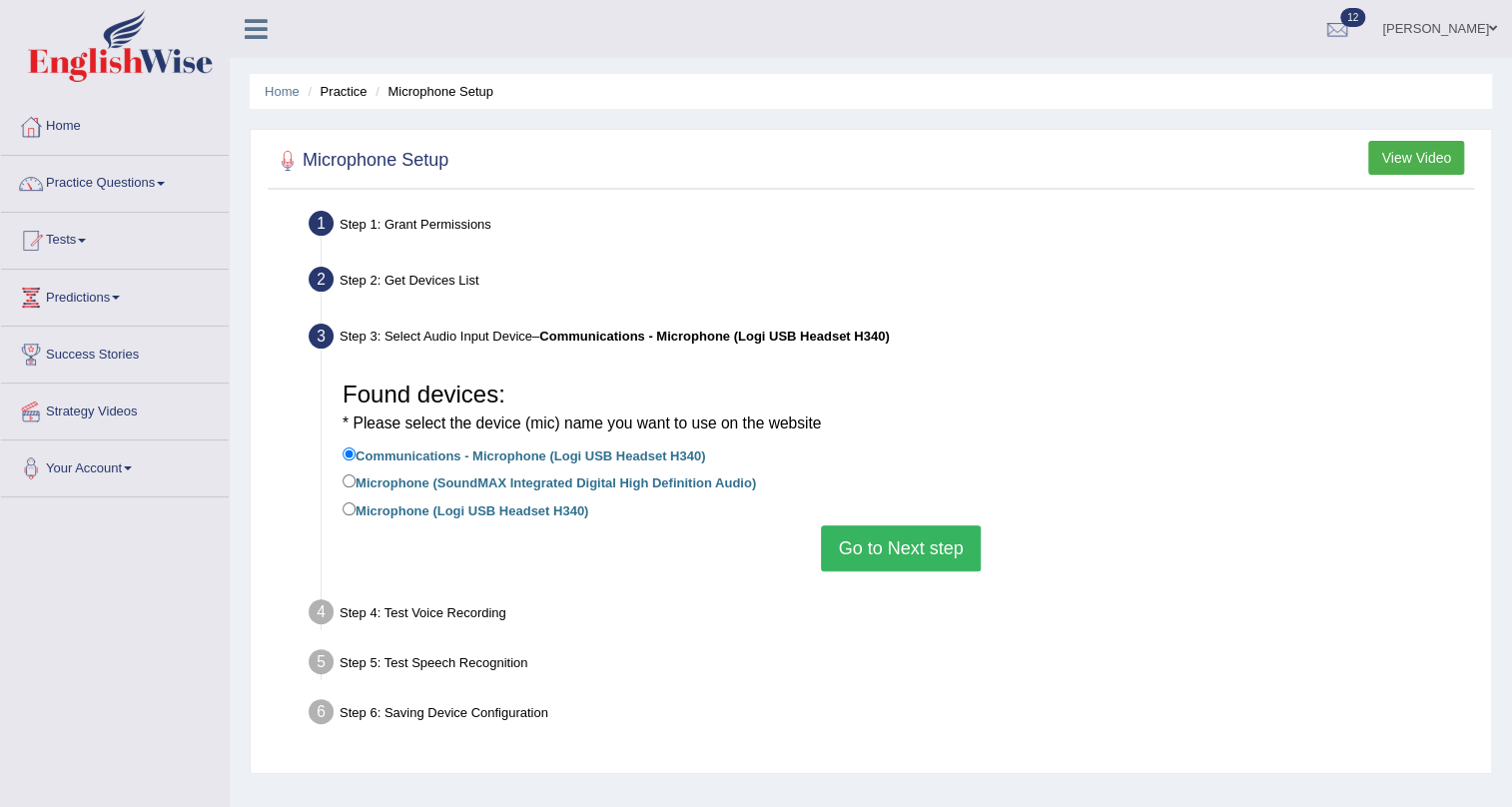 click on "Go to Next step" at bounding box center (900, 548) 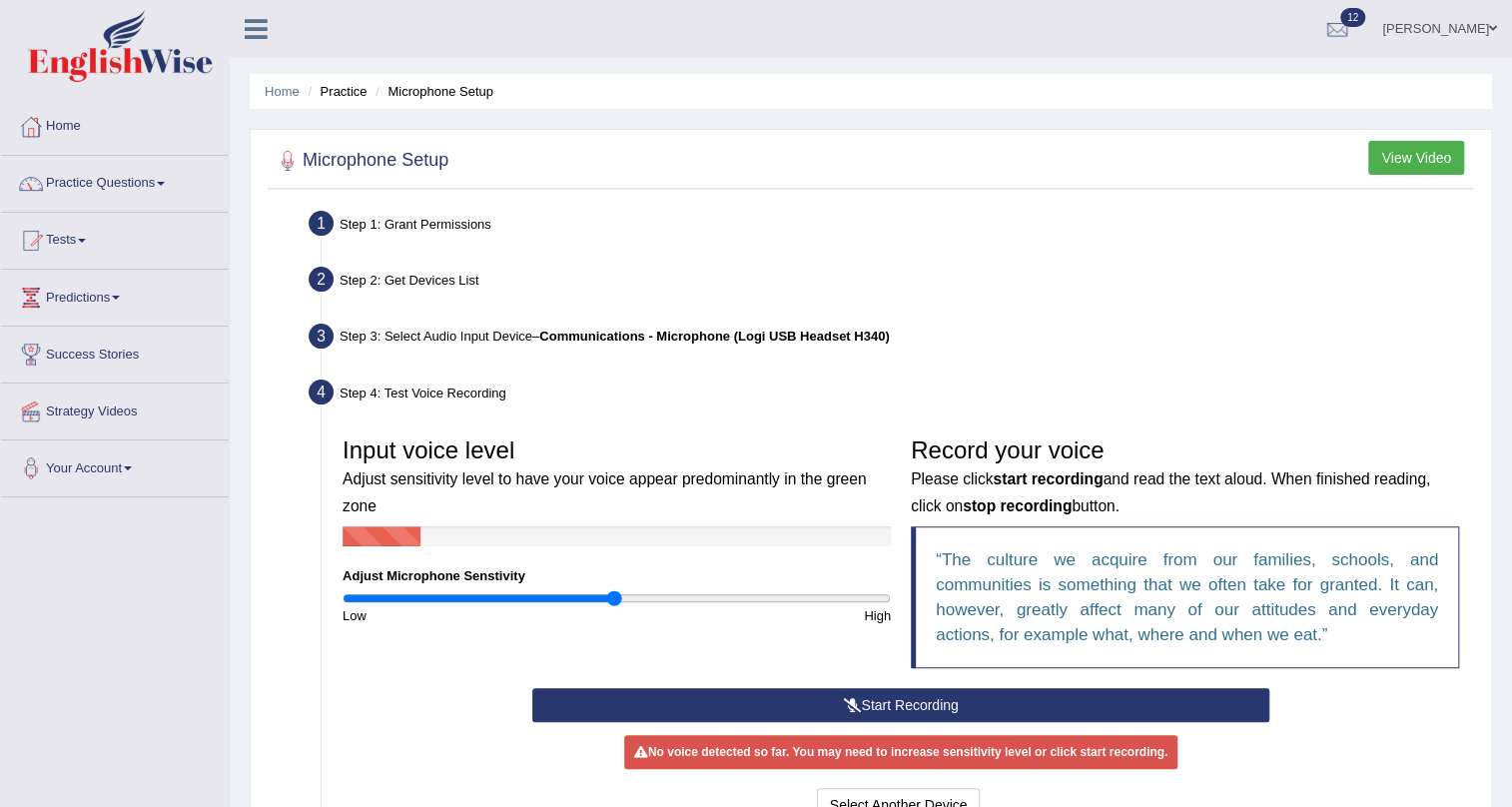 scroll, scrollTop: 90, scrollLeft: 0, axis: vertical 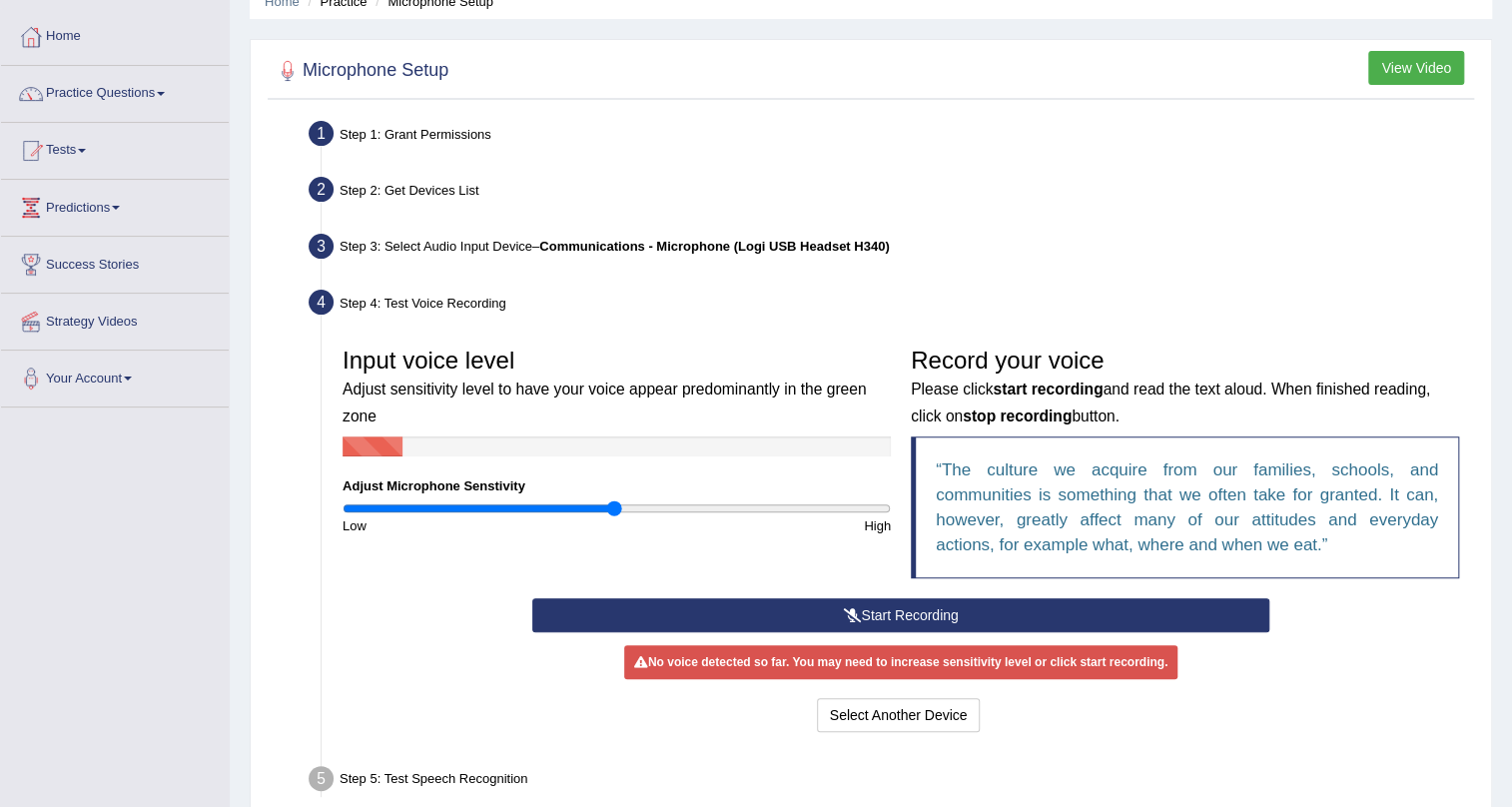 click at bounding box center (852, 615) 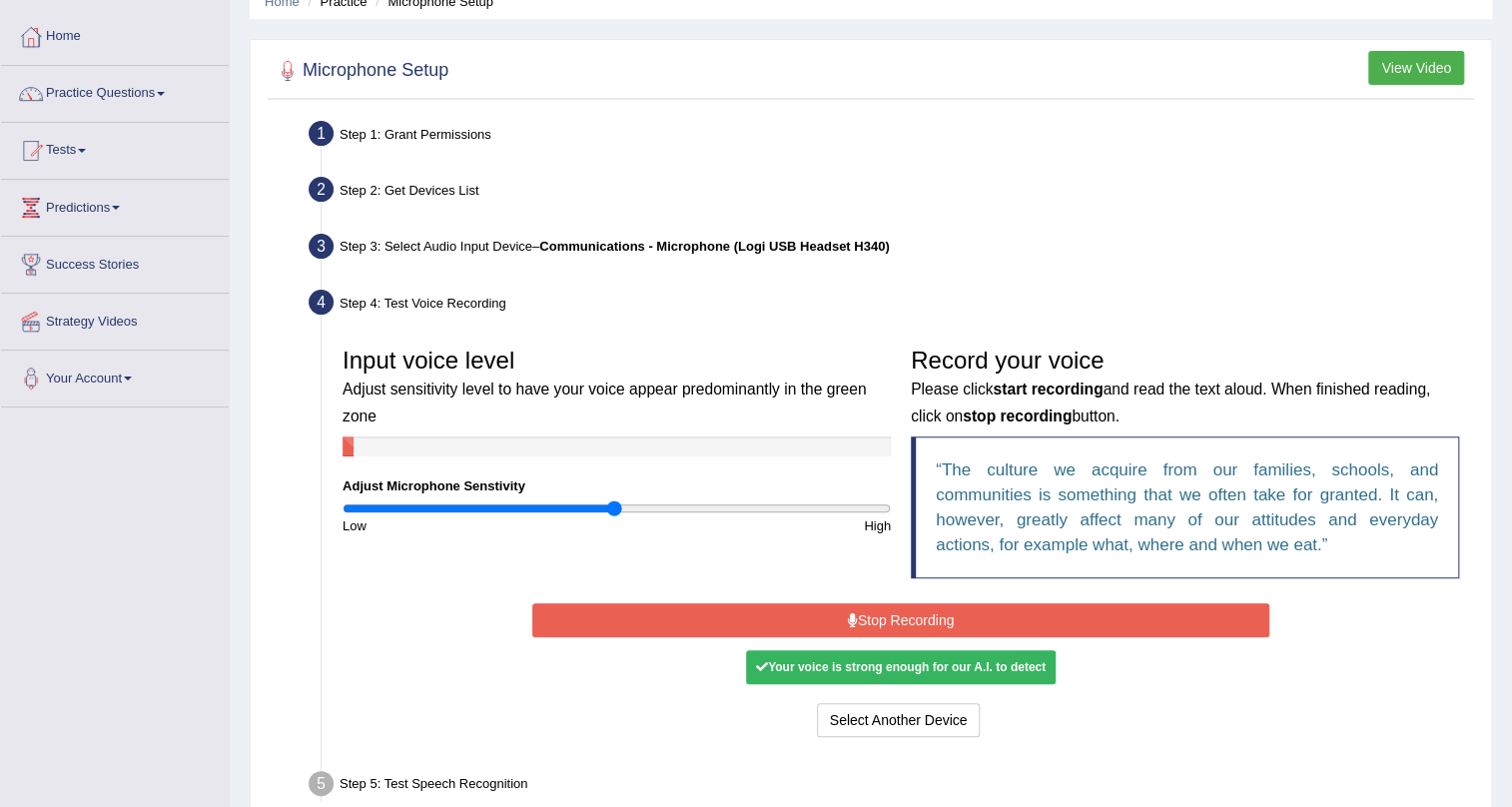 click at bounding box center (853, 620) 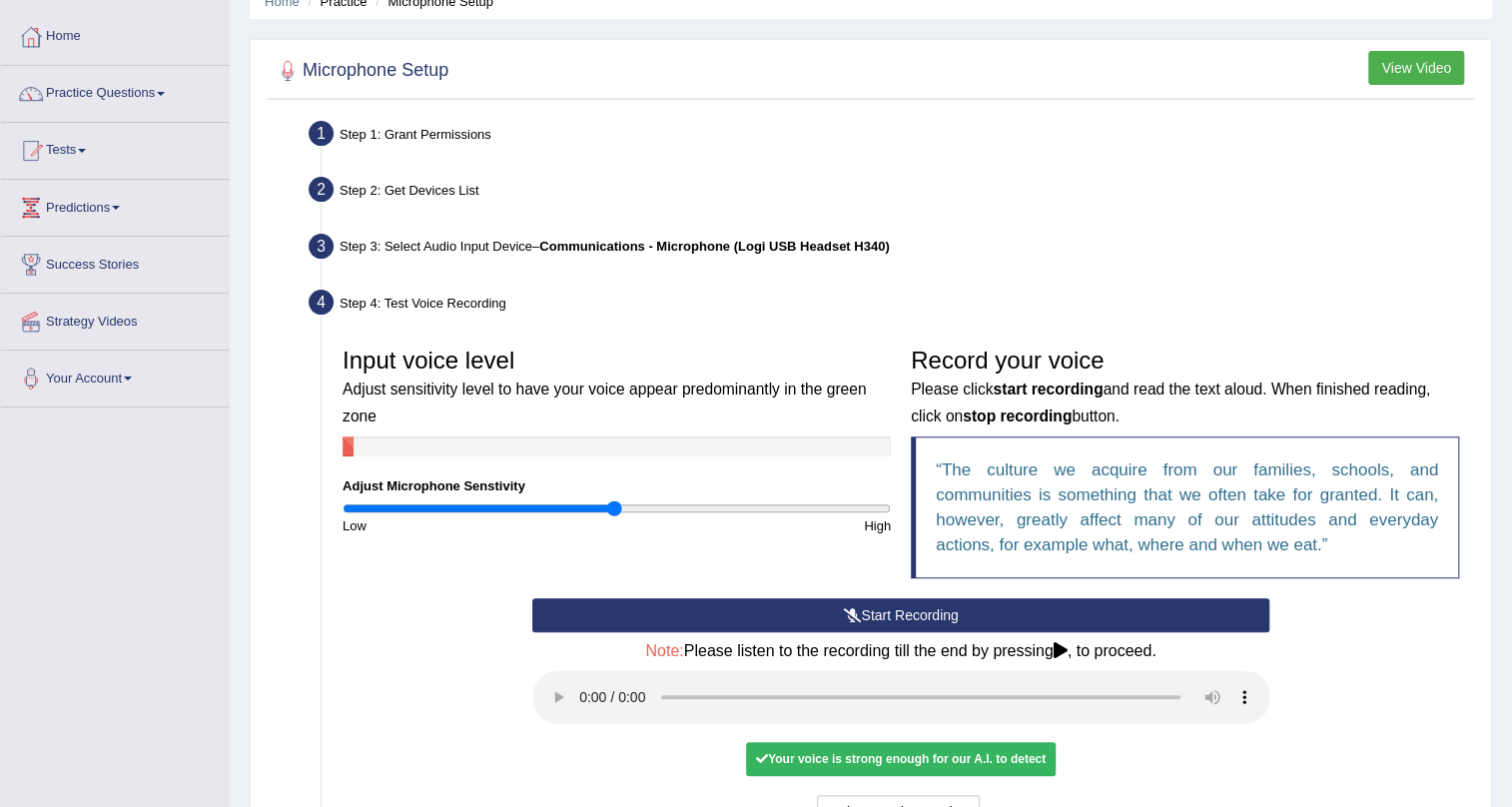 scroll, scrollTop: 181, scrollLeft: 0, axis: vertical 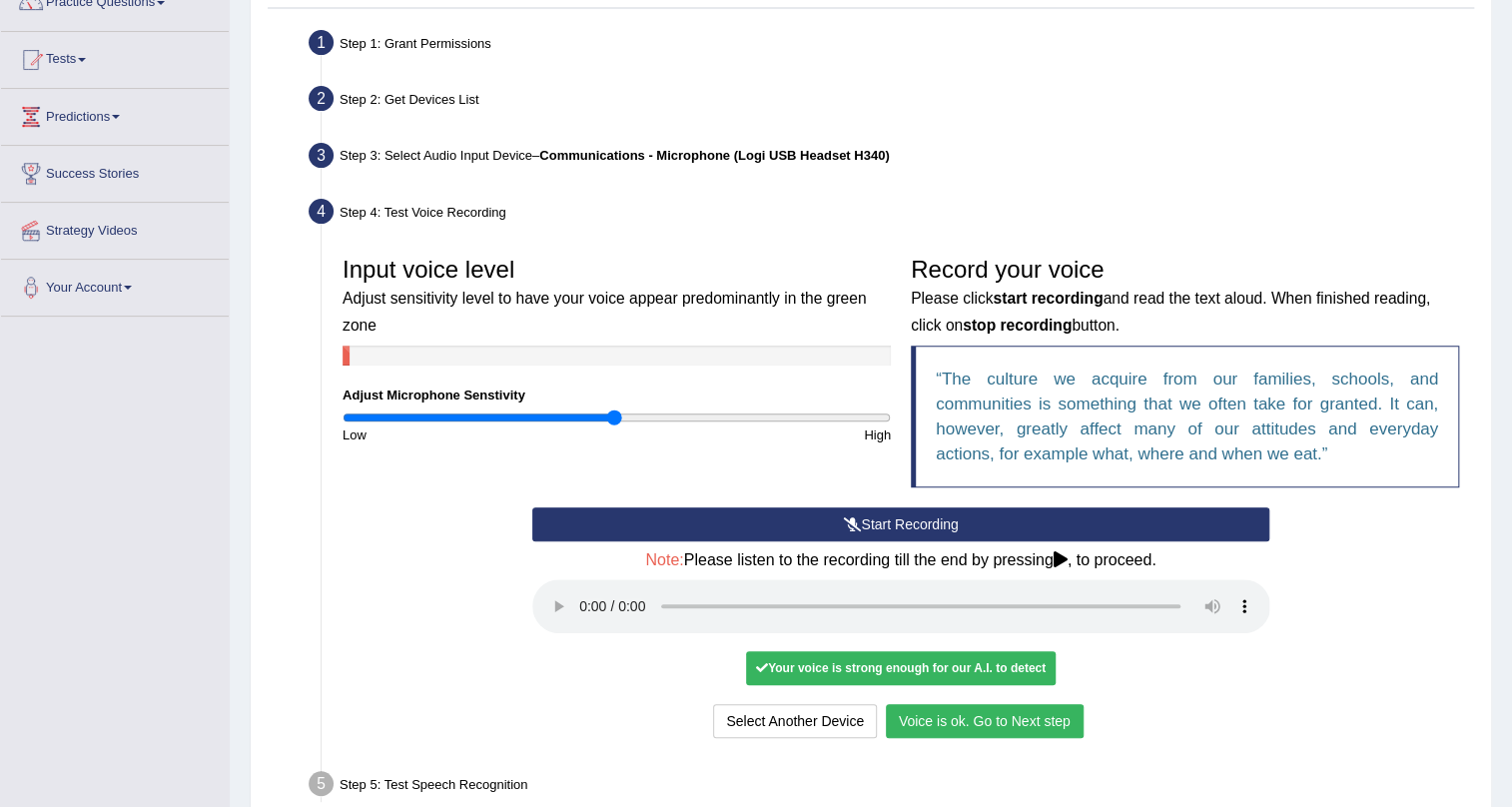 click on "Voice is ok. Go to Next step" at bounding box center [985, 721] 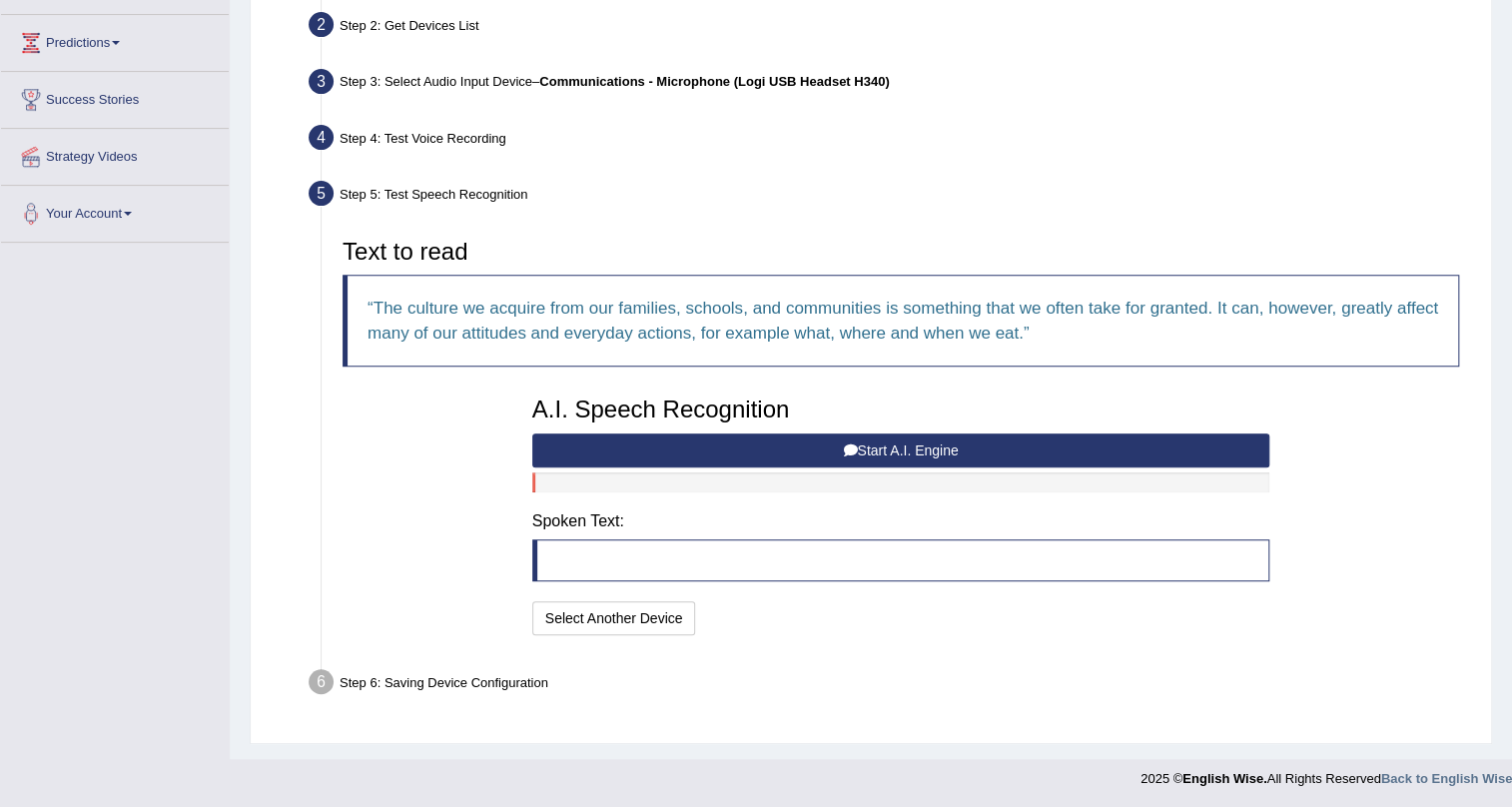 scroll, scrollTop: 164, scrollLeft: 0, axis: vertical 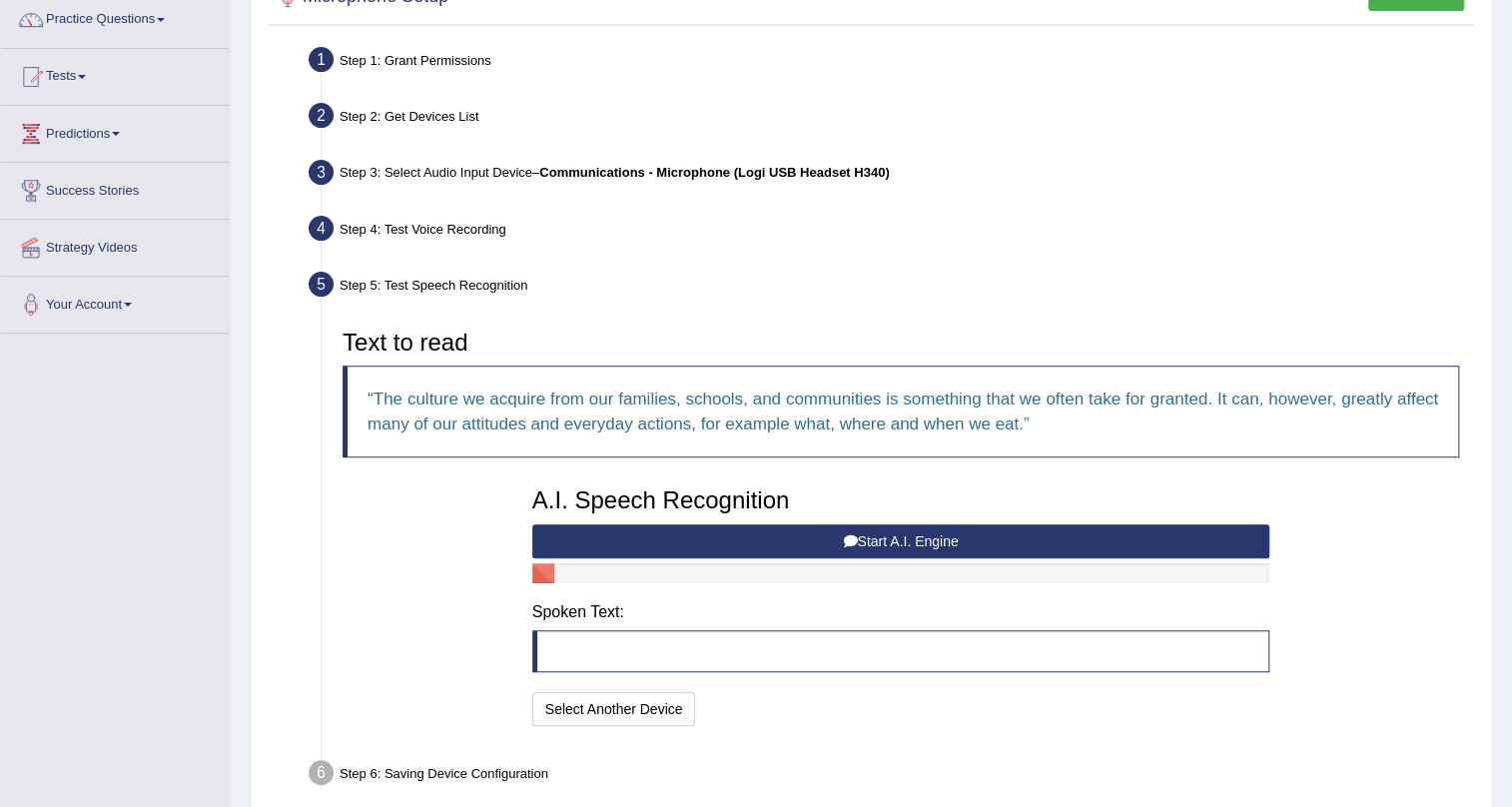 click on "Start A.I. Engine" at bounding box center (901, 541) 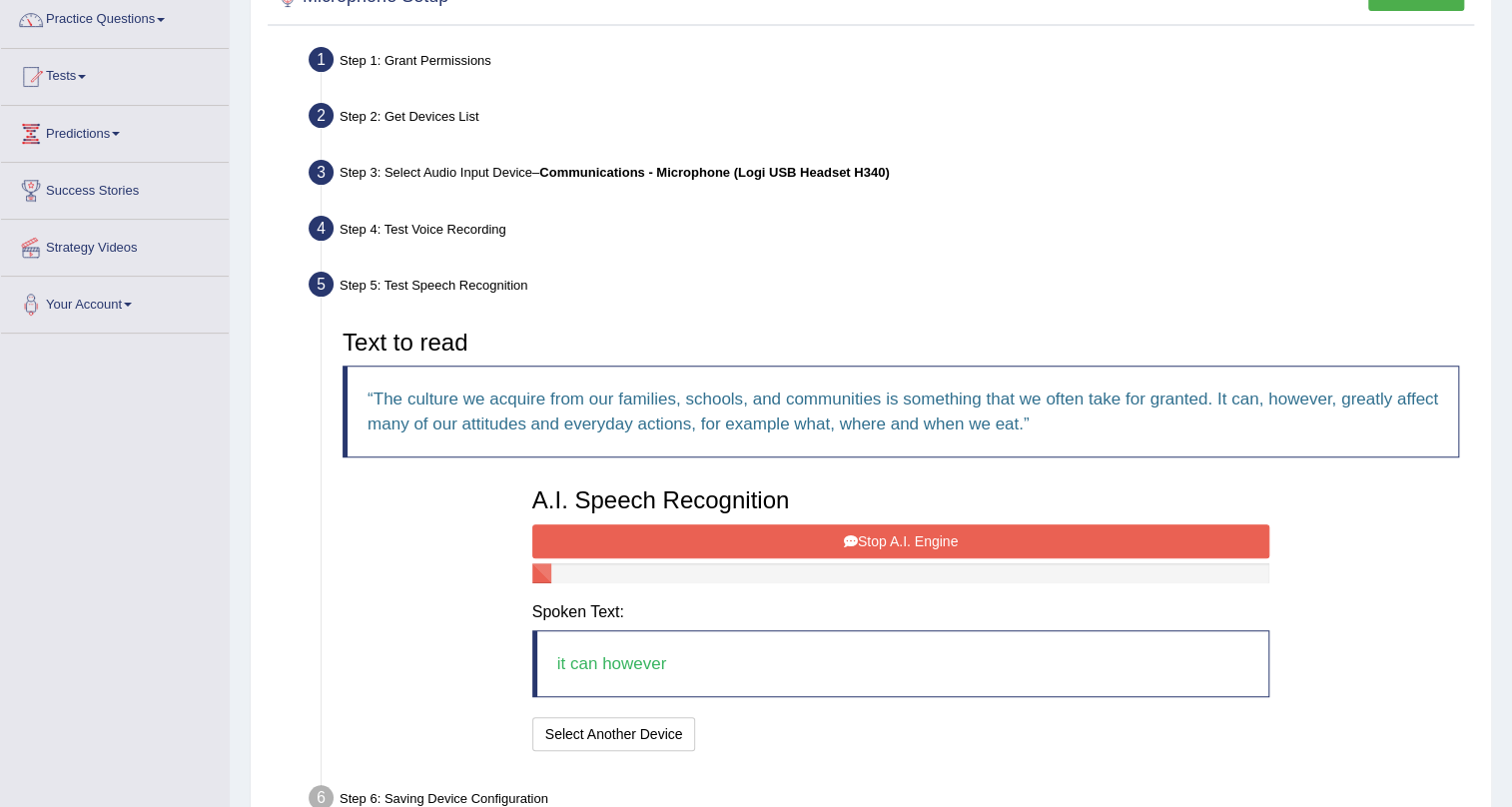 click on "Stop A.I. Engine" at bounding box center [901, 541] 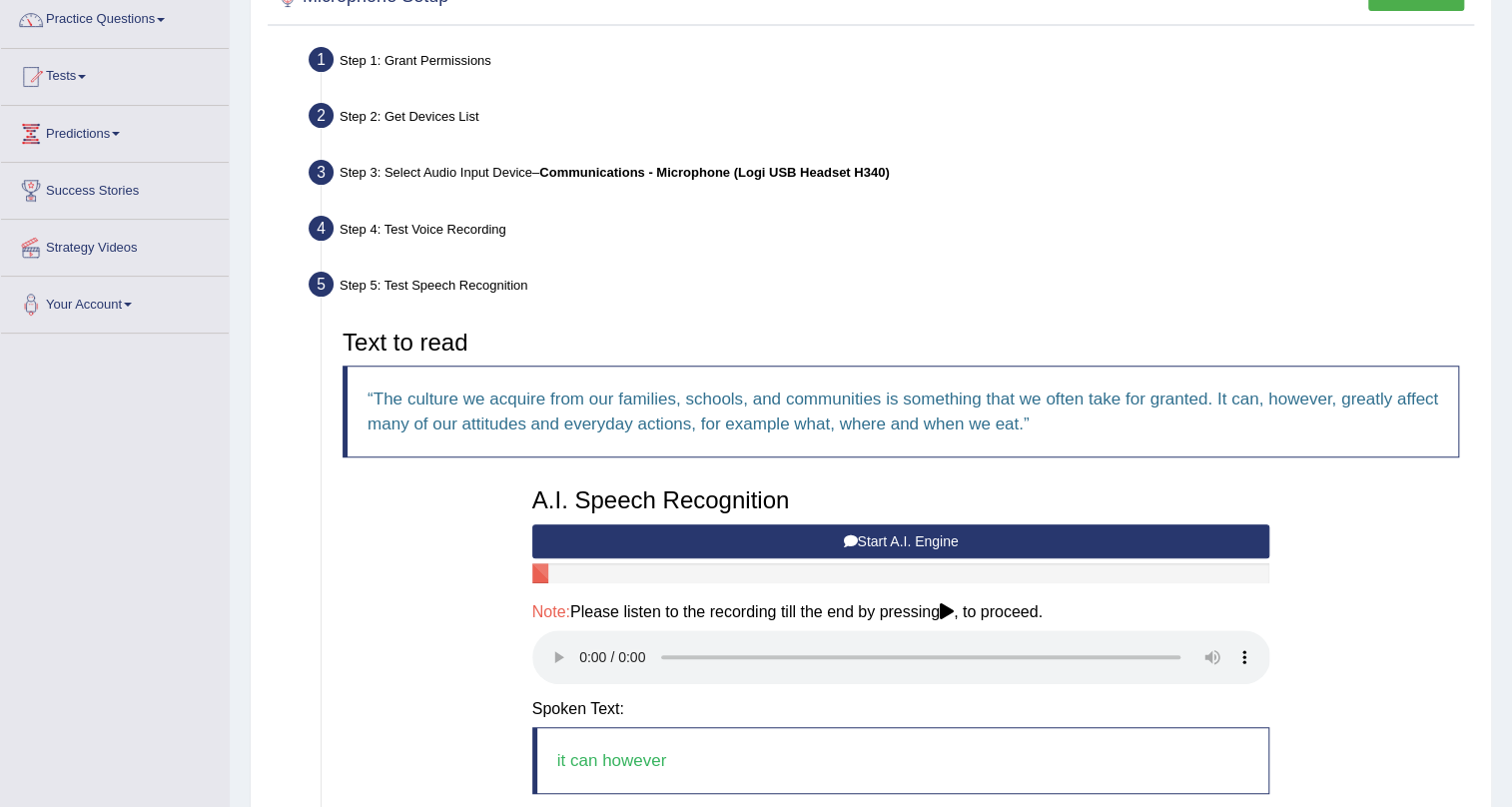 scroll, scrollTop: 255, scrollLeft: 0, axis: vertical 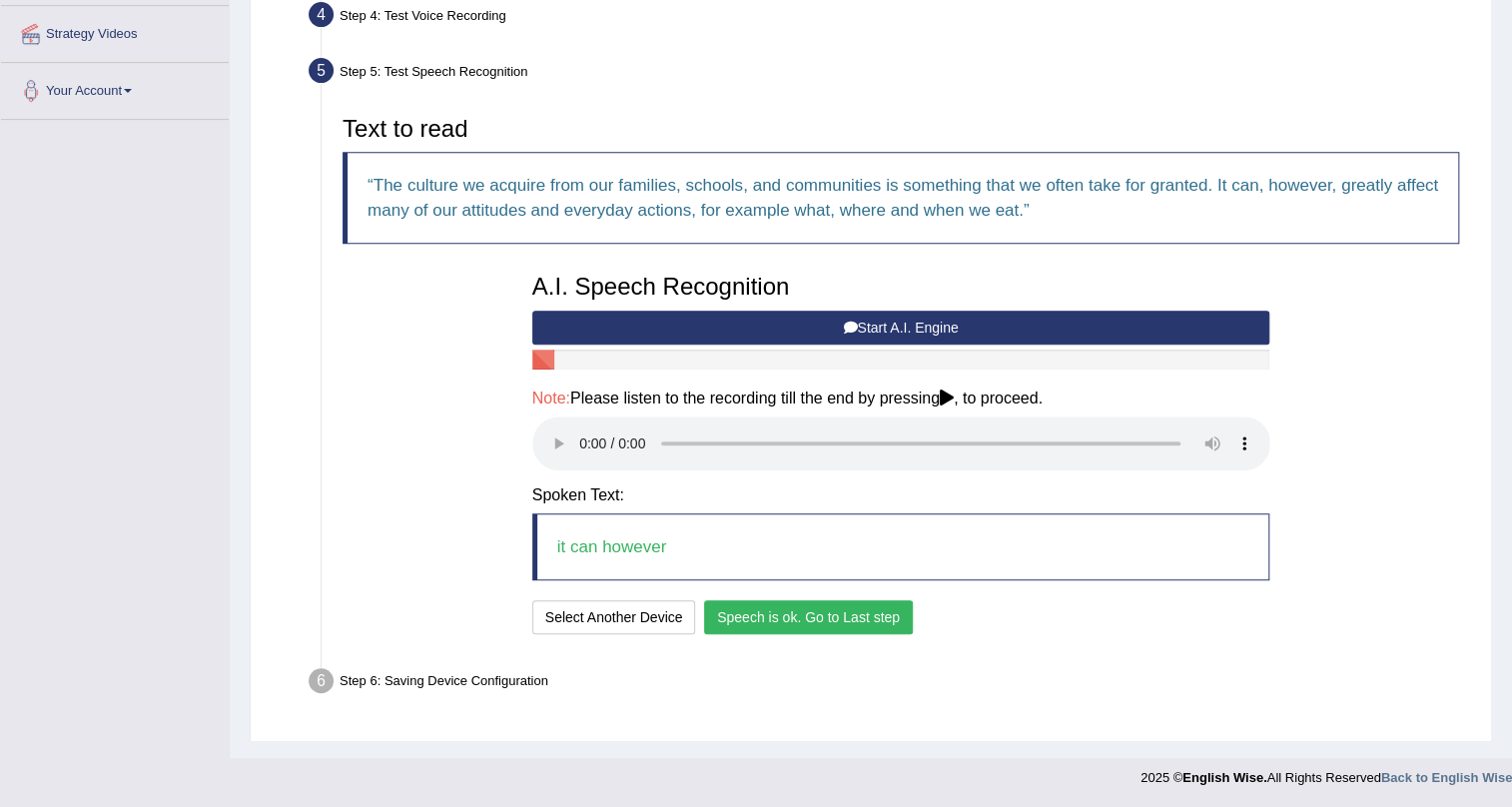 click on "Speech is ok. Go to Last step" at bounding box center (808, 617) 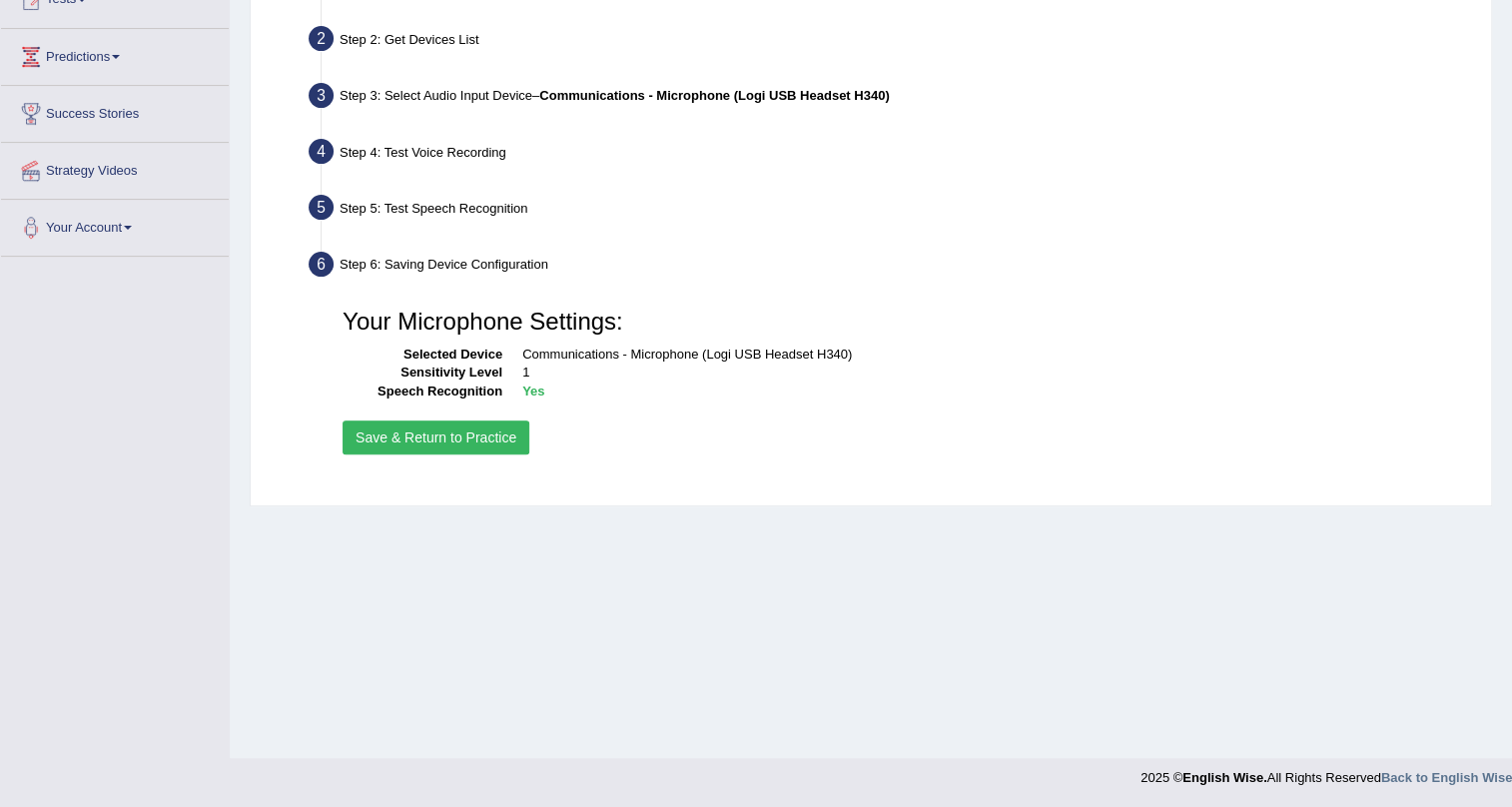 click on "Save & Return to Practice" at bounding box center (435, 437) 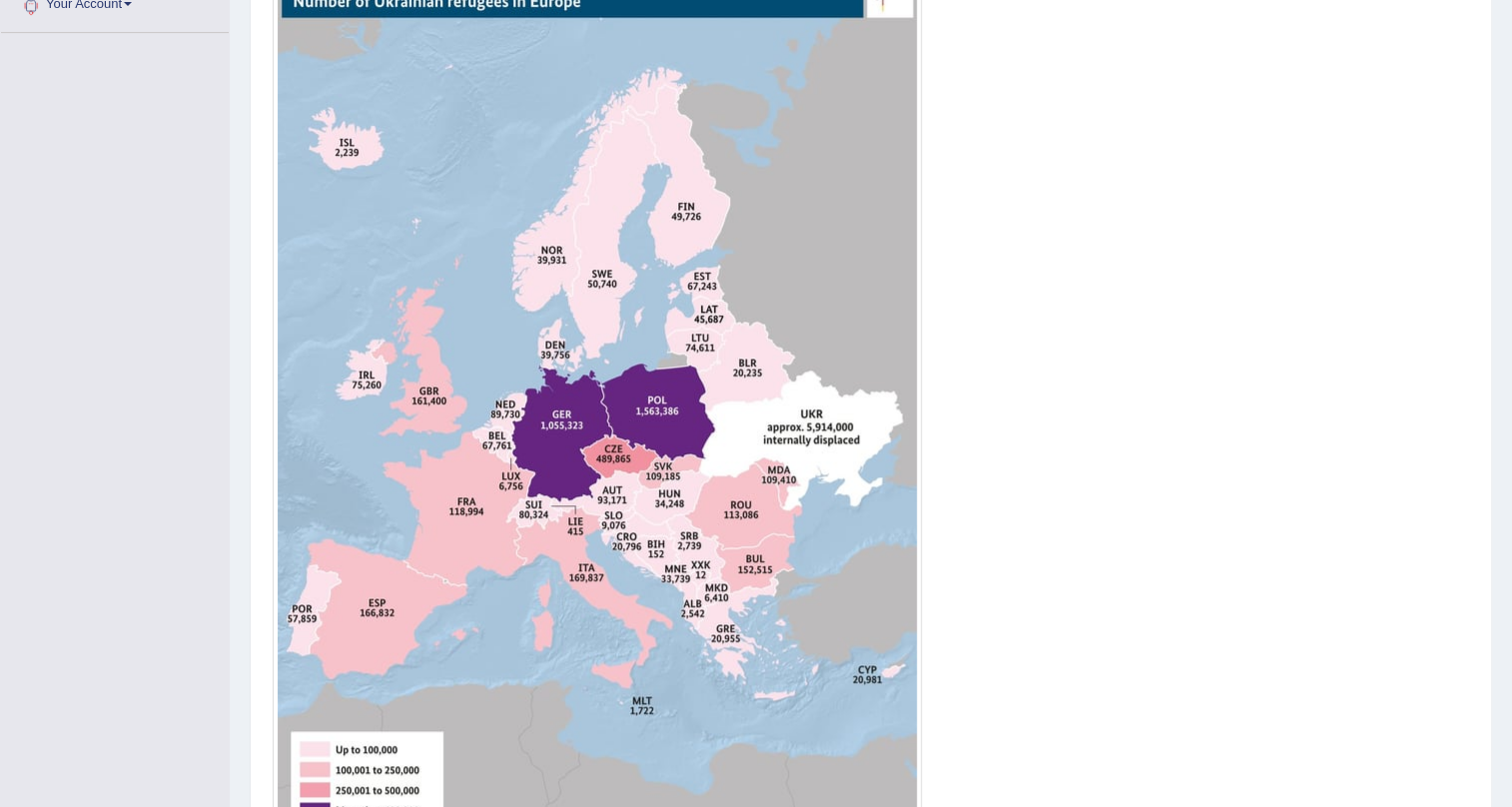 scroll, scrollTop: 544, scrollLeft: 0, axis: vertical 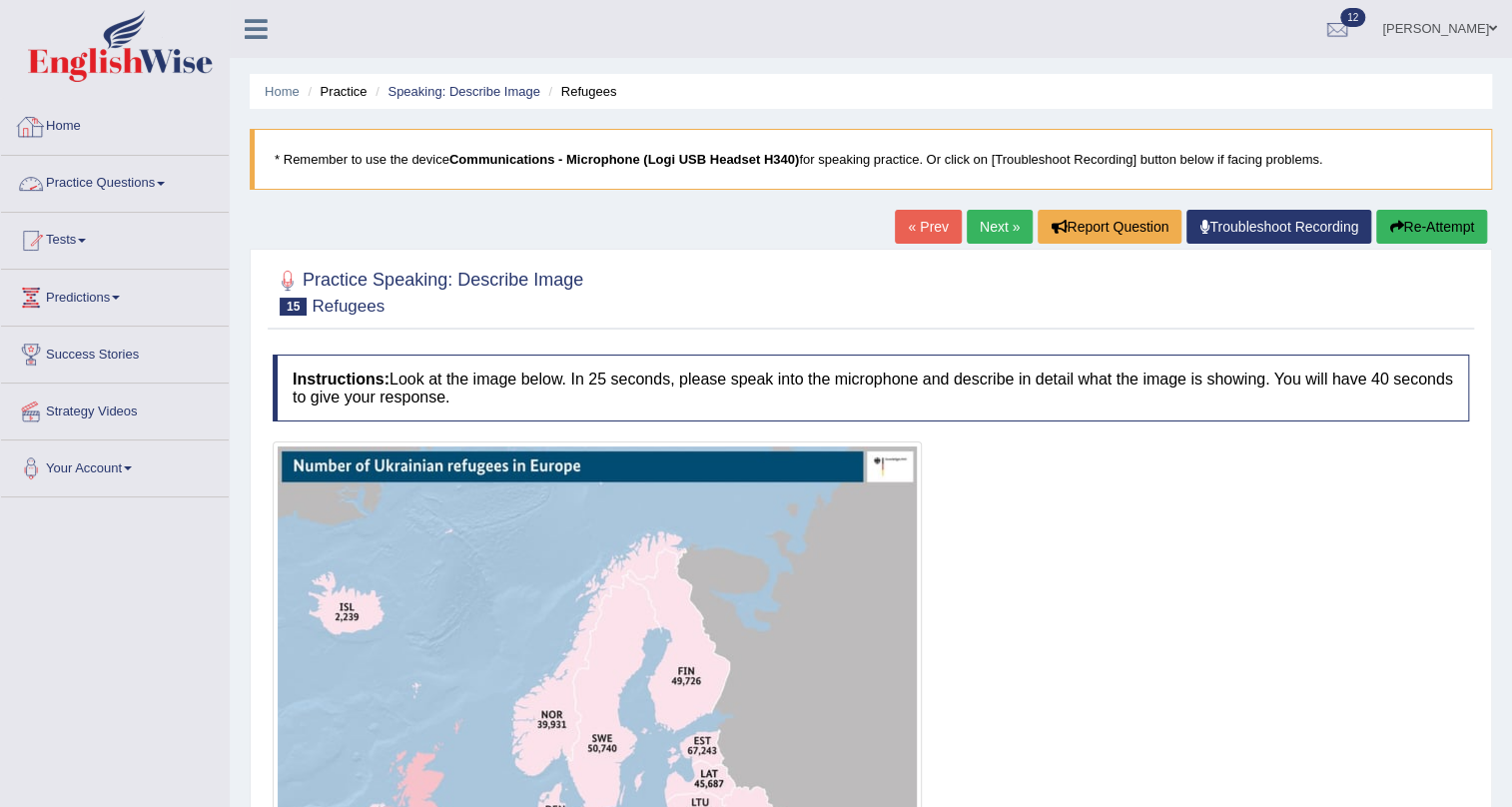 click at bounding box center (31, 127) 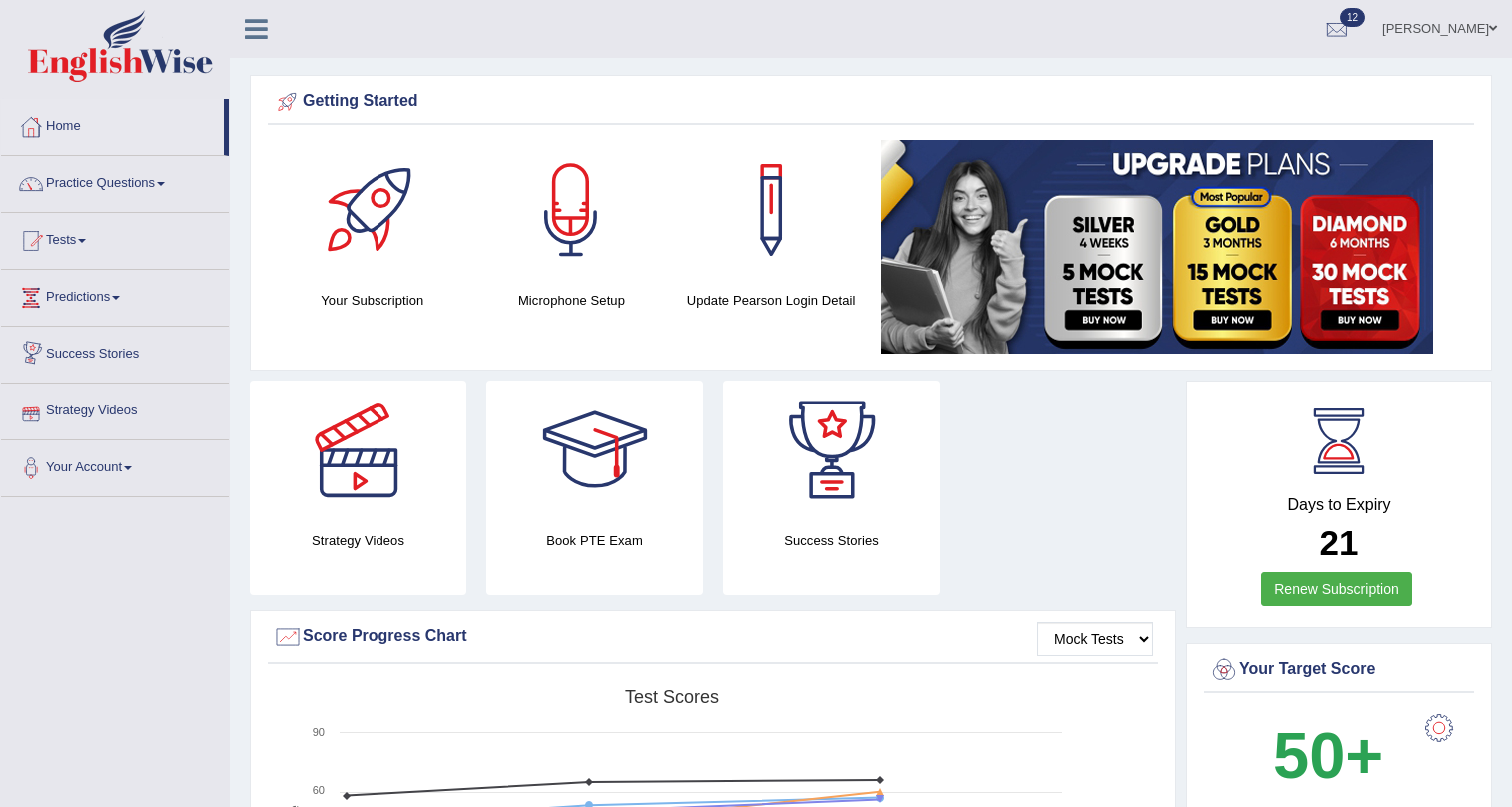scroll, scrollTop: 0, scrollLeft: 0, axis: both 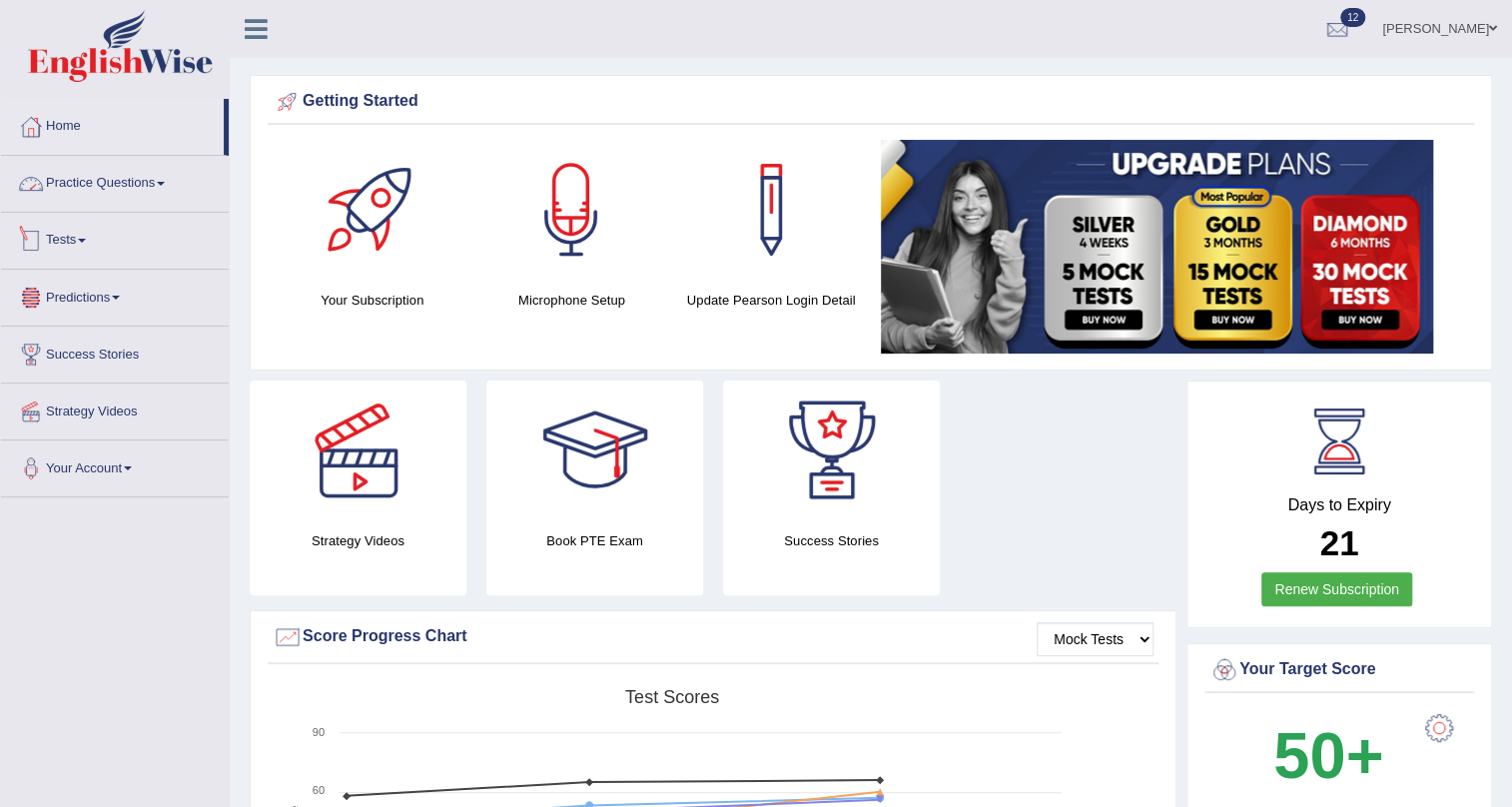 click on "Practice Questions" at bounding box center (115, 181) 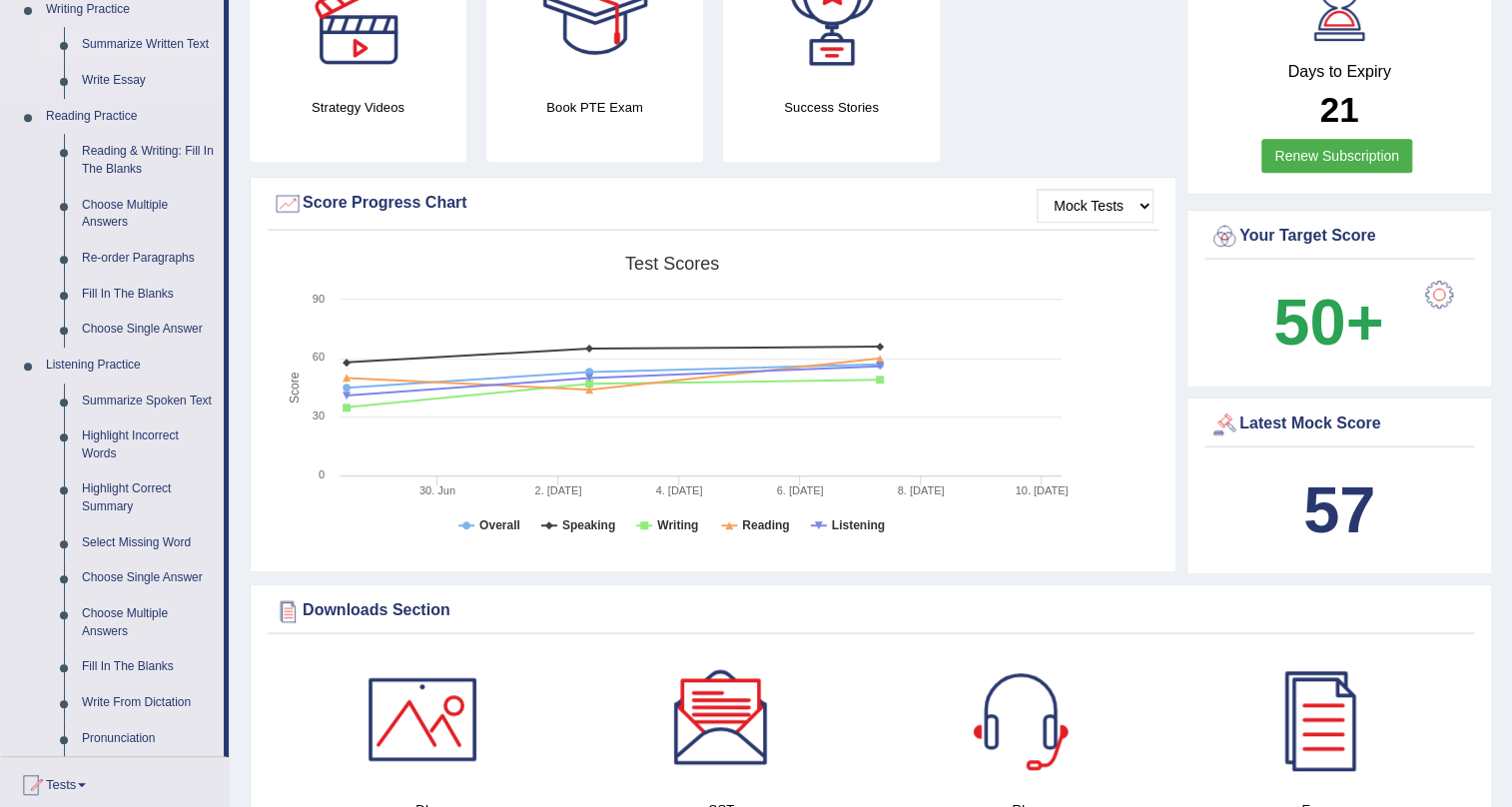 scroll, scrollTop: 453, scrollLeft: 0, axis: vertical 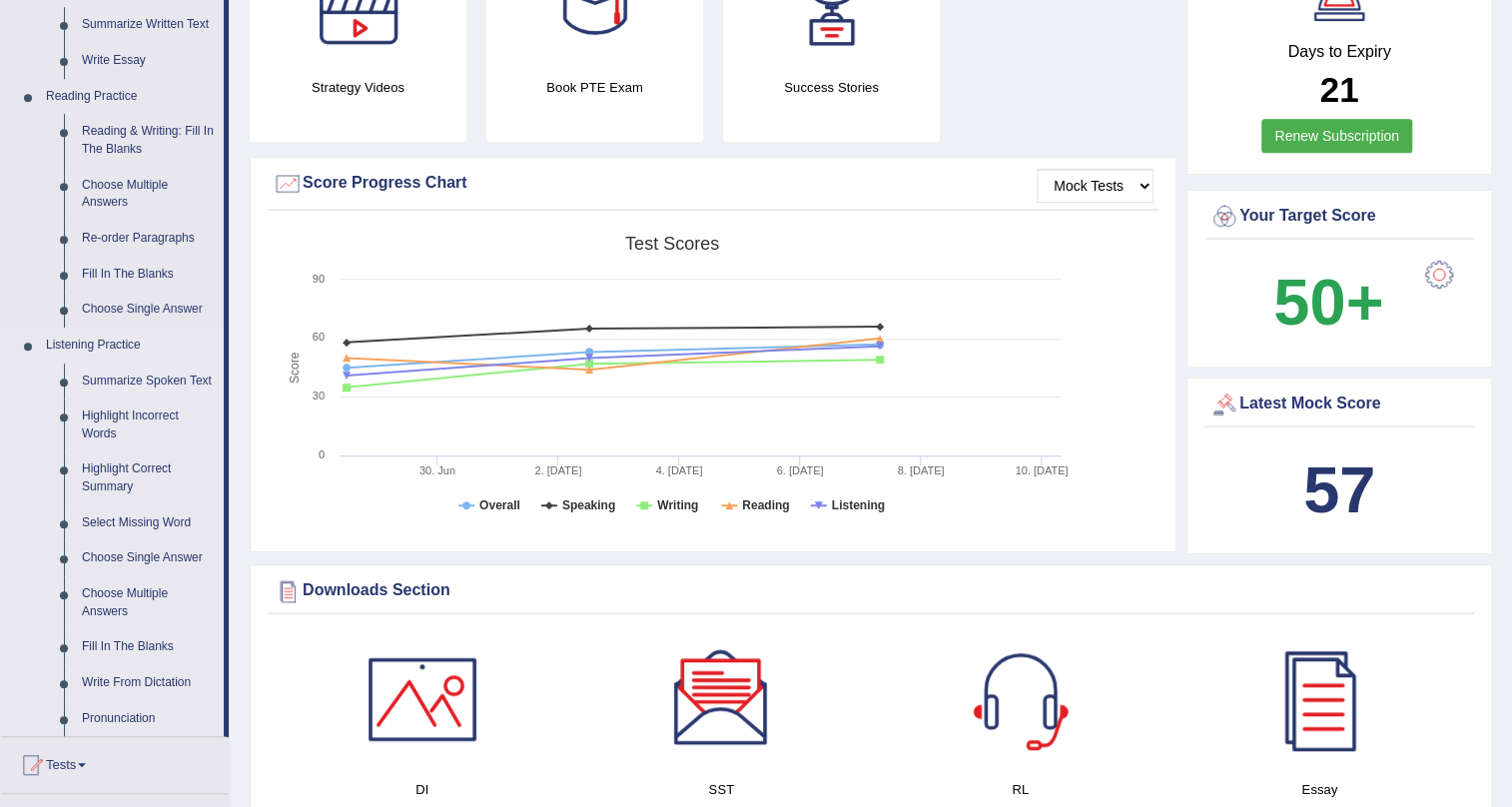 click on "Summarize Spoken Text" at bounding box center (148, 382) 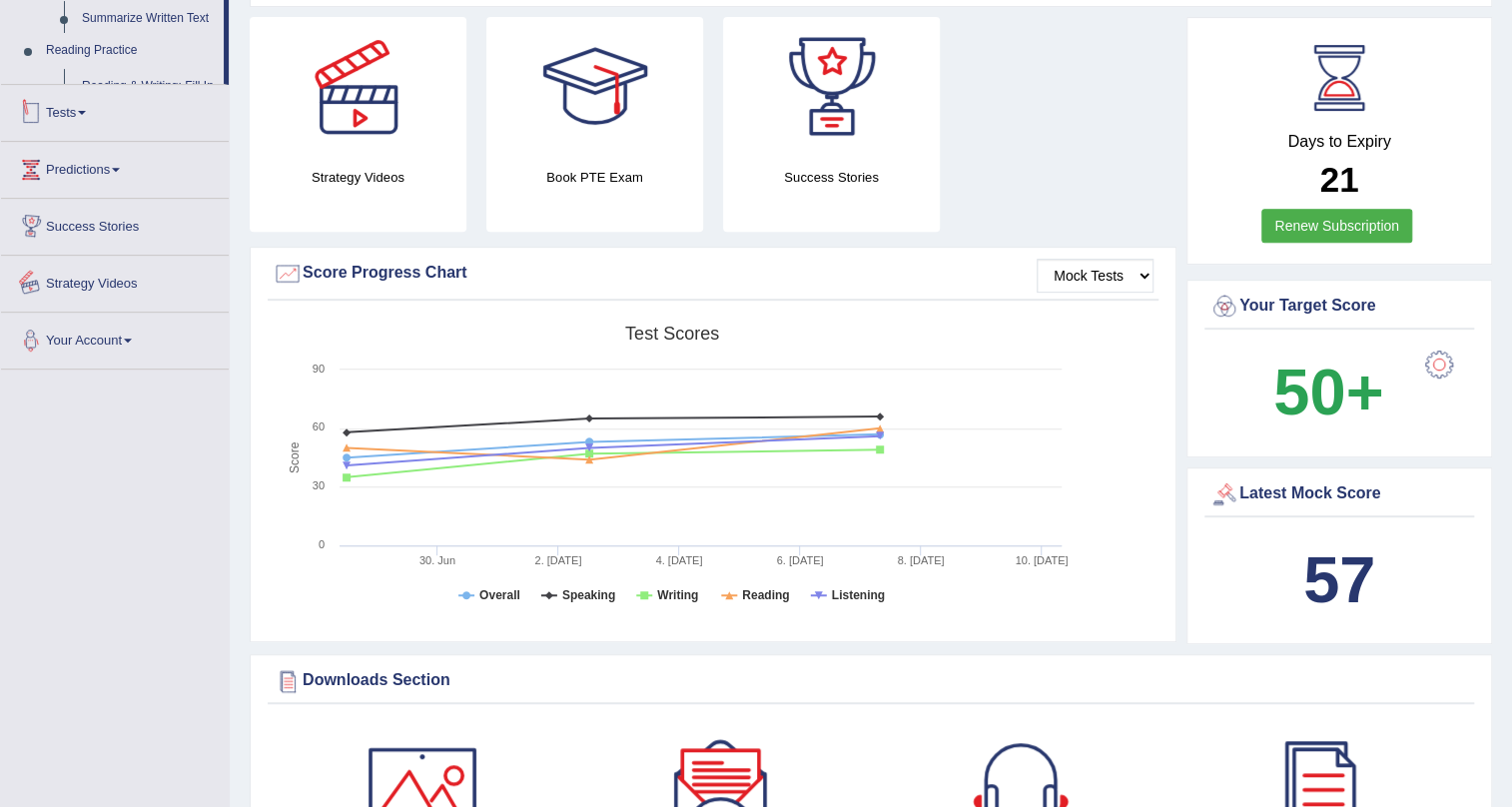 scroll, scrollTop: 594, scrollLeft: 0, axis: vertical 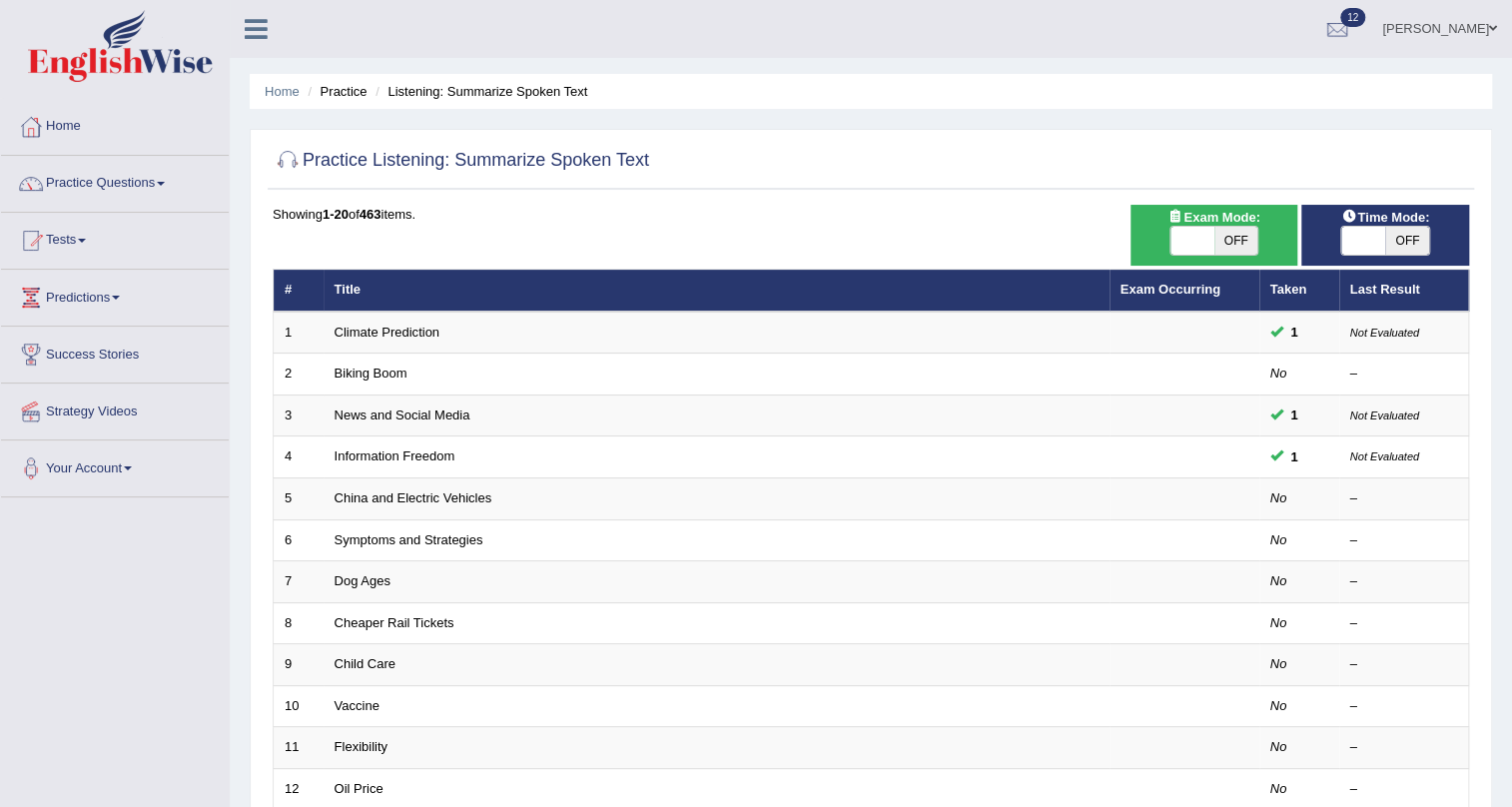 click on "OFF" at bounding box center [1236, 241] 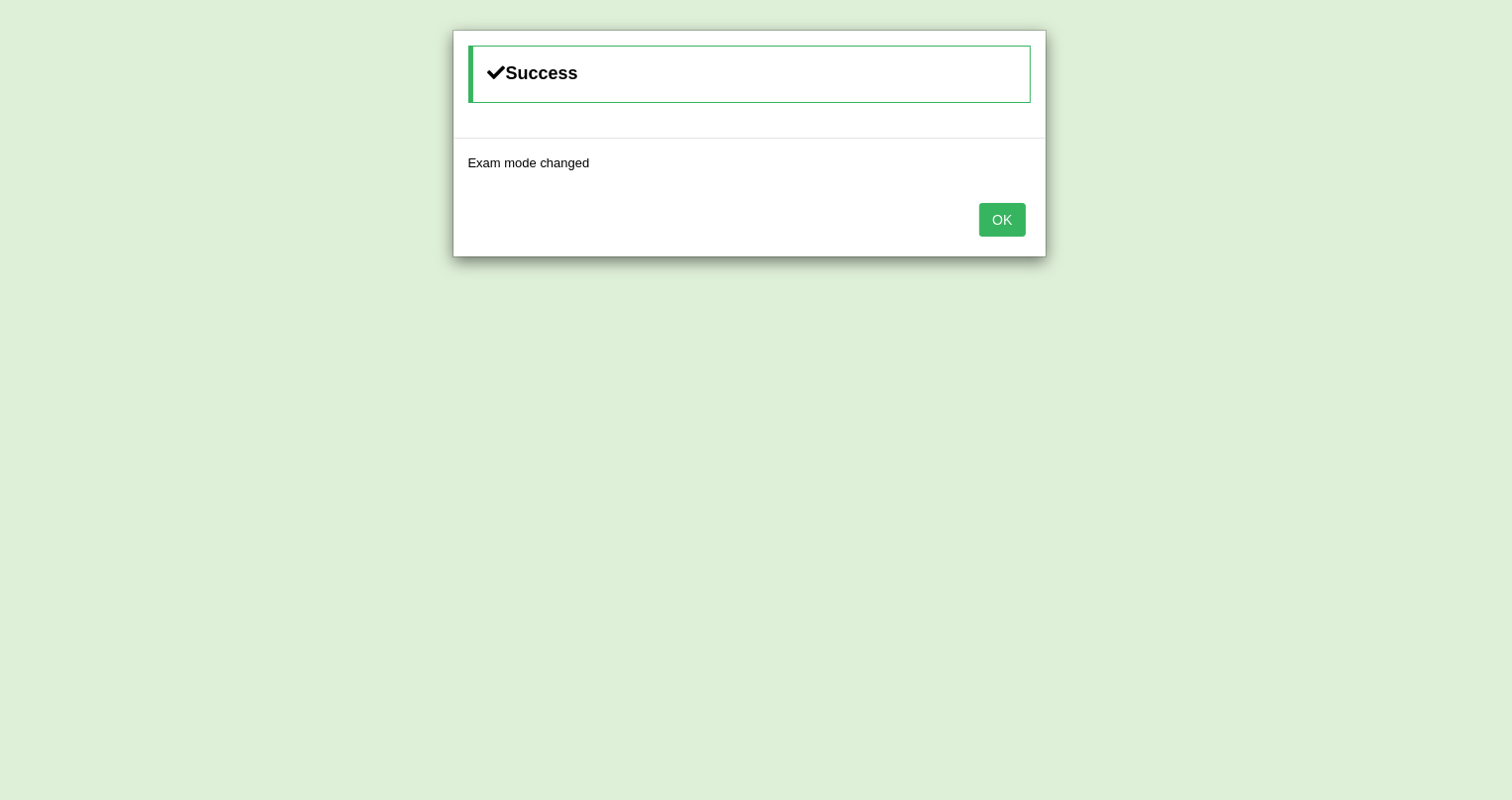 click on "OK" at bounding box center (1002, 220) 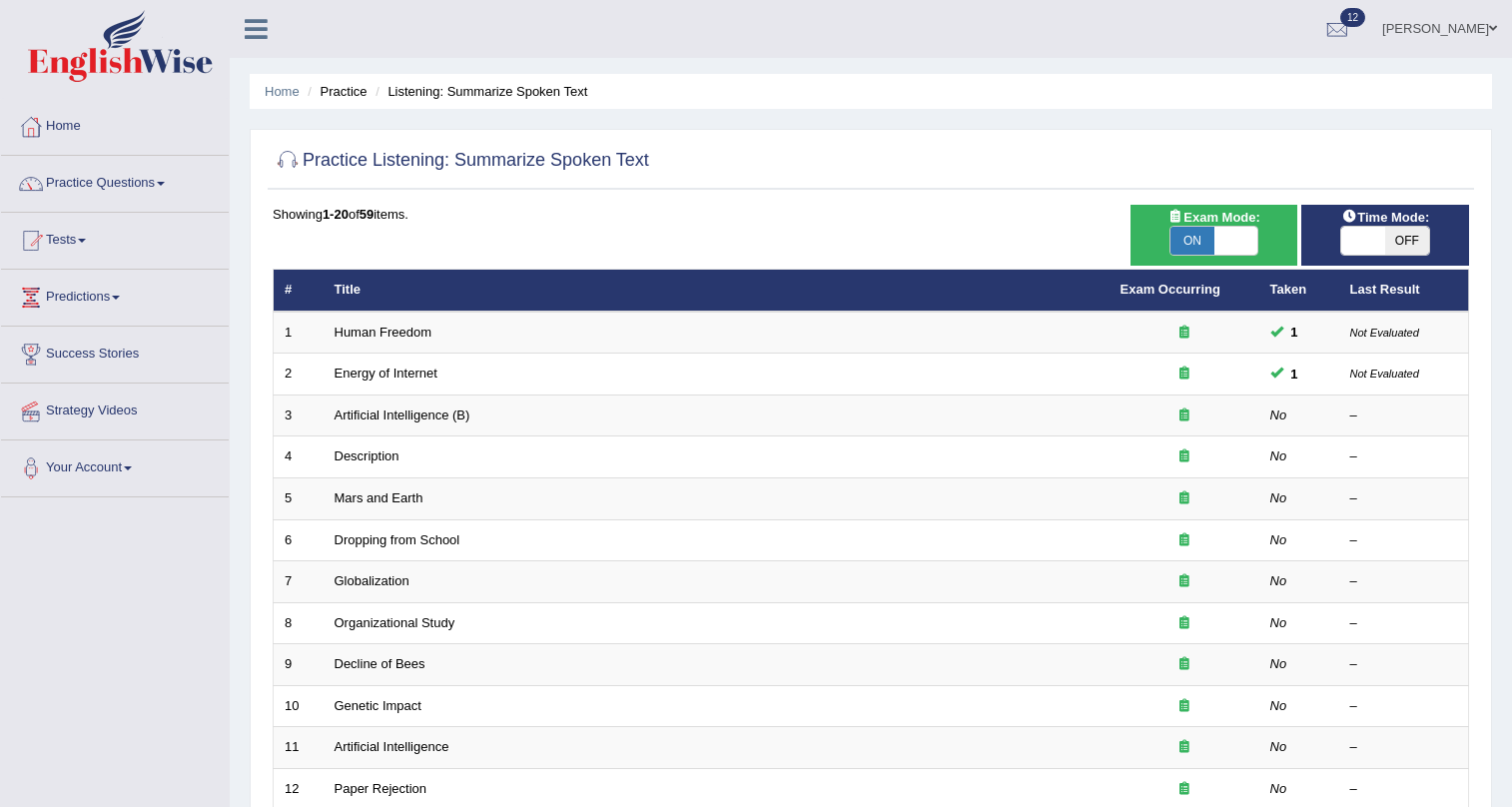 scroll, scrollTop: 0, scrollLeft: 0, axis: both 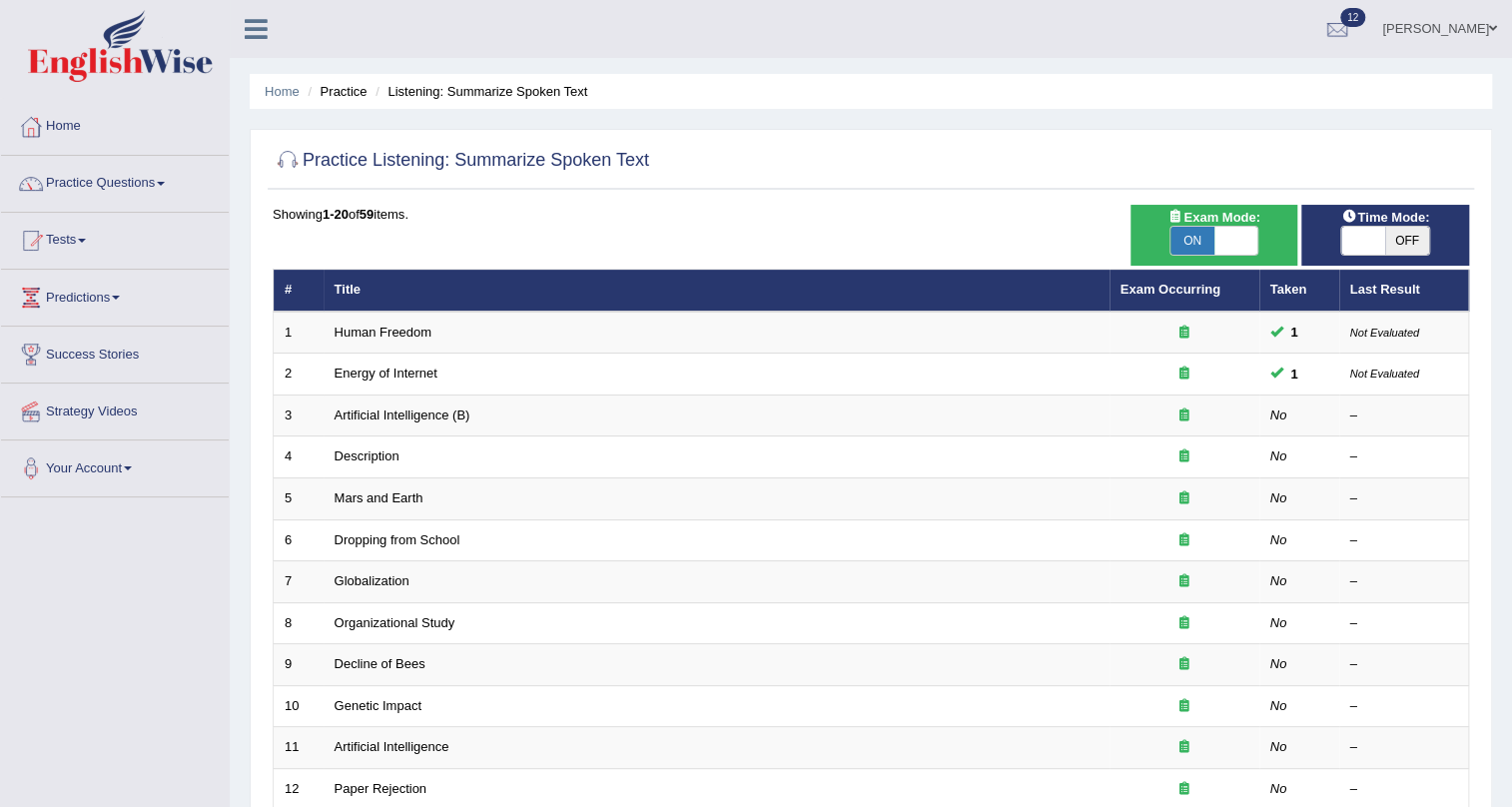 click at bounding box center (1363, 241) 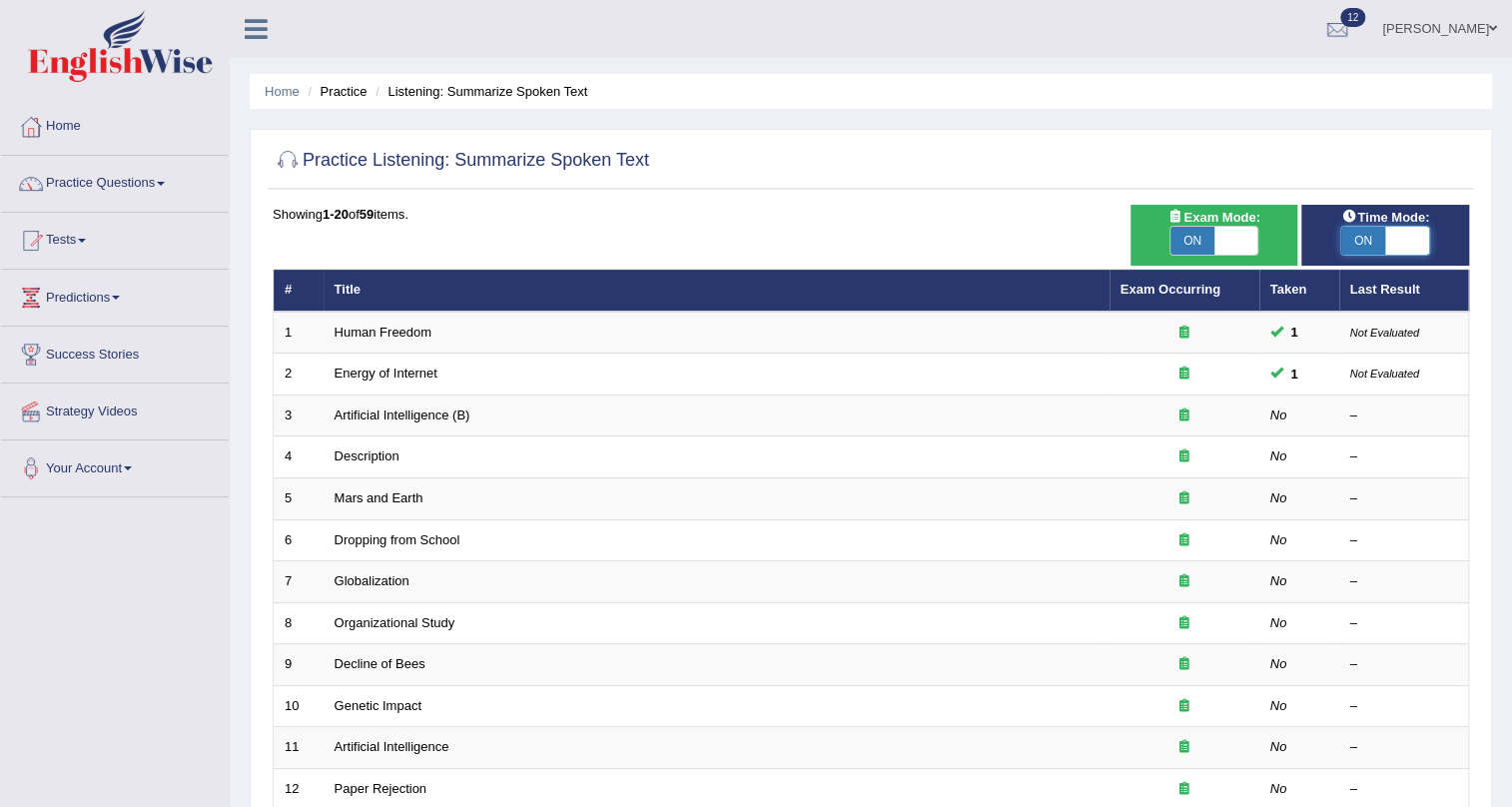 checkbox on "true" 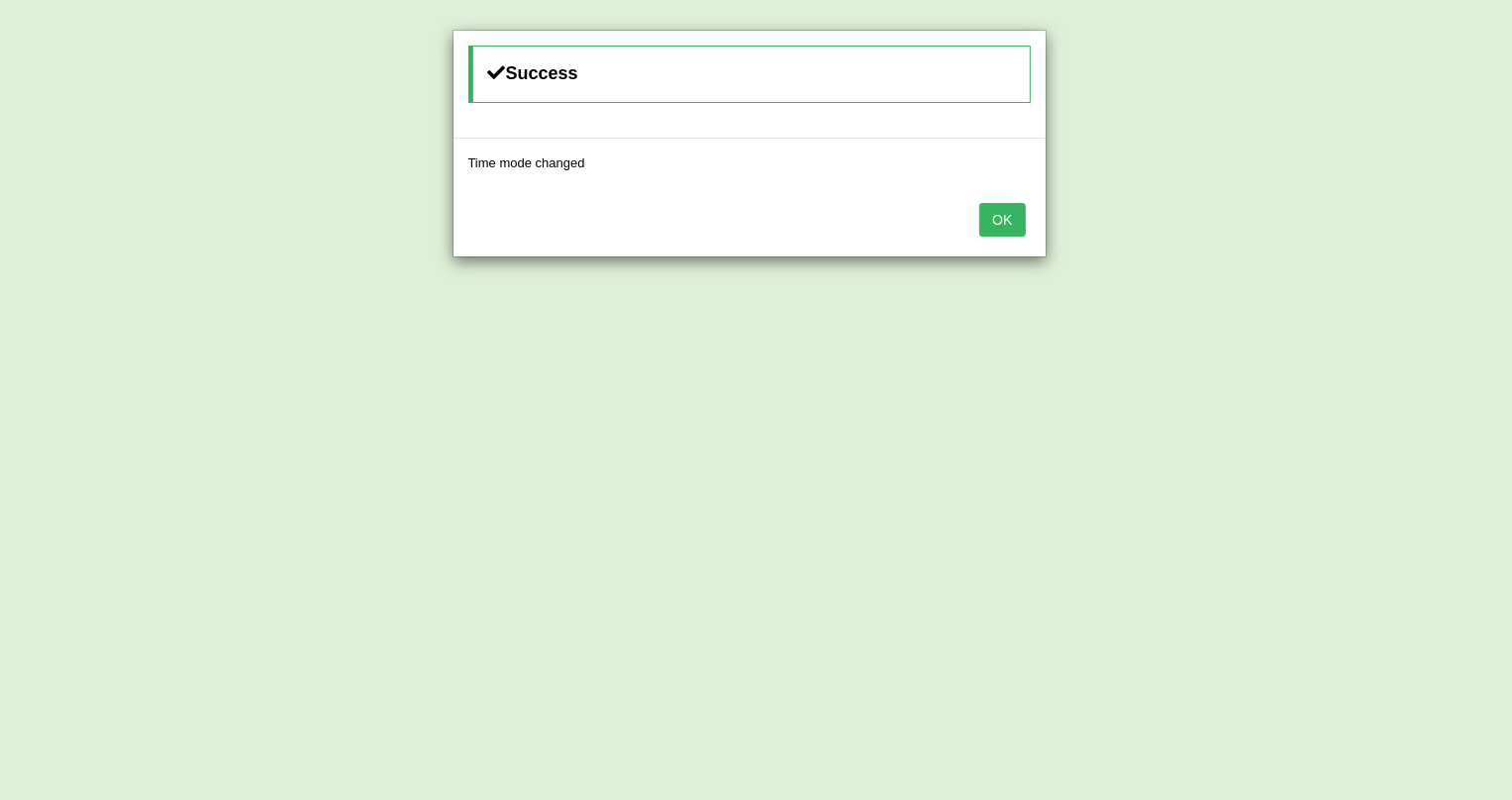 click on "OK" at bounding box center (1002, 220) 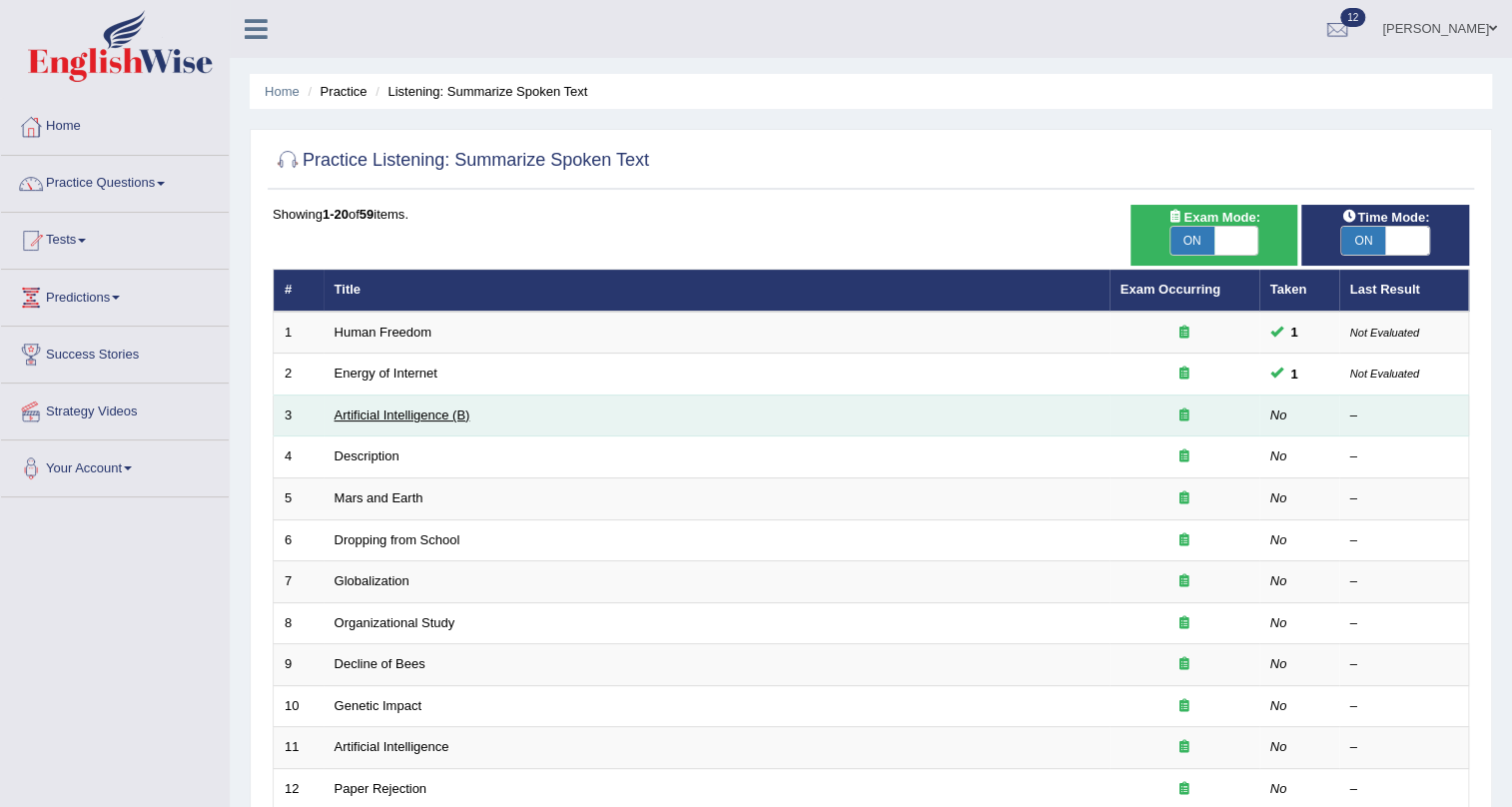 click on "Artificial Intelligence (B)" at bounding box center (402, 414) 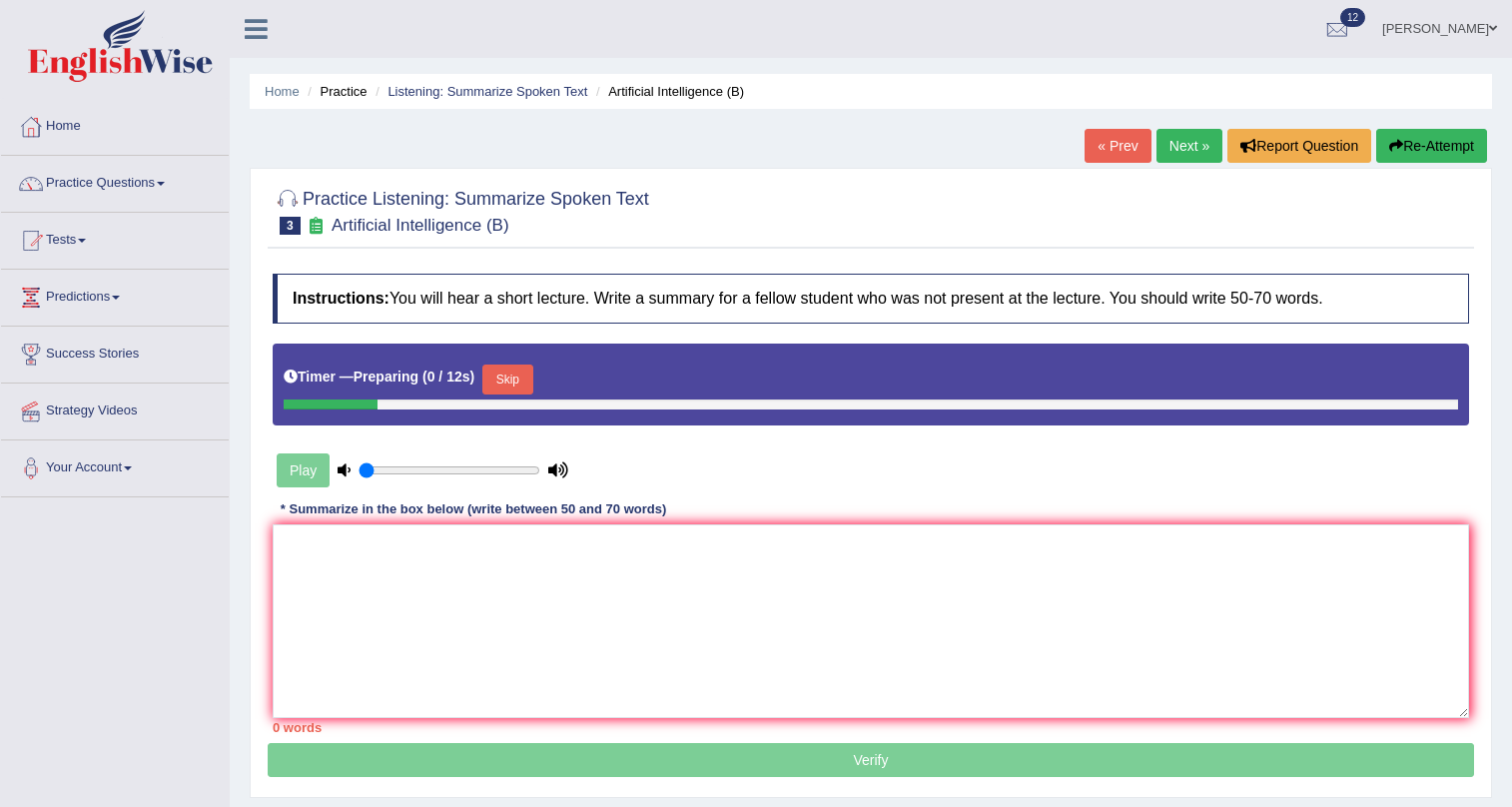 scroll, scrollTop: 0, scrollLeft: 0, axis: both 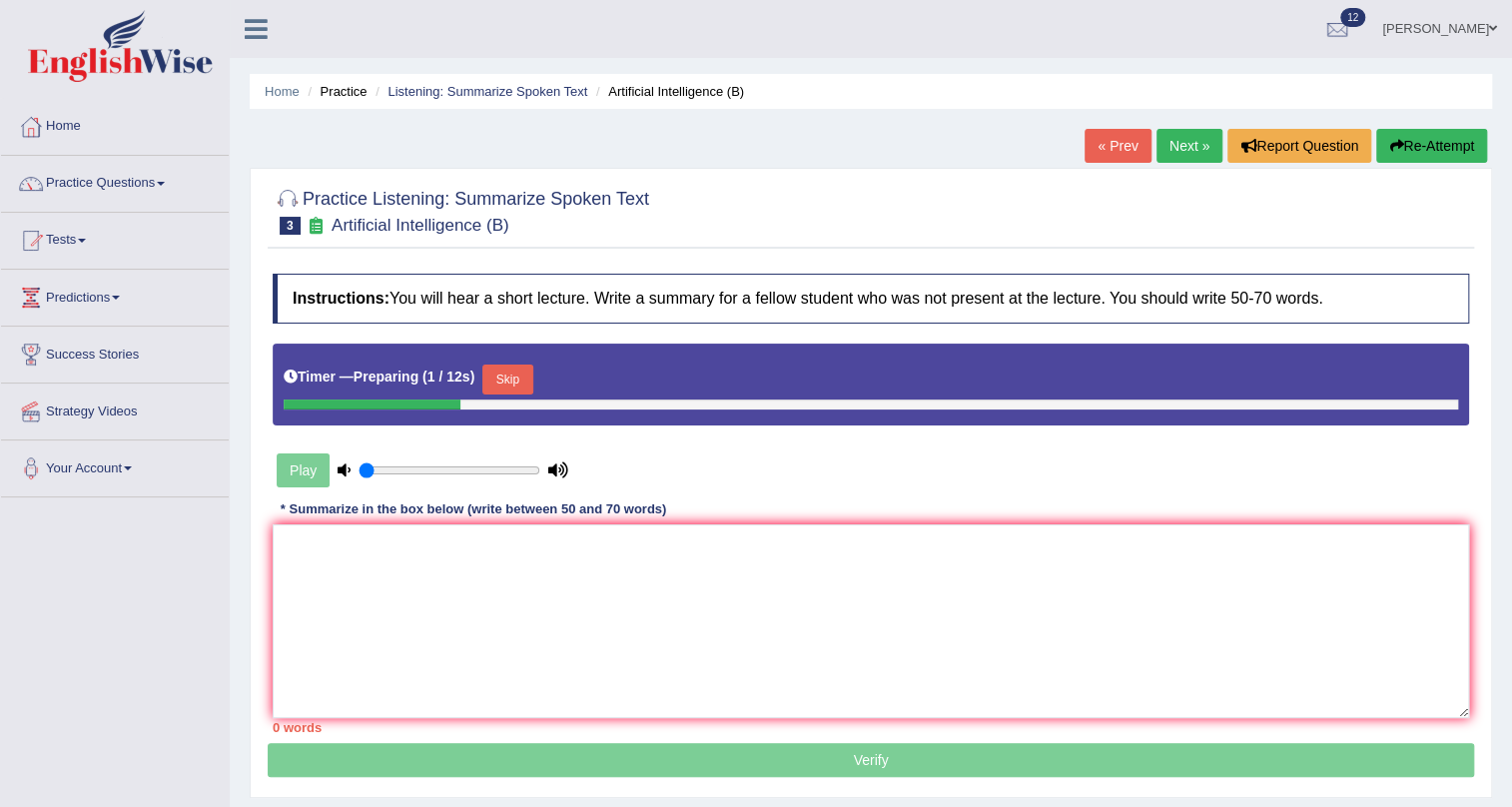 click on "Skip" at bounding box center (507, 380) 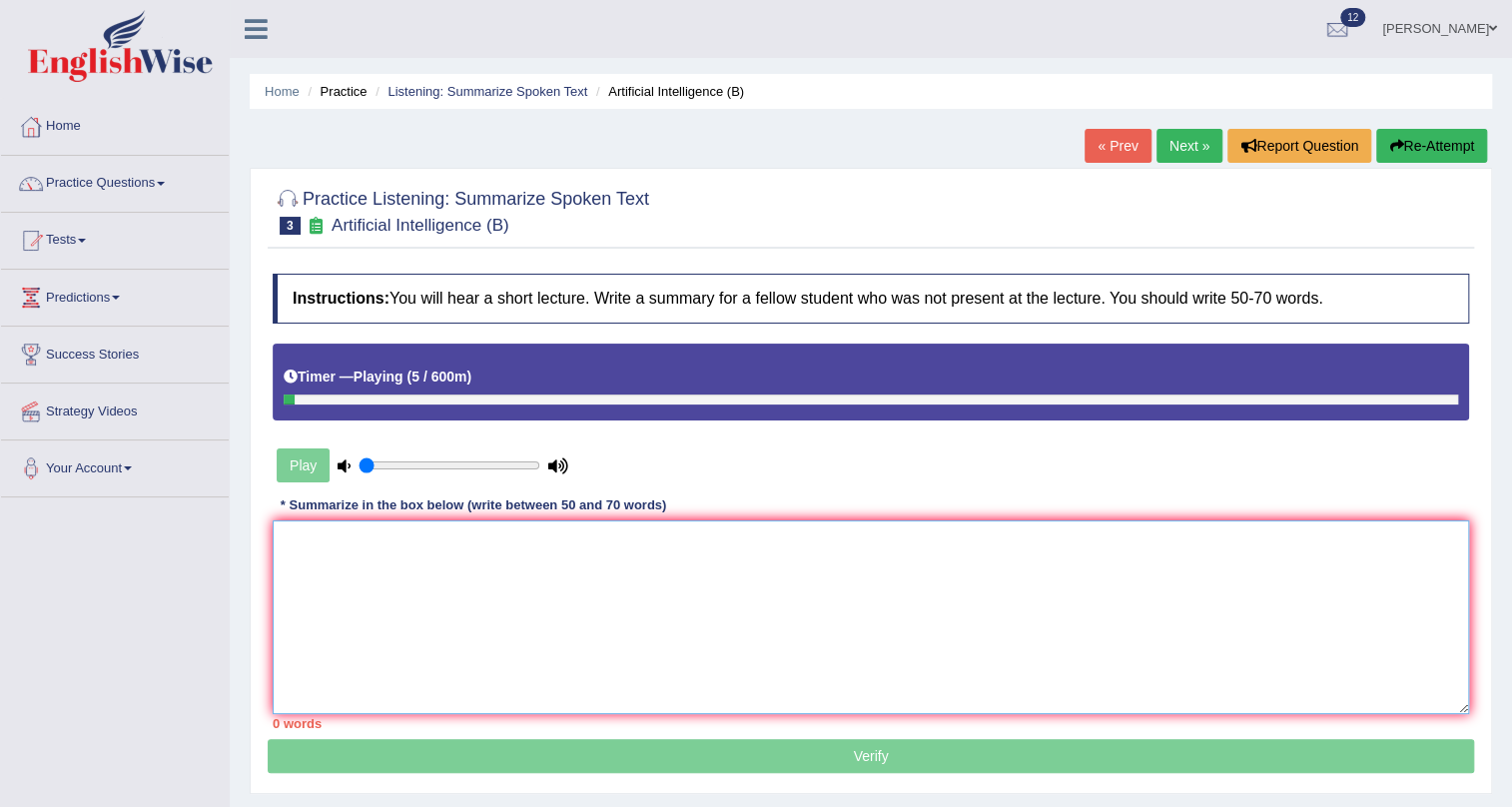 click at bounding box center (871, 617) 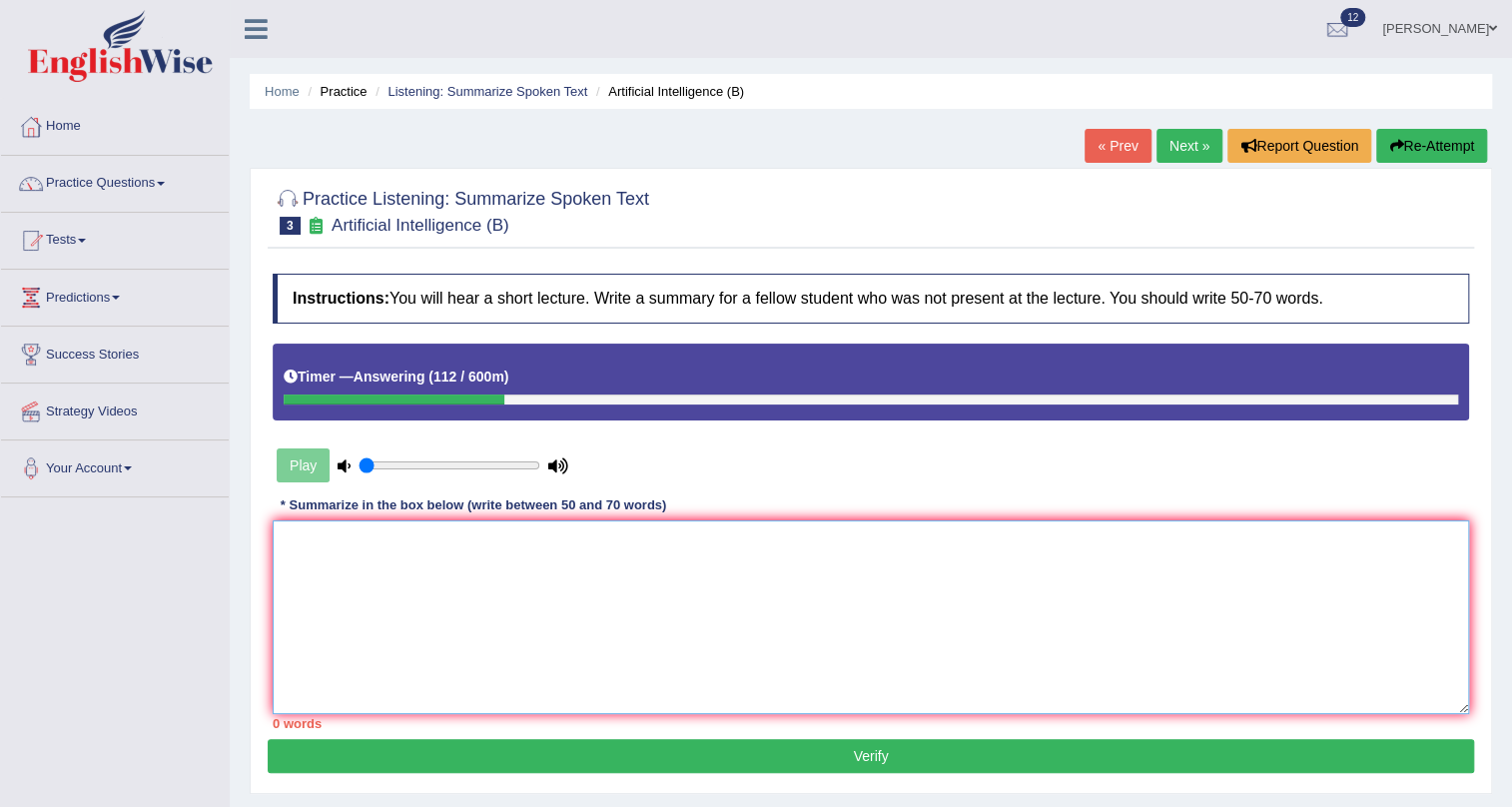 click at bounding box center [871, 617] 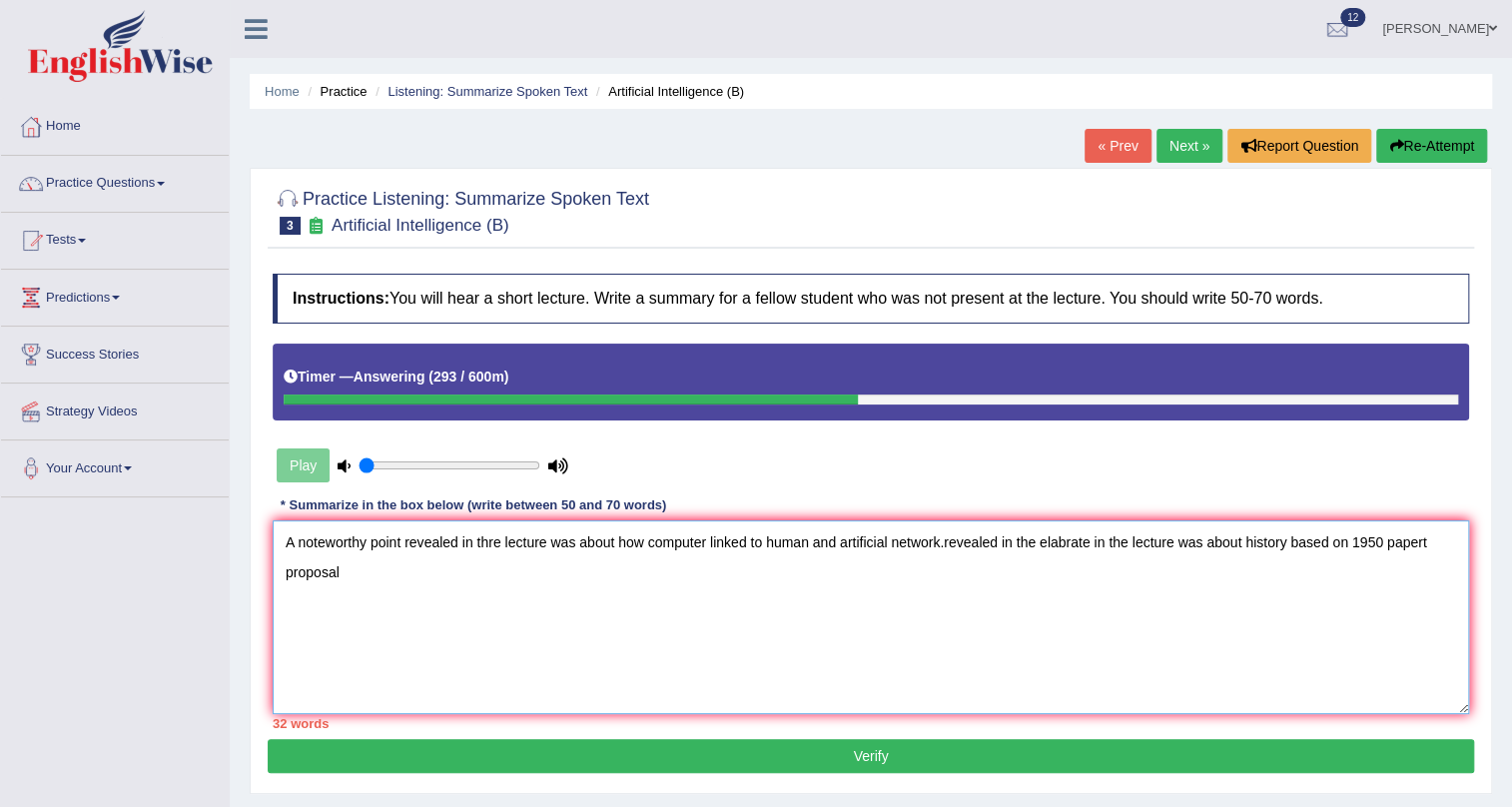 click on "A noteworthy point revealed in thre lecture was about how computer linked to human and artificial network.revealed in the elabrate in the lecture was about history based on 1950 papert proposal" at bounding box center [871, 617] 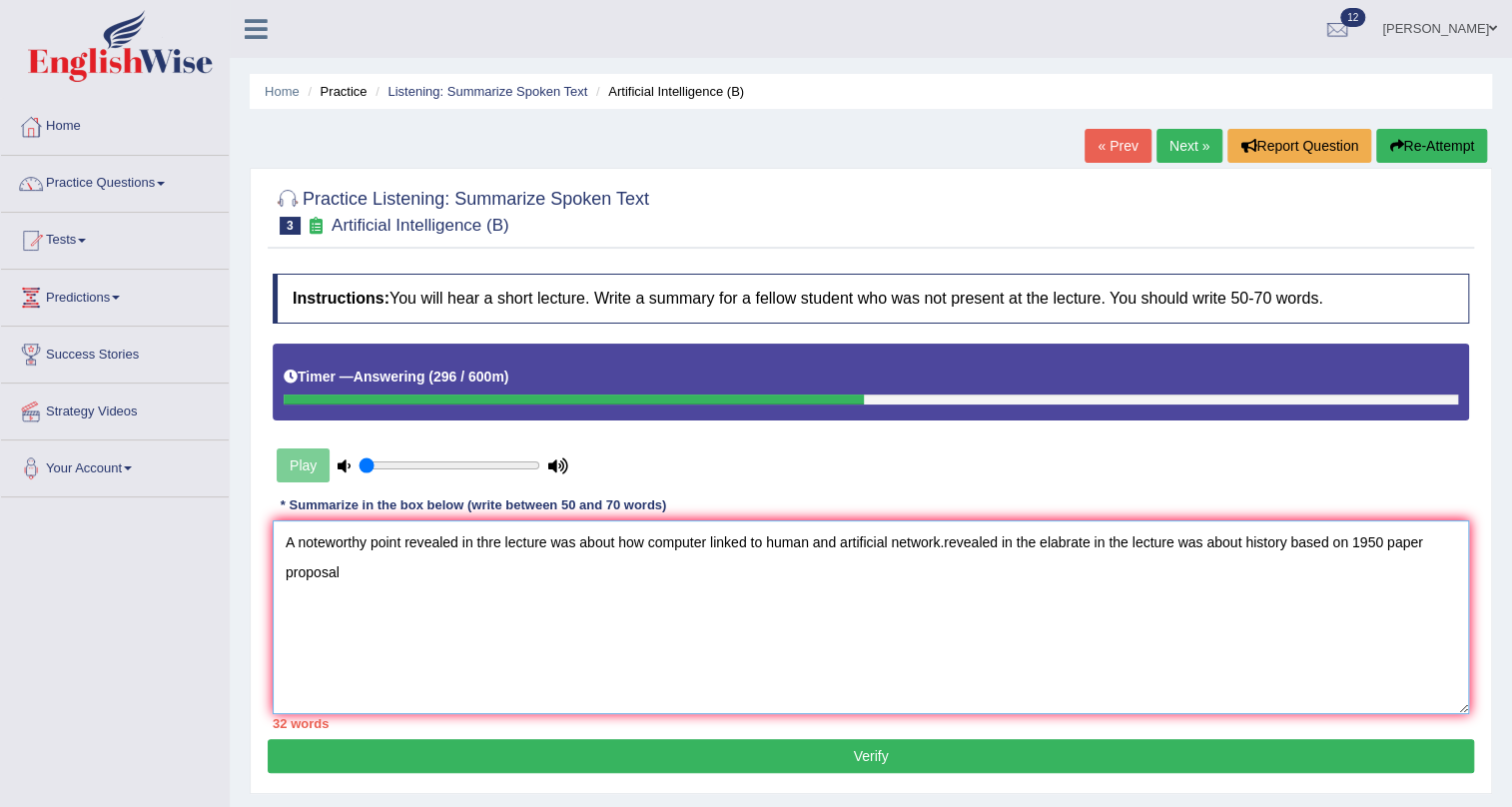 drag, startPoint x: 350, startPoint y: 570, endPoint x: 362, endPoint y: 572, distance: 12.165525 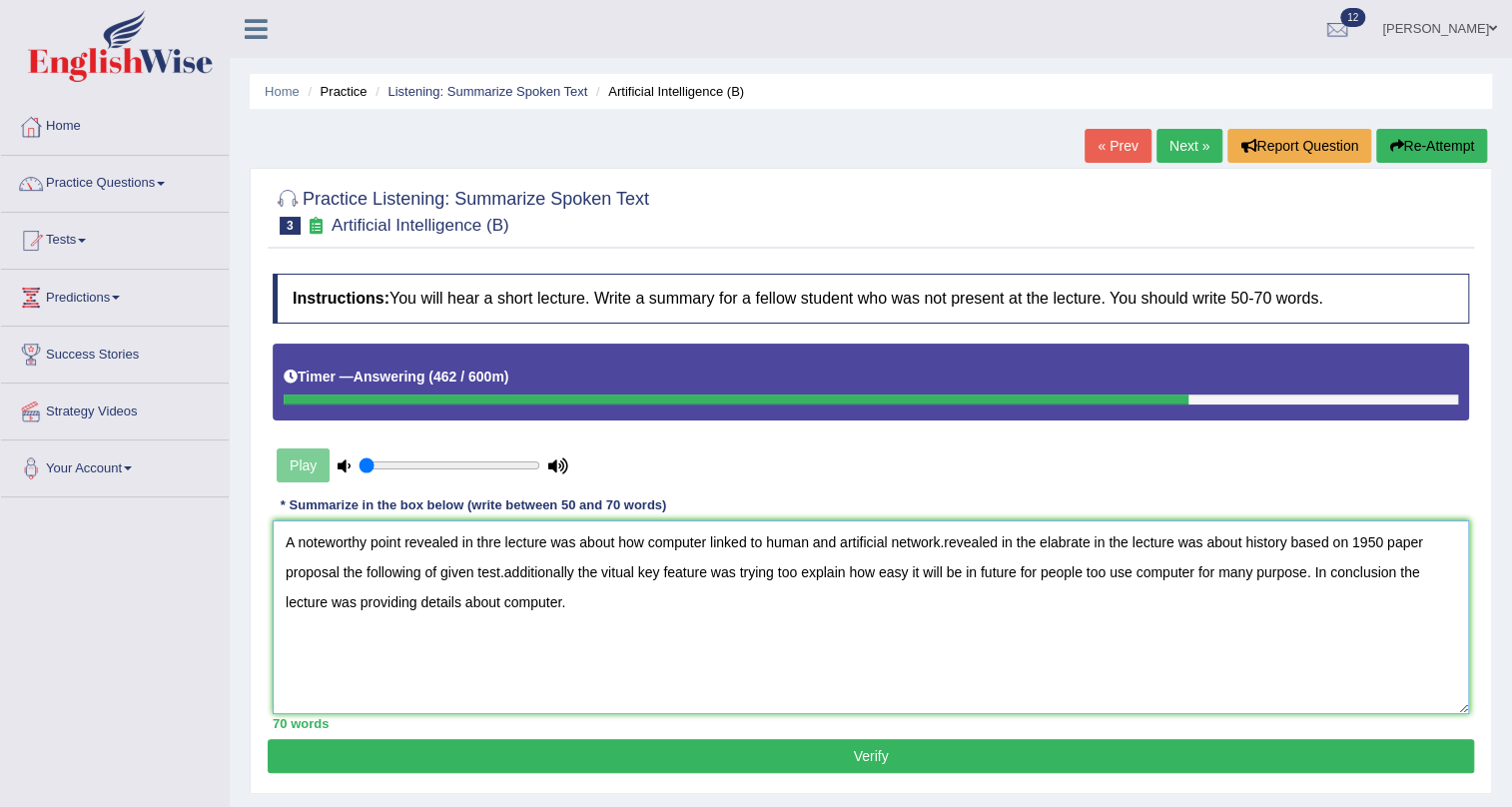 type on "A noteworthy point revealed in thre lecture was about how computer linked to human and artificial network.revealed in the elabrate in the lecture was about history based on 1950 paper proposal the following of given test.additionally the vitual key feature was trying too explain how easy it will be in future for people too use computer for many purpose. In conclusion the lecture was providing details about computer." 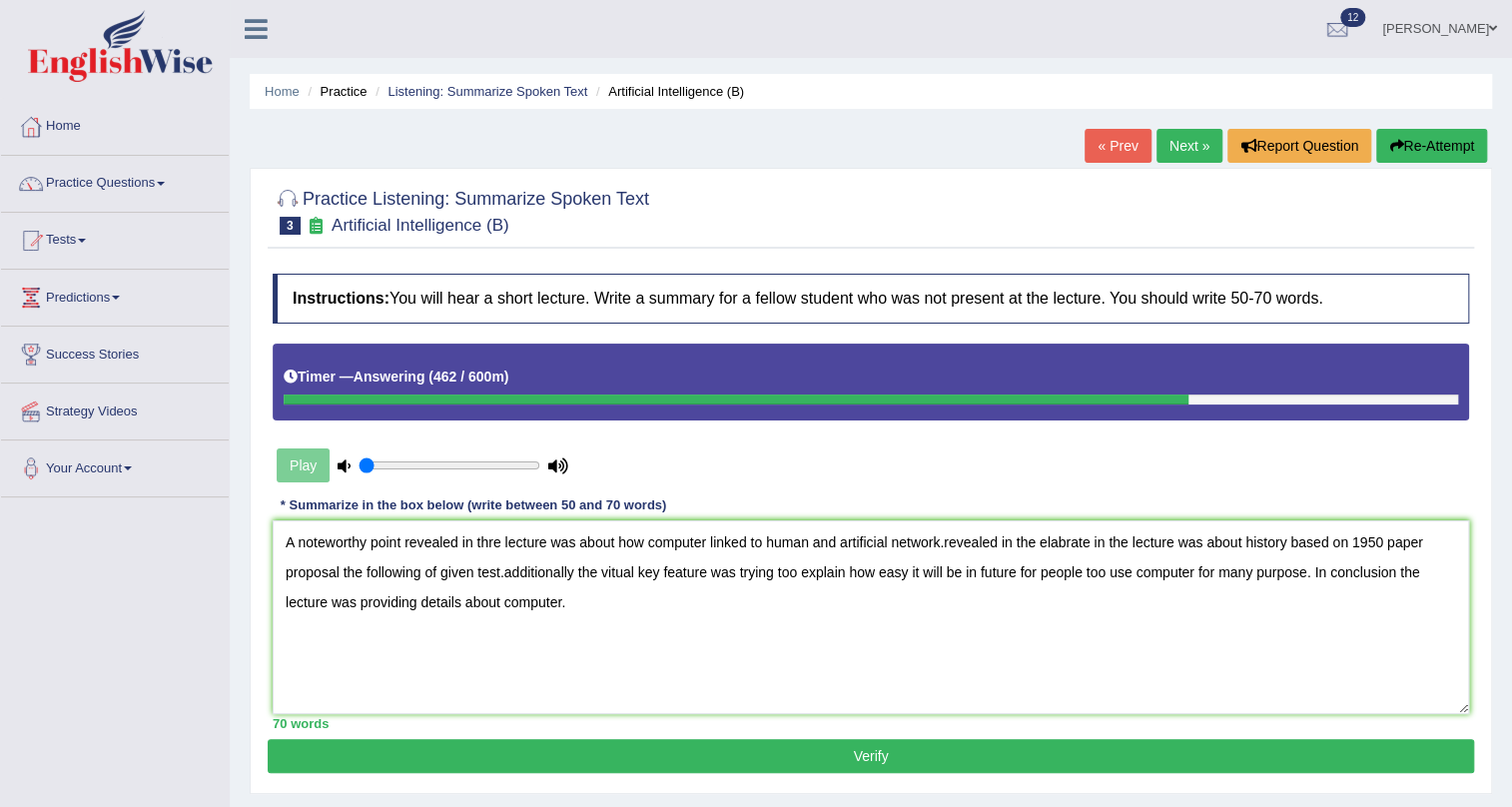 click on "Instructions:  You will hear a short lecture. Write a summary for a fellow student who was not present at the lecture. You should write 50-70 words.
Timer —  Answering   ( 462 / 600m ) Play Transcript: Recorded Answer: * Summarize in the box below (write between 50 and 70 words) A noteworthy point revealed in thre lecture was about how computer linked to human and artificial network.revealed in the elabrate in the lecture was about history based on 1950 paper proposal the following of given test.additionally the vitual key feature was trying too explain how easy it will be in future for people too use computer for many purpose. In conclusion the lecture was providing details about computer. 70 words Written Keywords: A.I. Engine Result: Processing..." at bounding box center (871, 501) 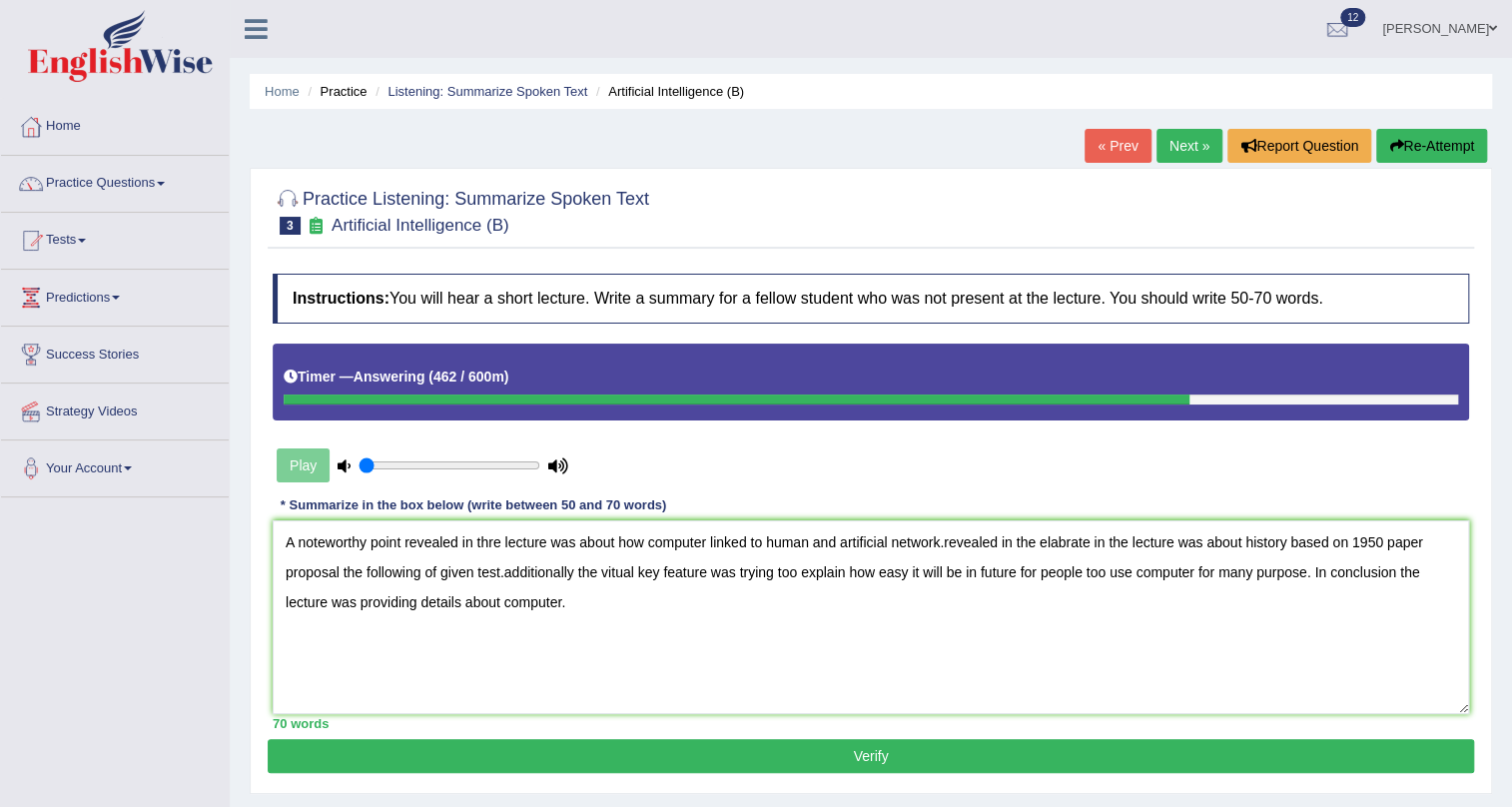 click on "Verify" at bounding box center (871, 756) 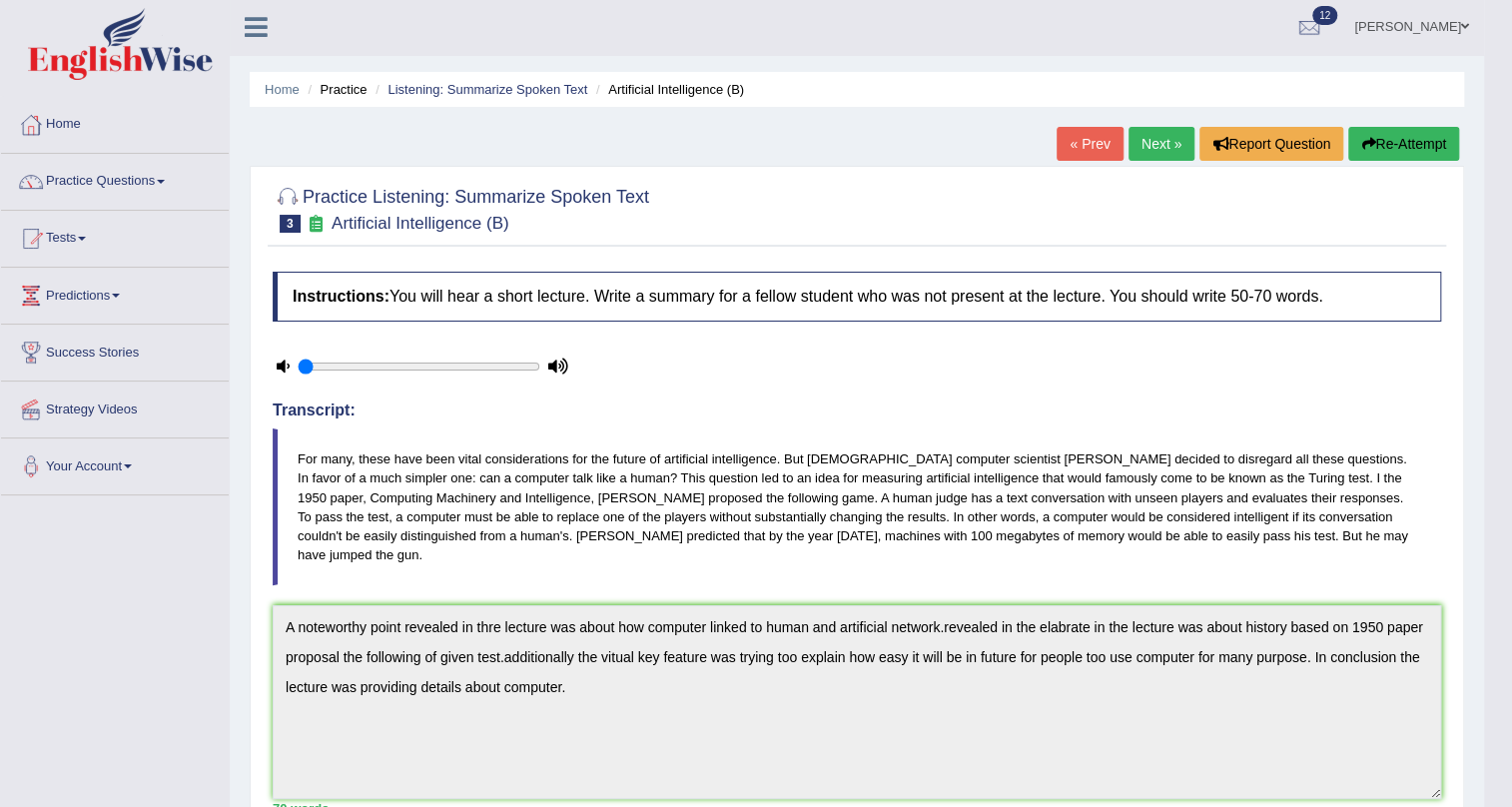 scroll, scrollTop: 0, scrollLeft: 0, axis: both 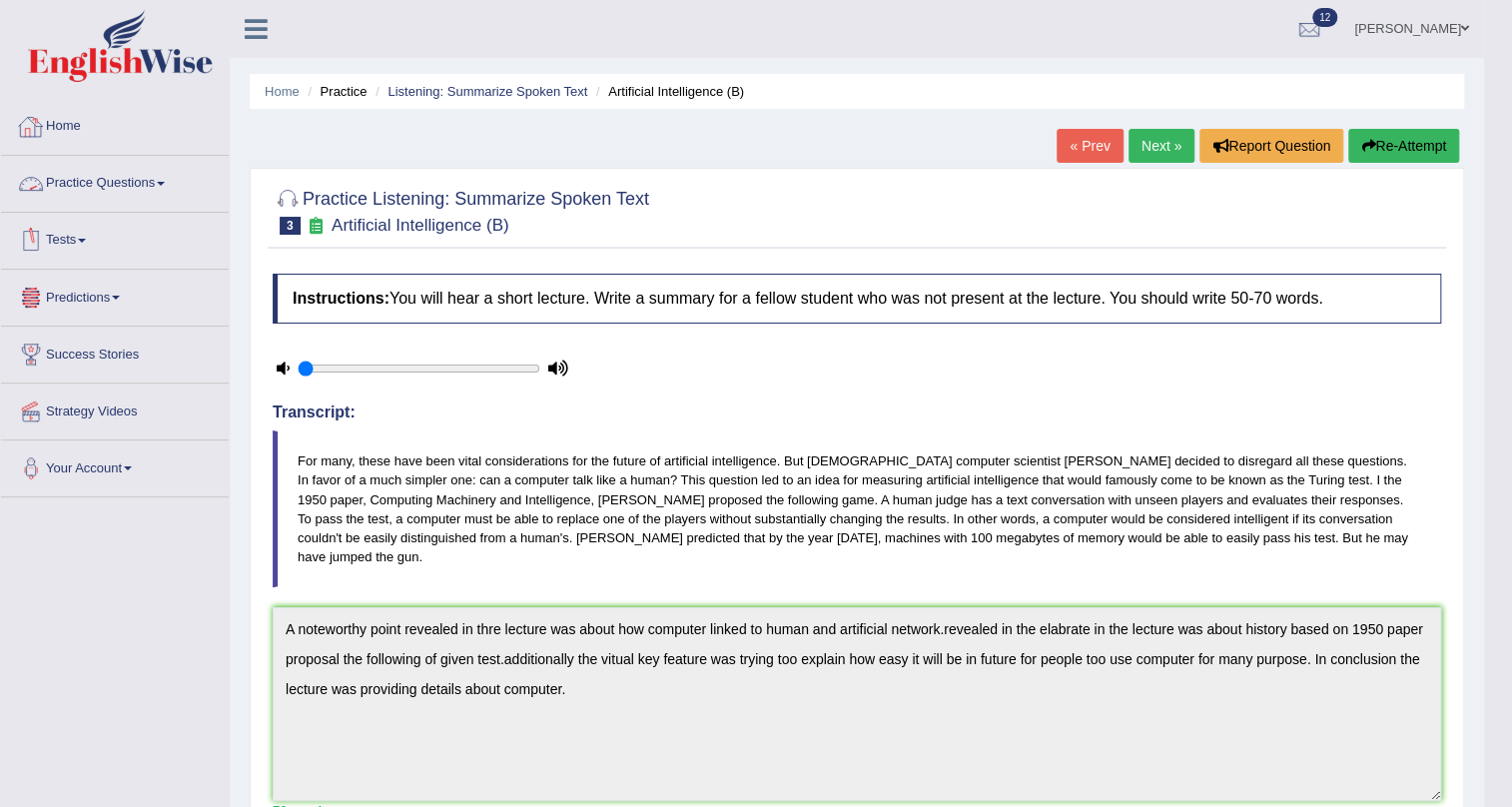 click on "Tests" at bounding box center (115, 238) 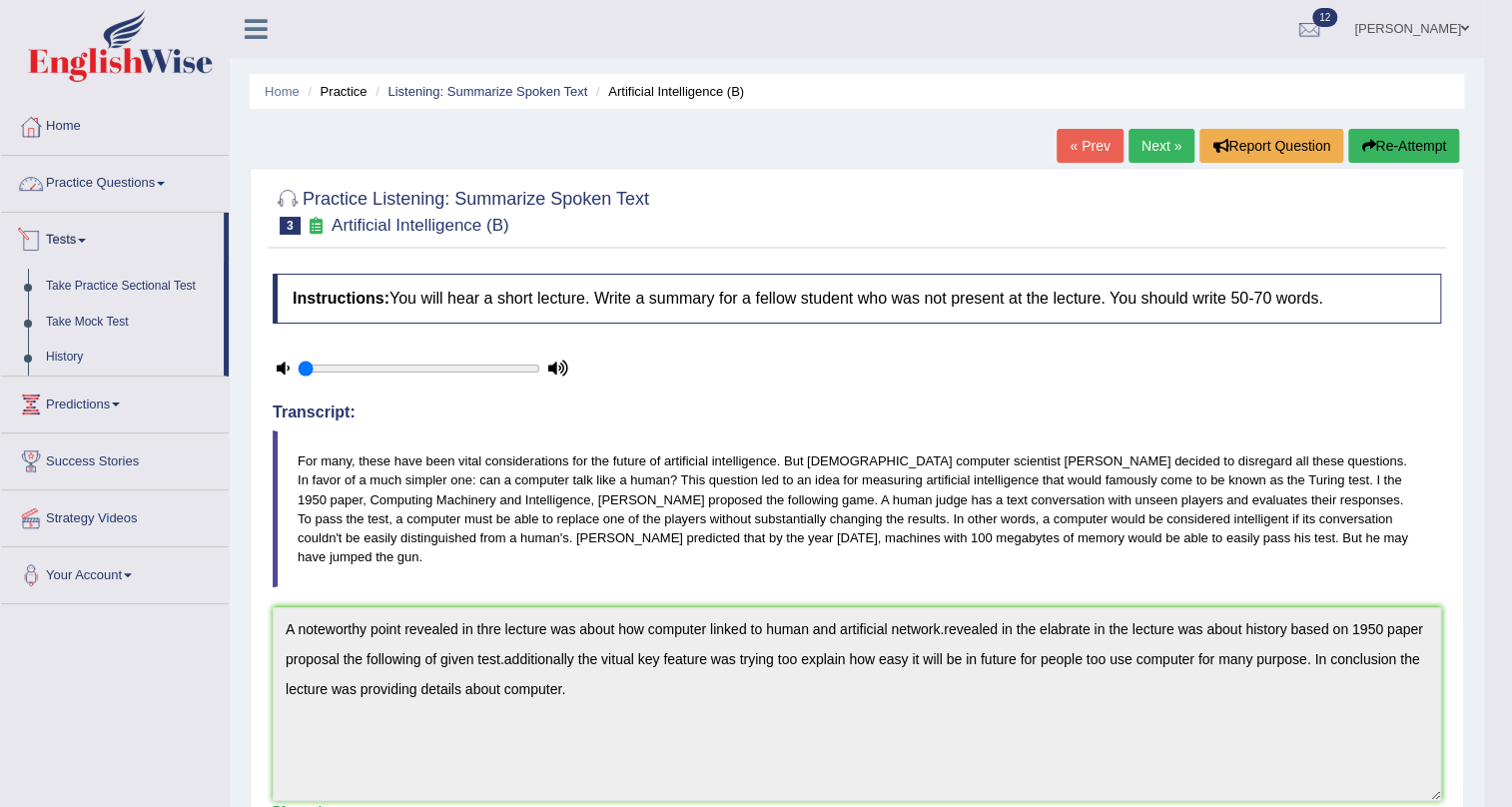 click on "Practice Questions" at bounding box center (115, 181) 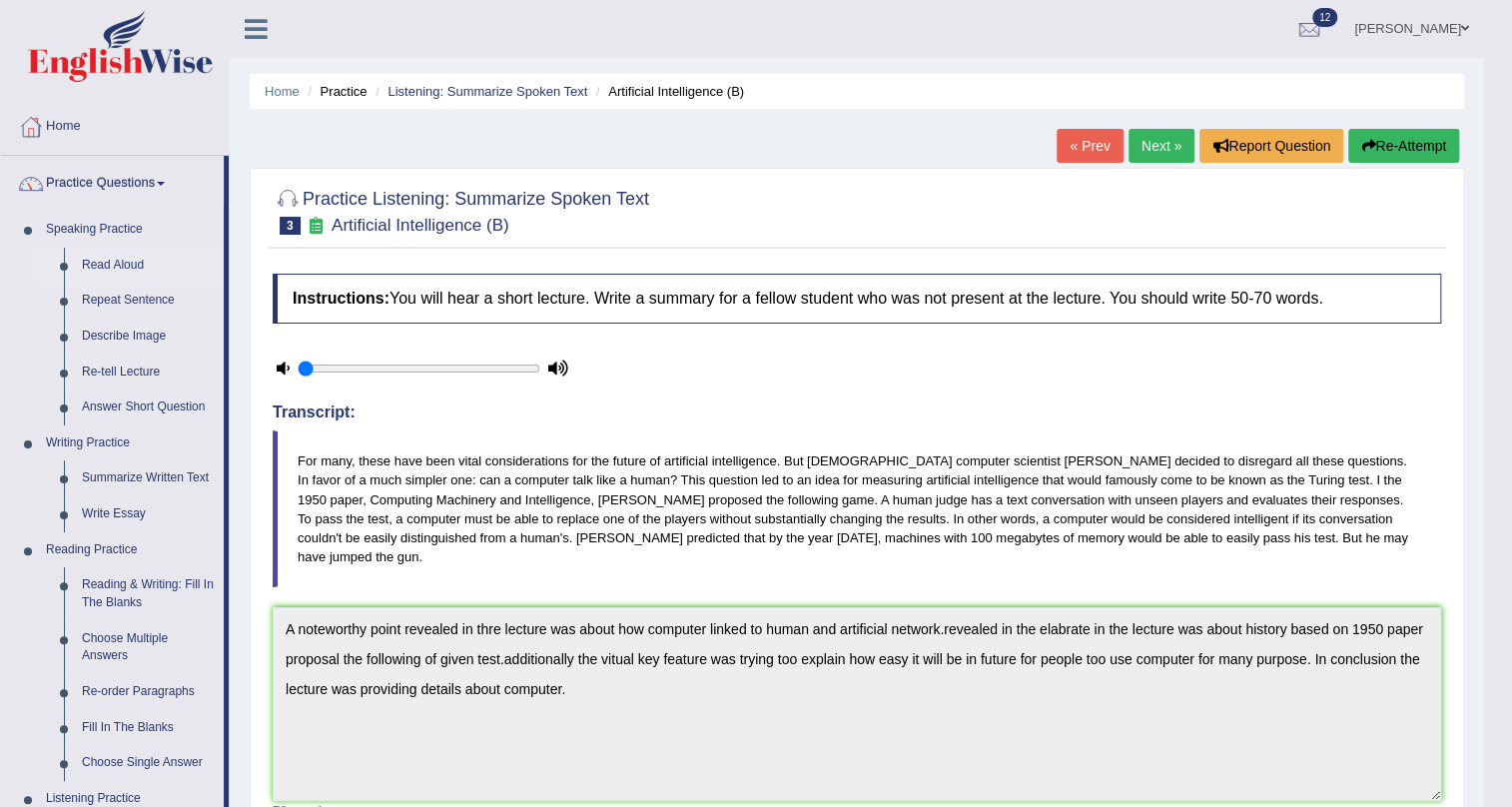 click on "Read Aloud" at bounding box center (148, 266) 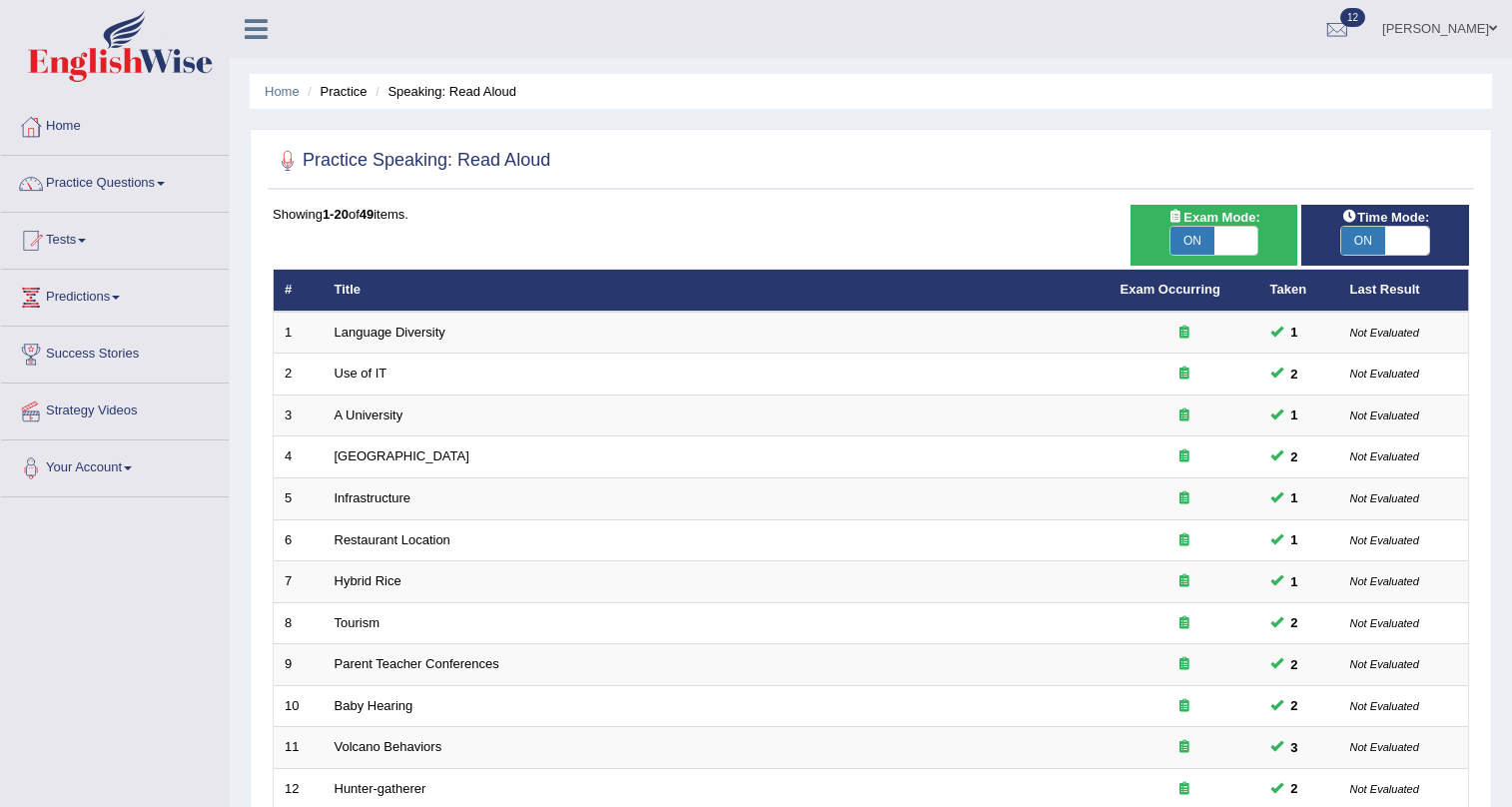scroll, scrollTop: 512, scrollLeft: 0, axis: vertical 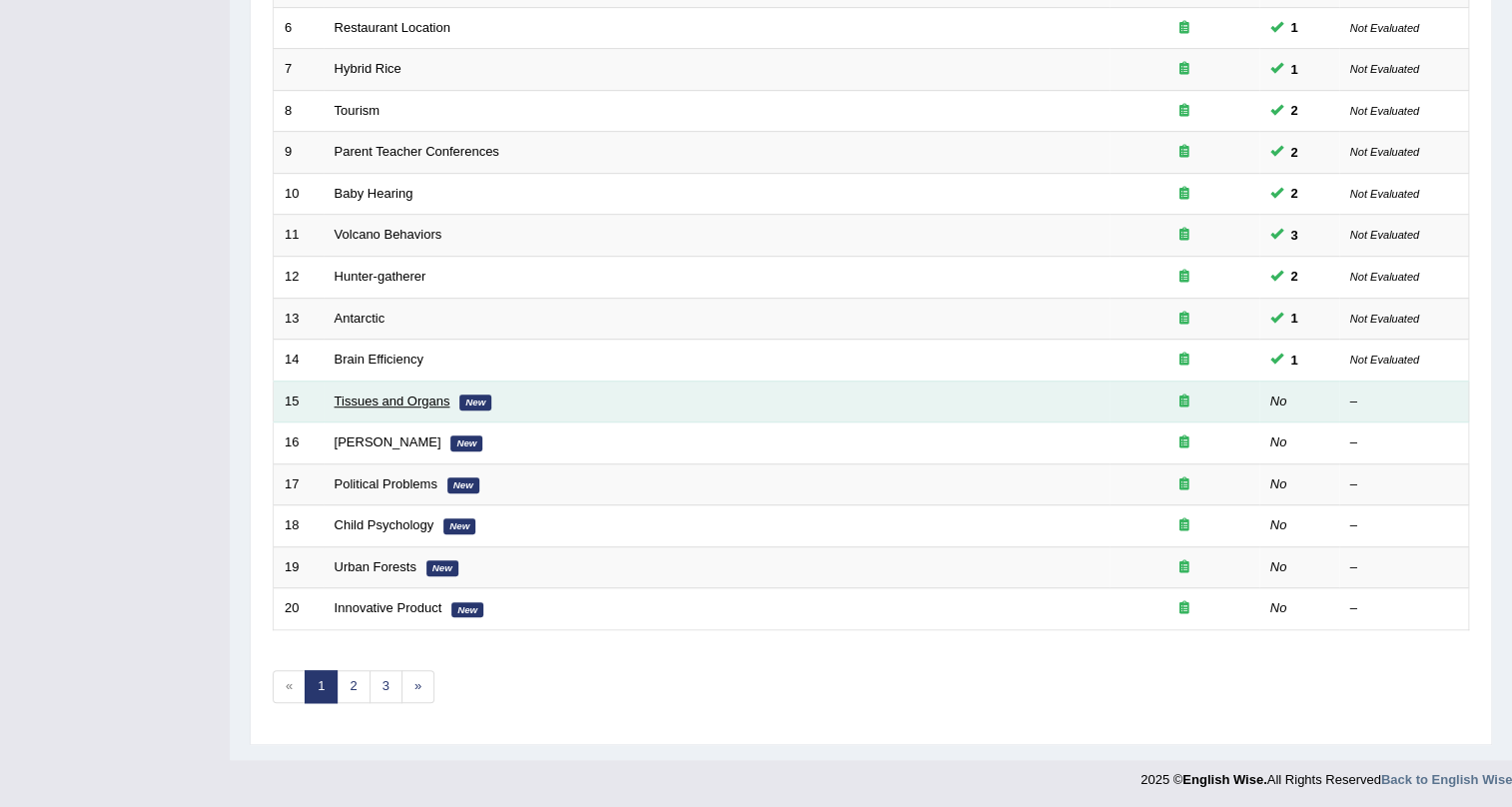 click on "Tissues and Organs" at bounding box center (392, 401) 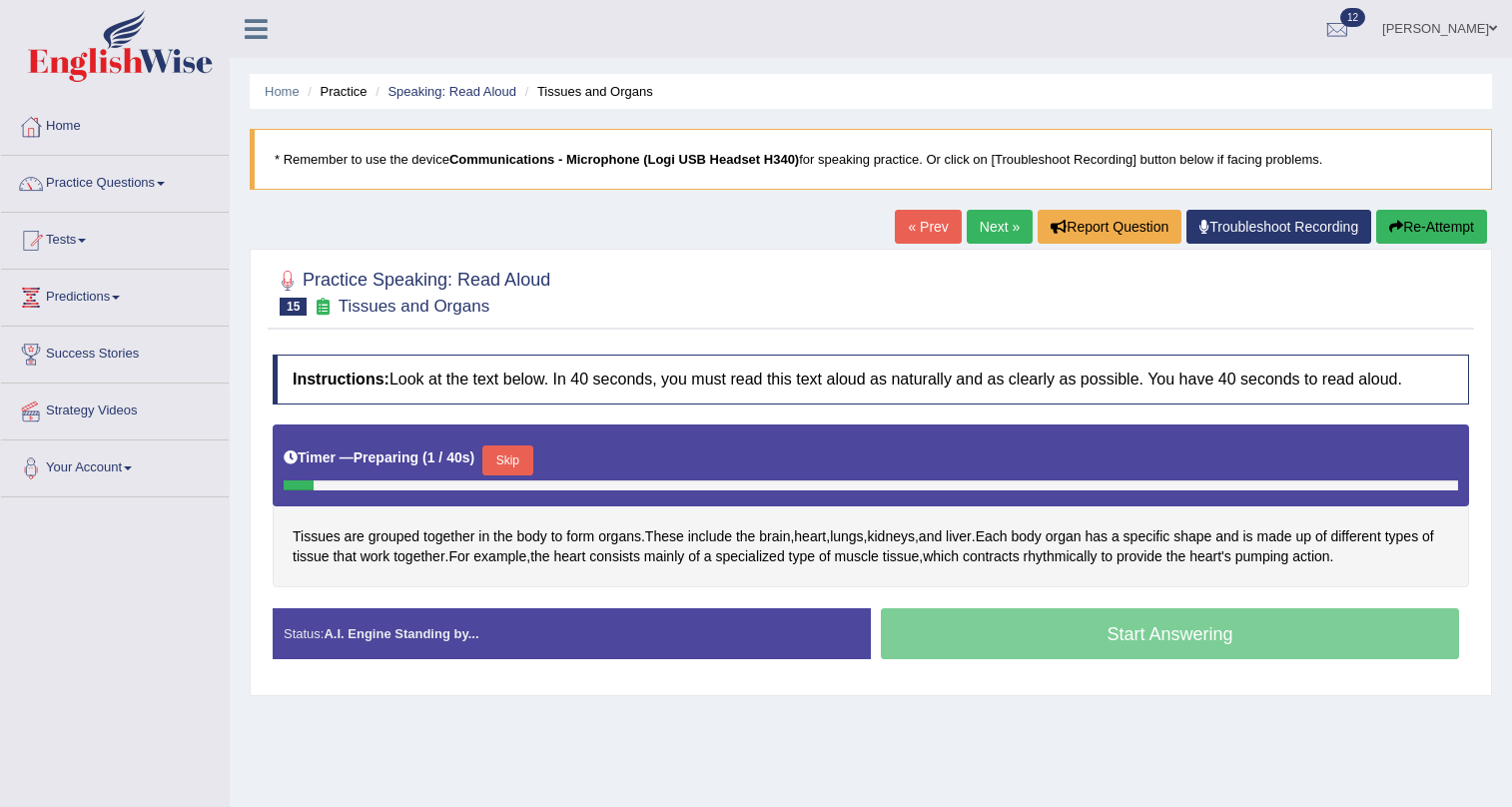scroll, scrollTop: 0, scrollLeft: 0, axis: both 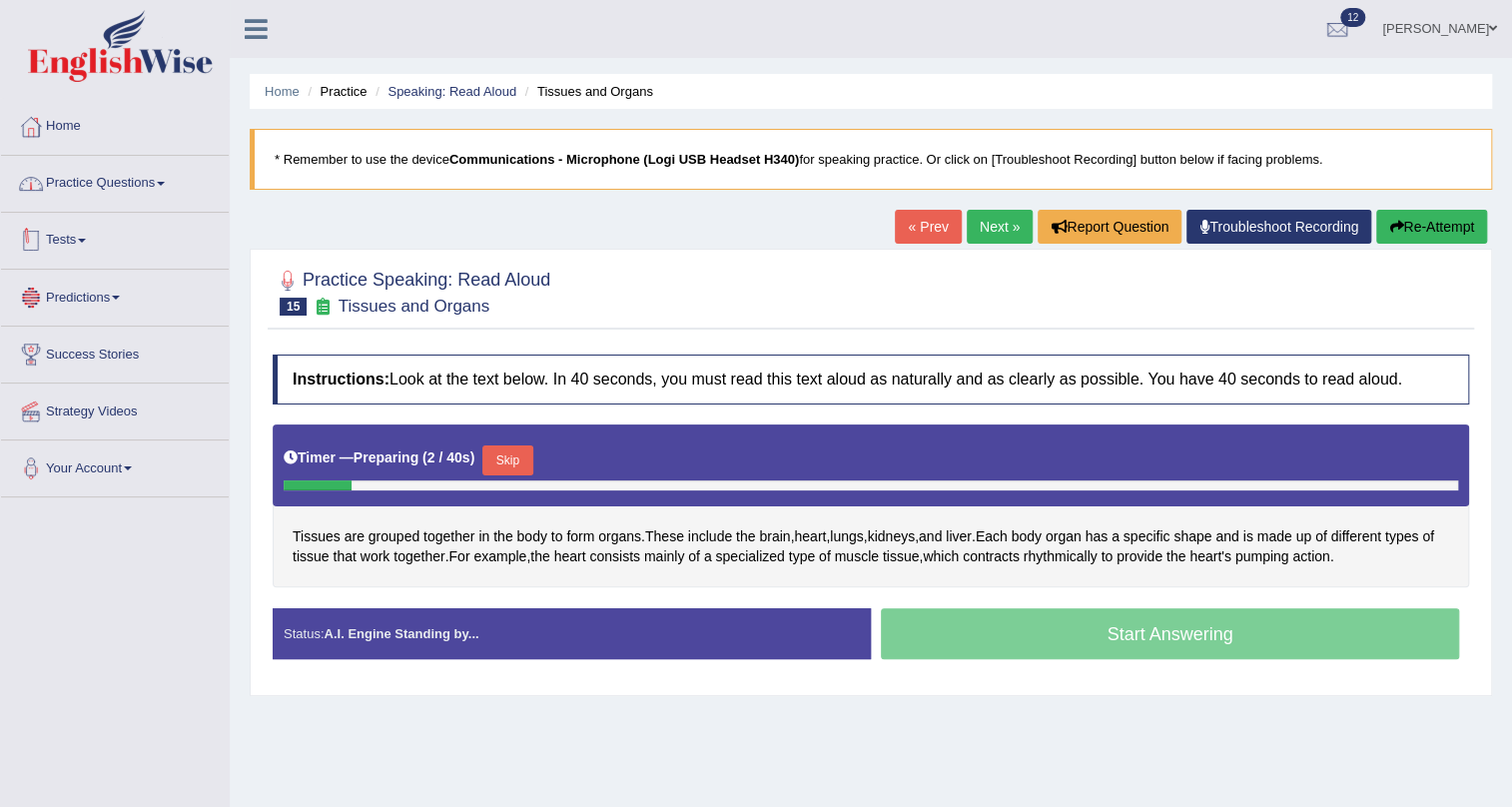 click on "Practice Questions" at bounding box center [115, 181] 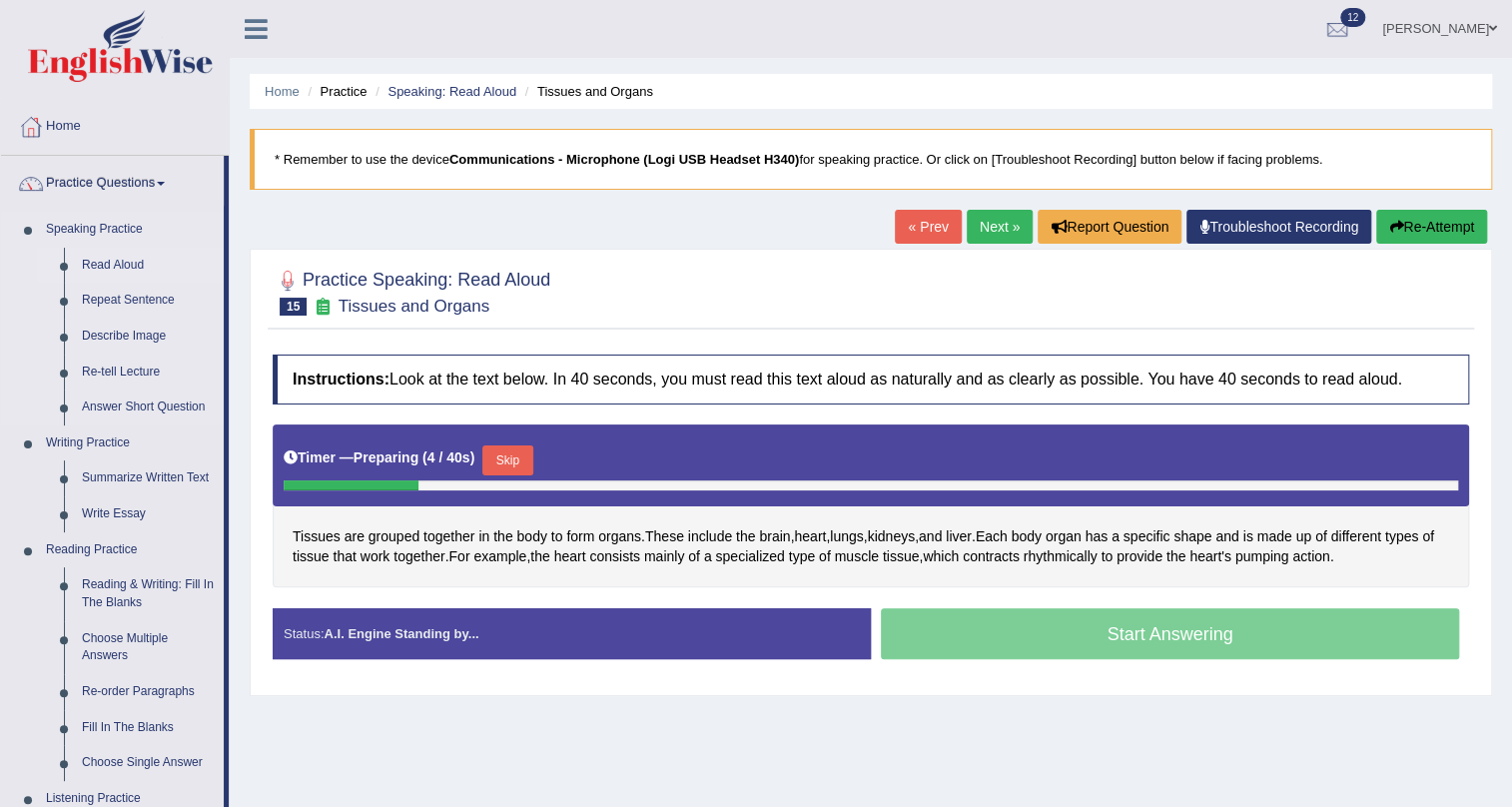 click on "Read Aloud" at bounding box center [148, 266] 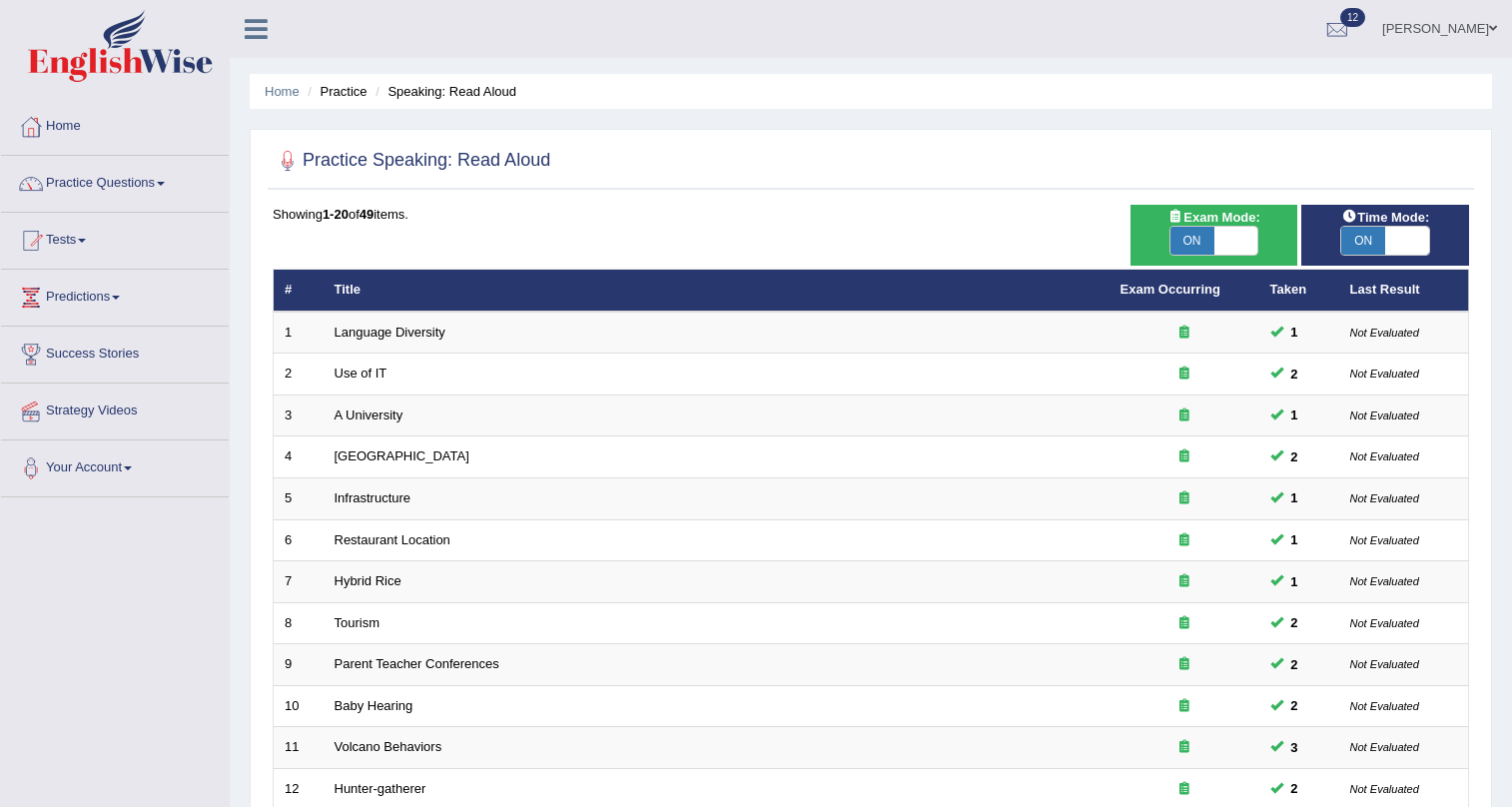 scroll, scrollTop: 0, scrollLeft: 0, axis: both 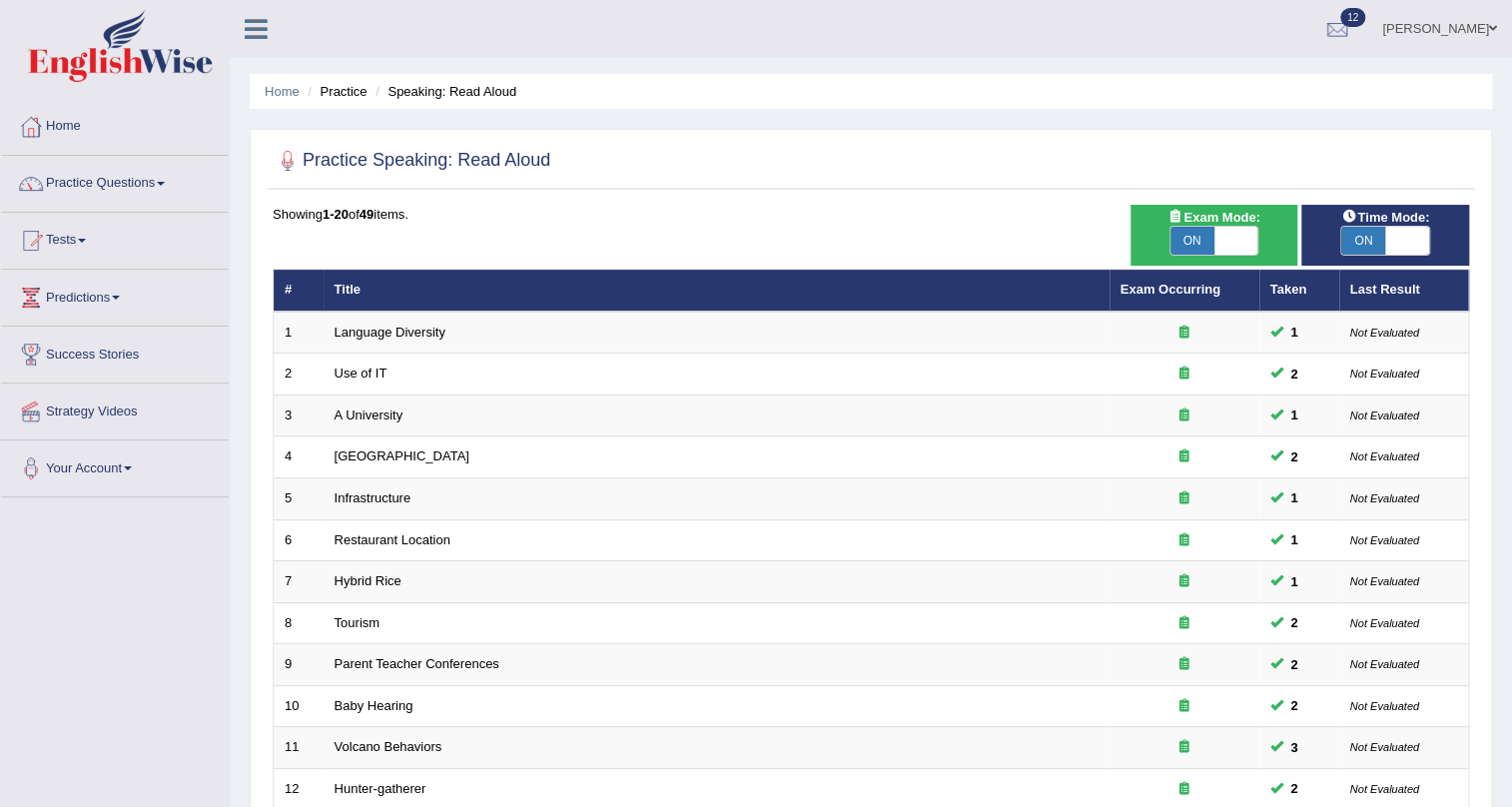 click at bounding box center (1236, 241) 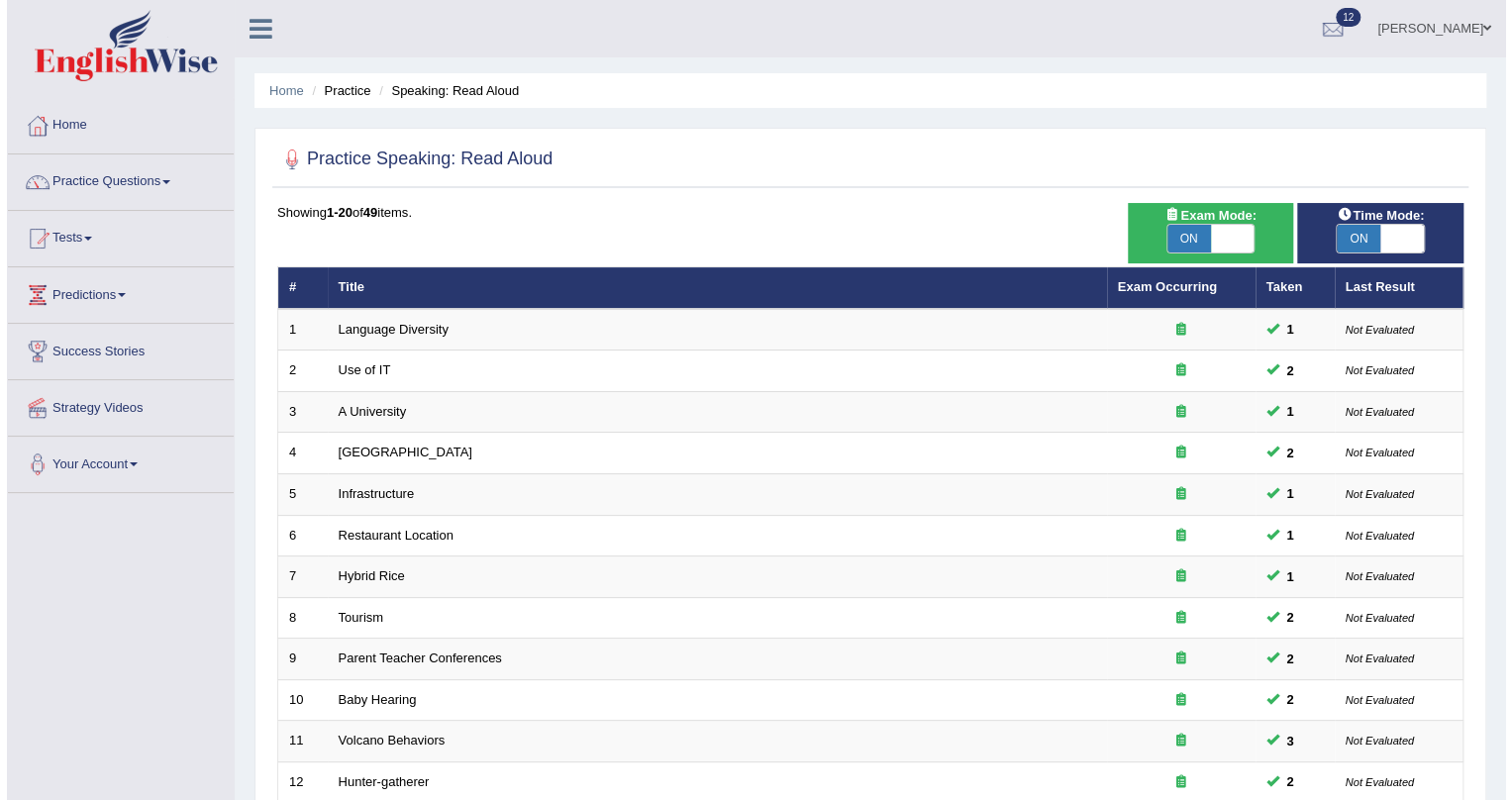 scroll, scrollTop: 0, scrollLeft: 0, axis: both 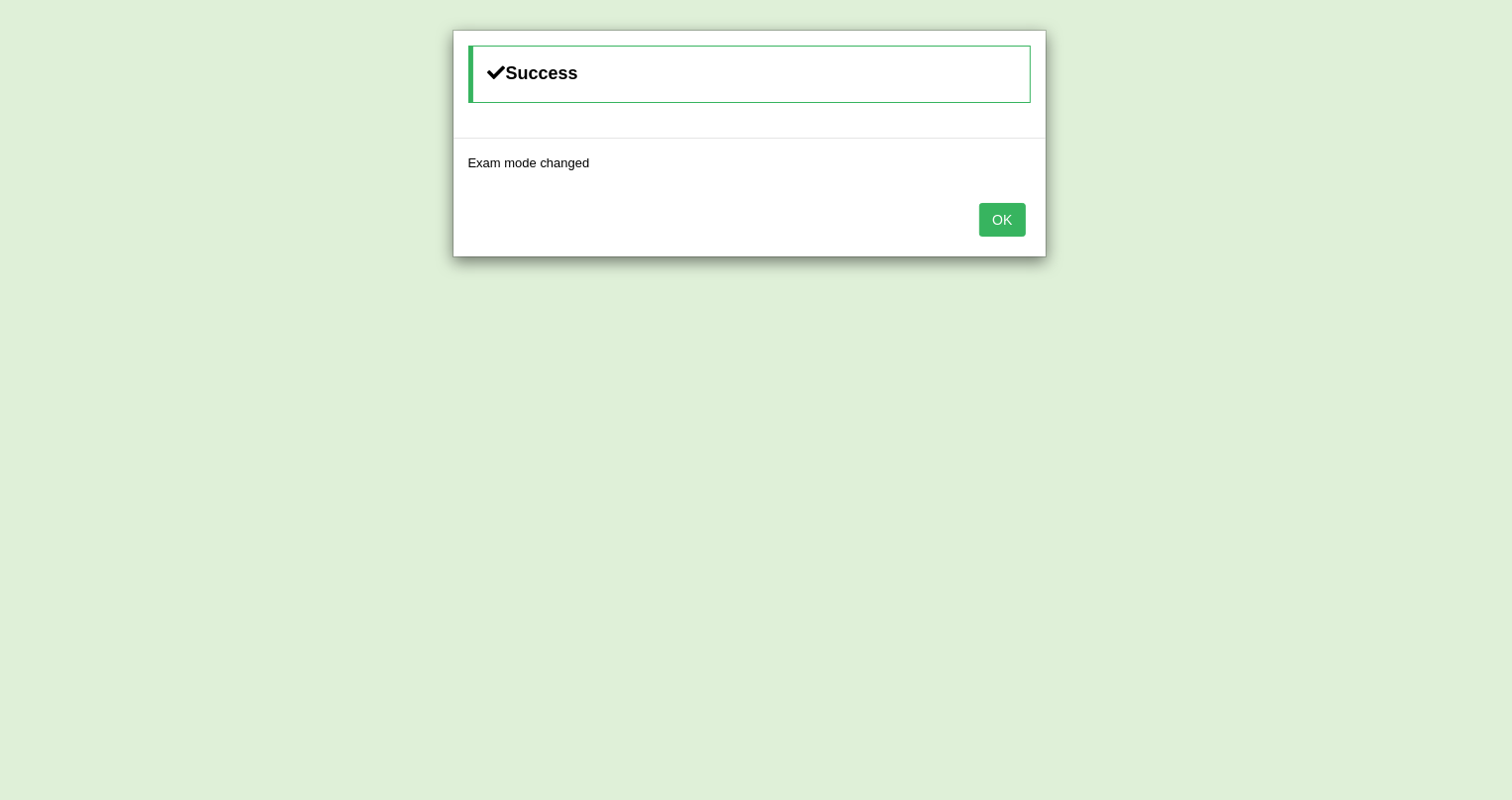 click on "OK" at bounding box center (1002, 220) 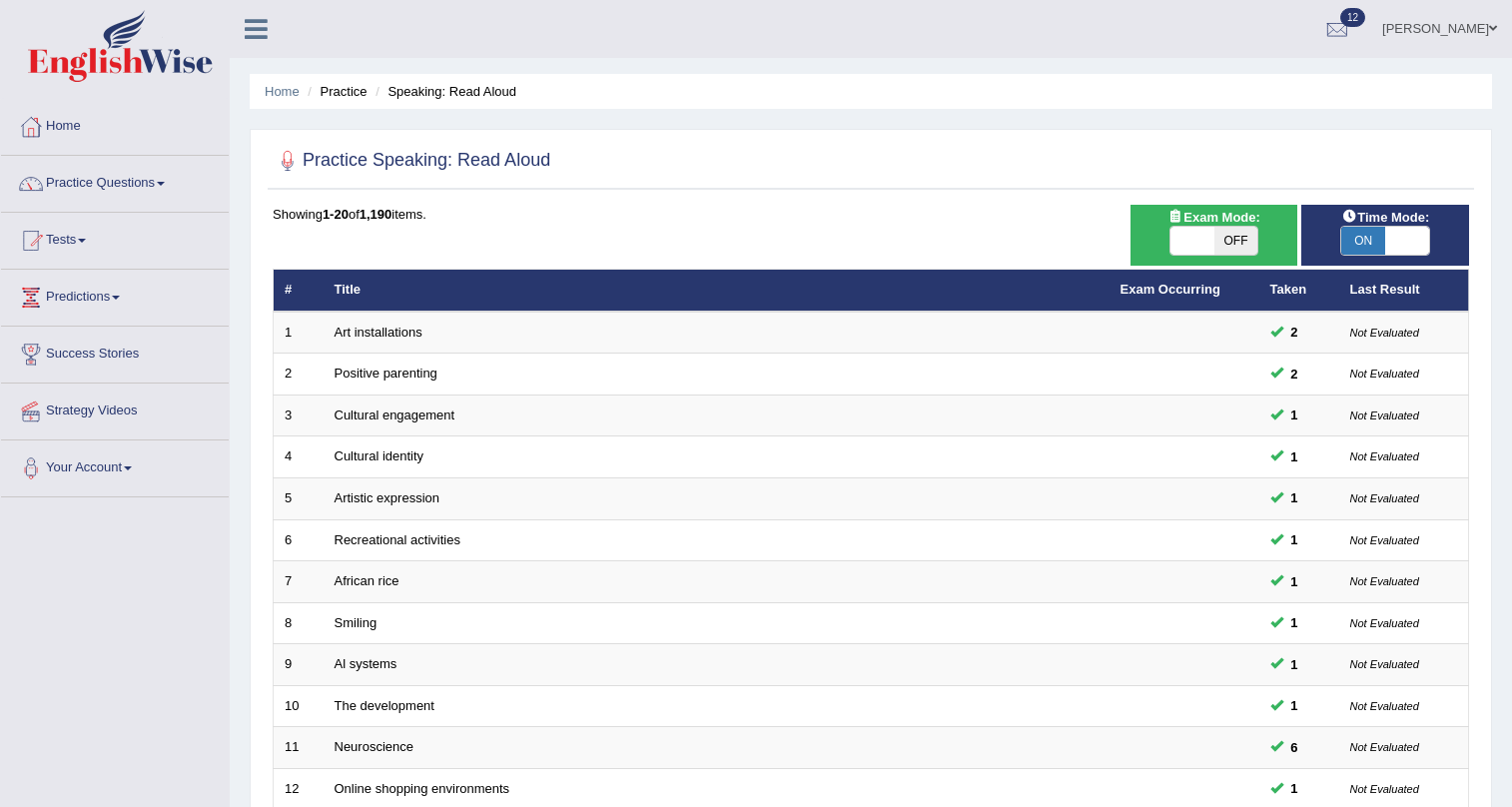 scroll, scrollTop: 0, scrollLeft: 0, axis: both 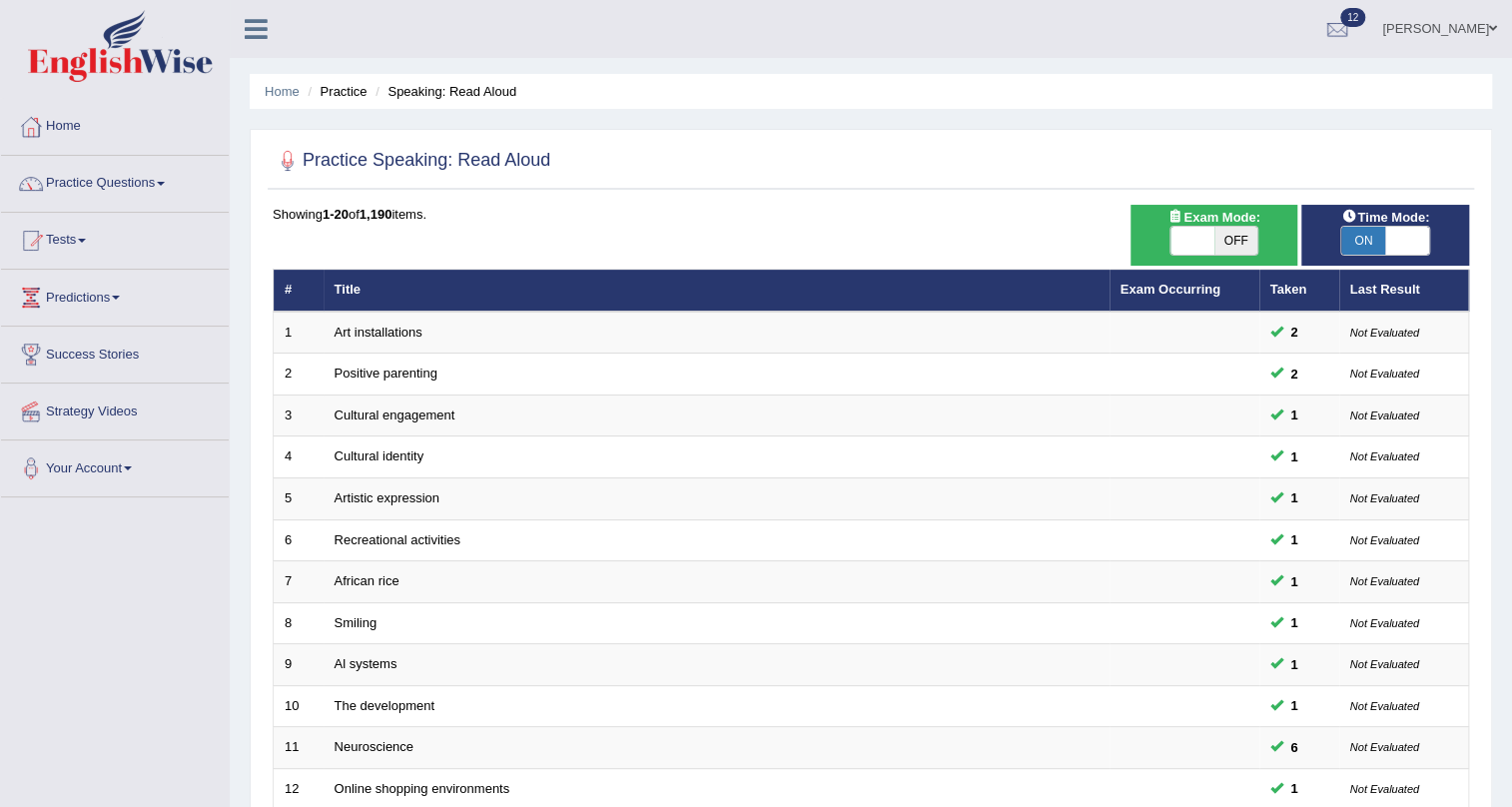 click on "OFF" at bounding box center [1236, 241] 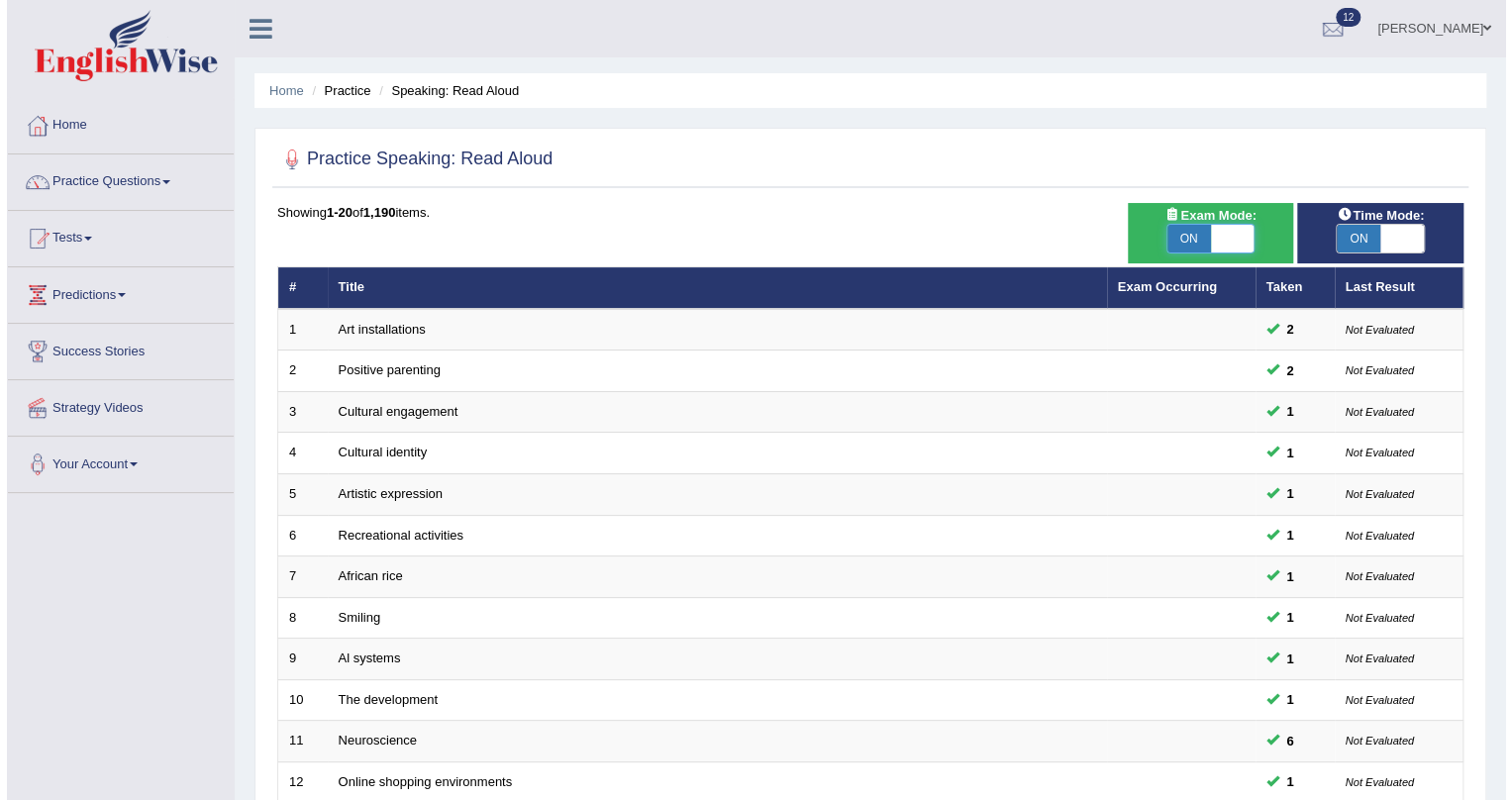 scroll, scrollTop: 0, scrollLeft: 0, axis: both 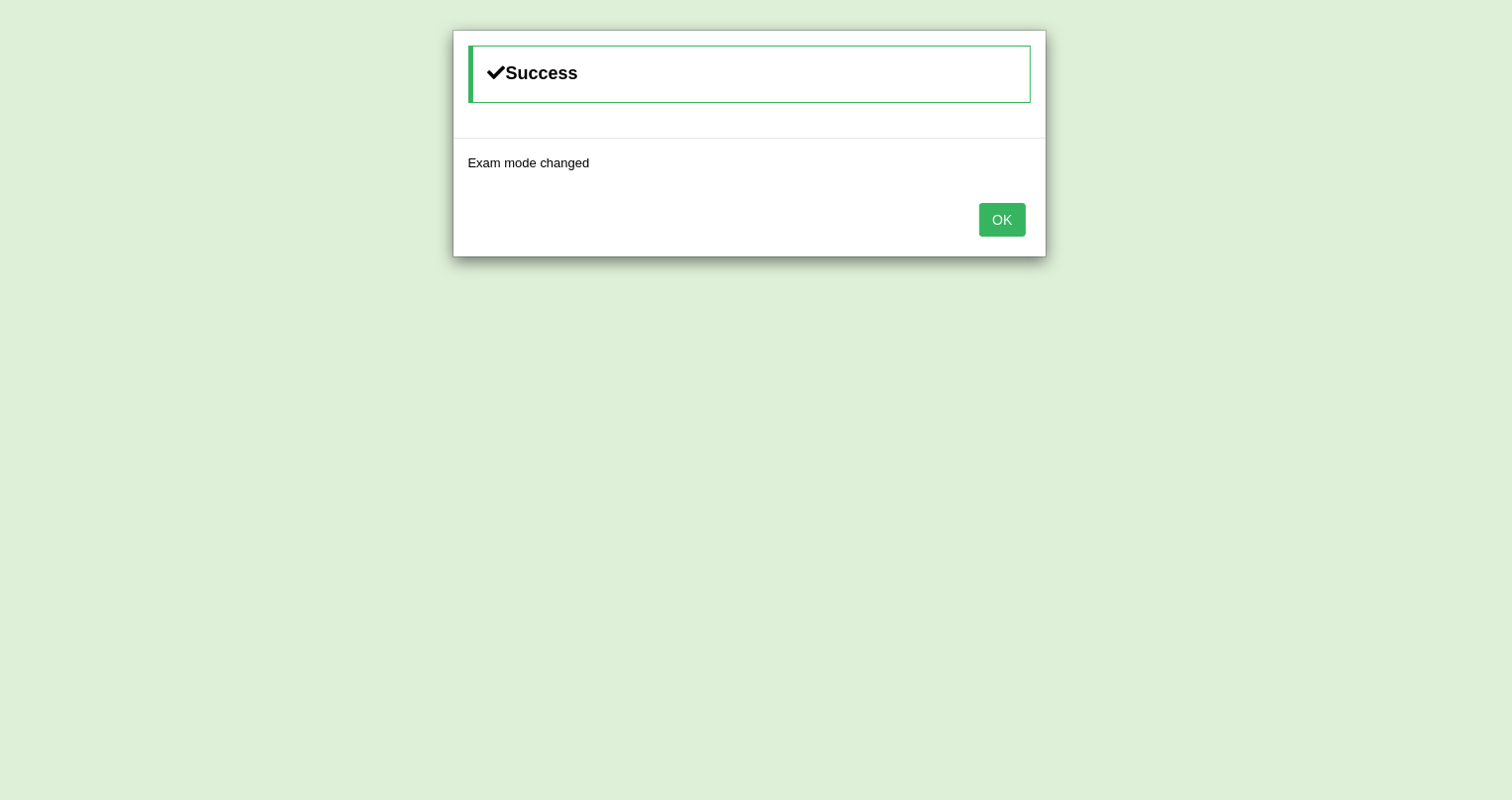 click on "OK" at bounding box center (1002, 220) 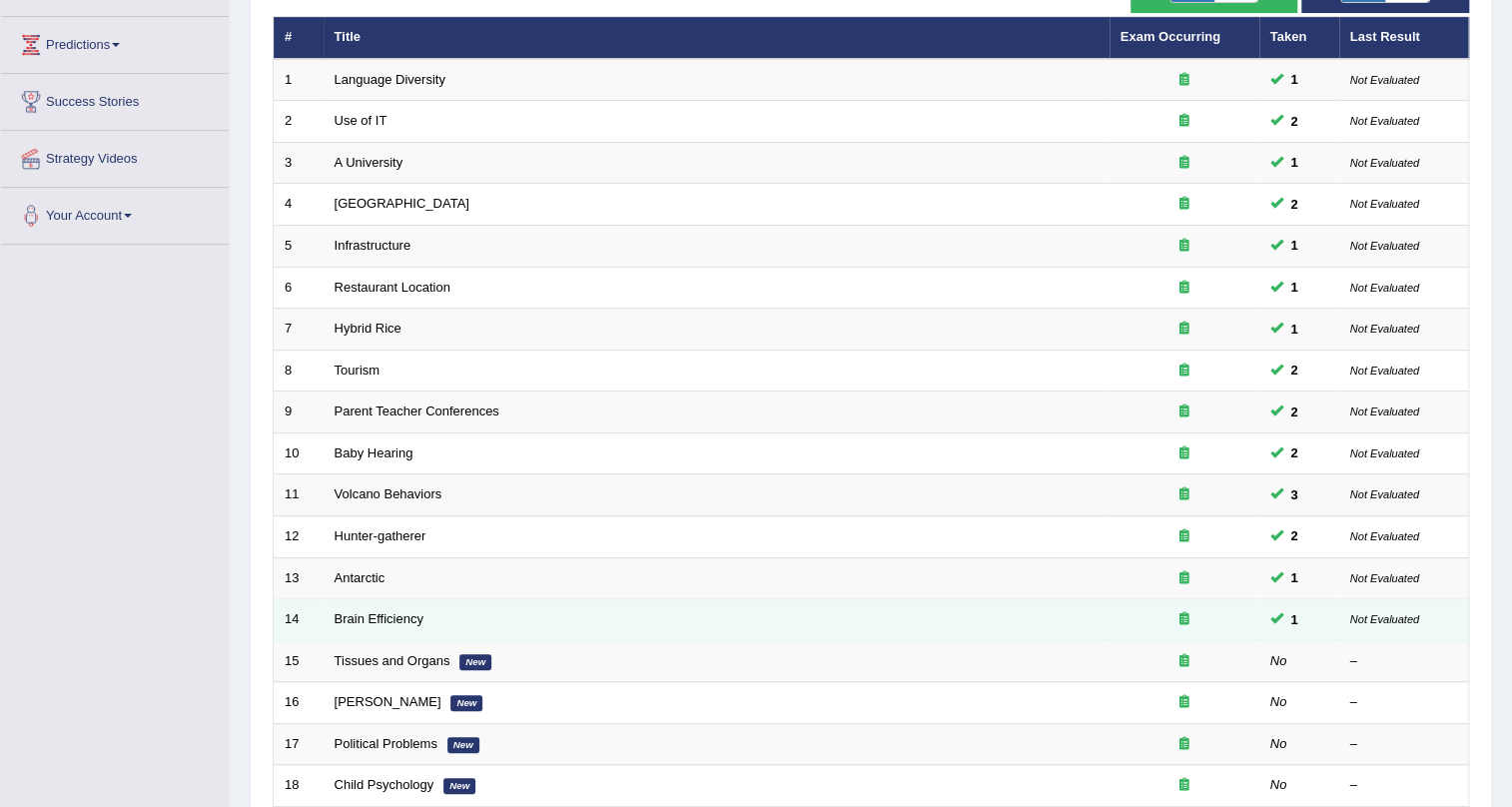 scroll, scrollTop: 253, scrollLeft: 0, axis: vertical 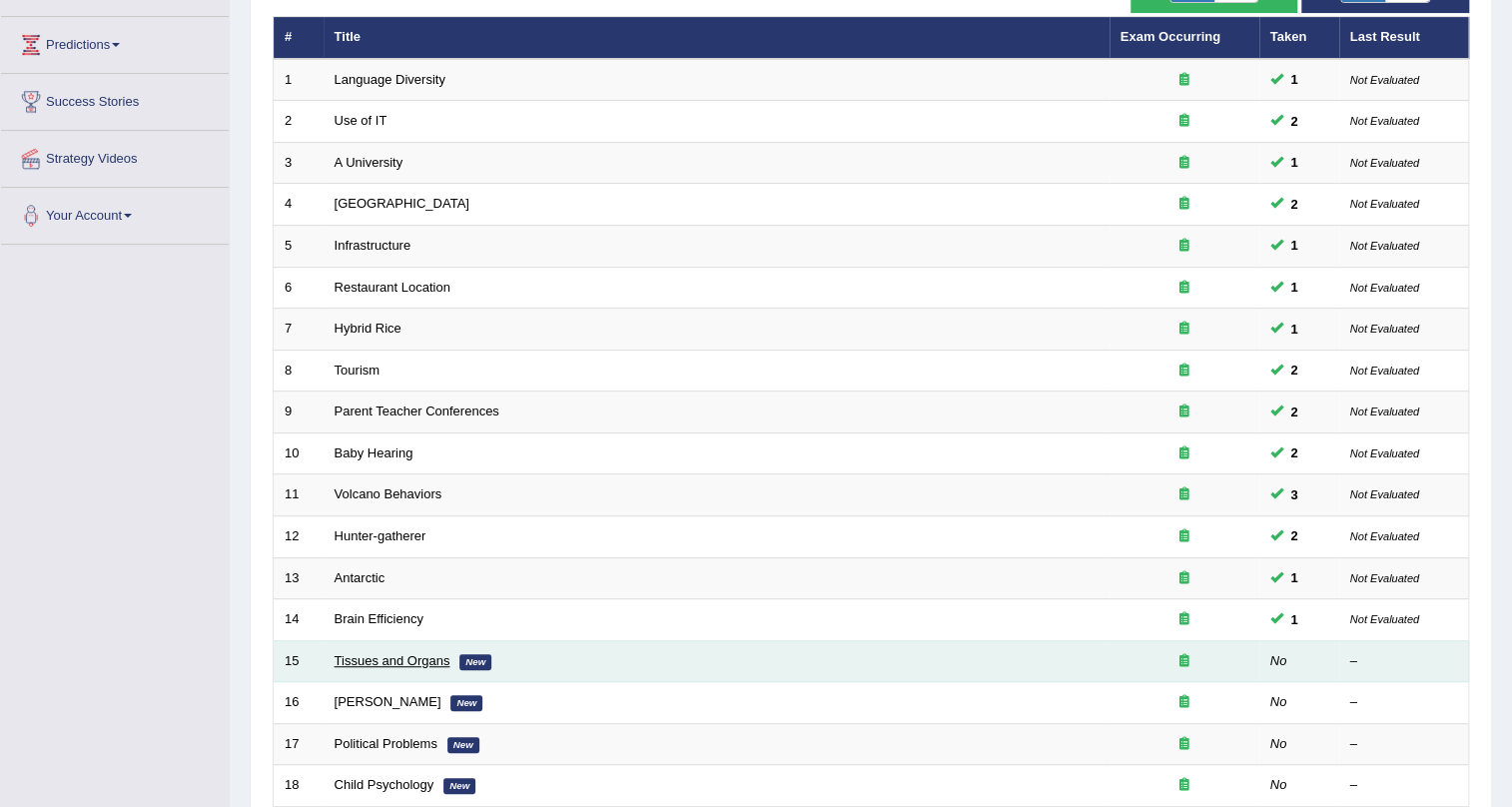 click on "Tissues and Organs" at bounding box center (392, 660) 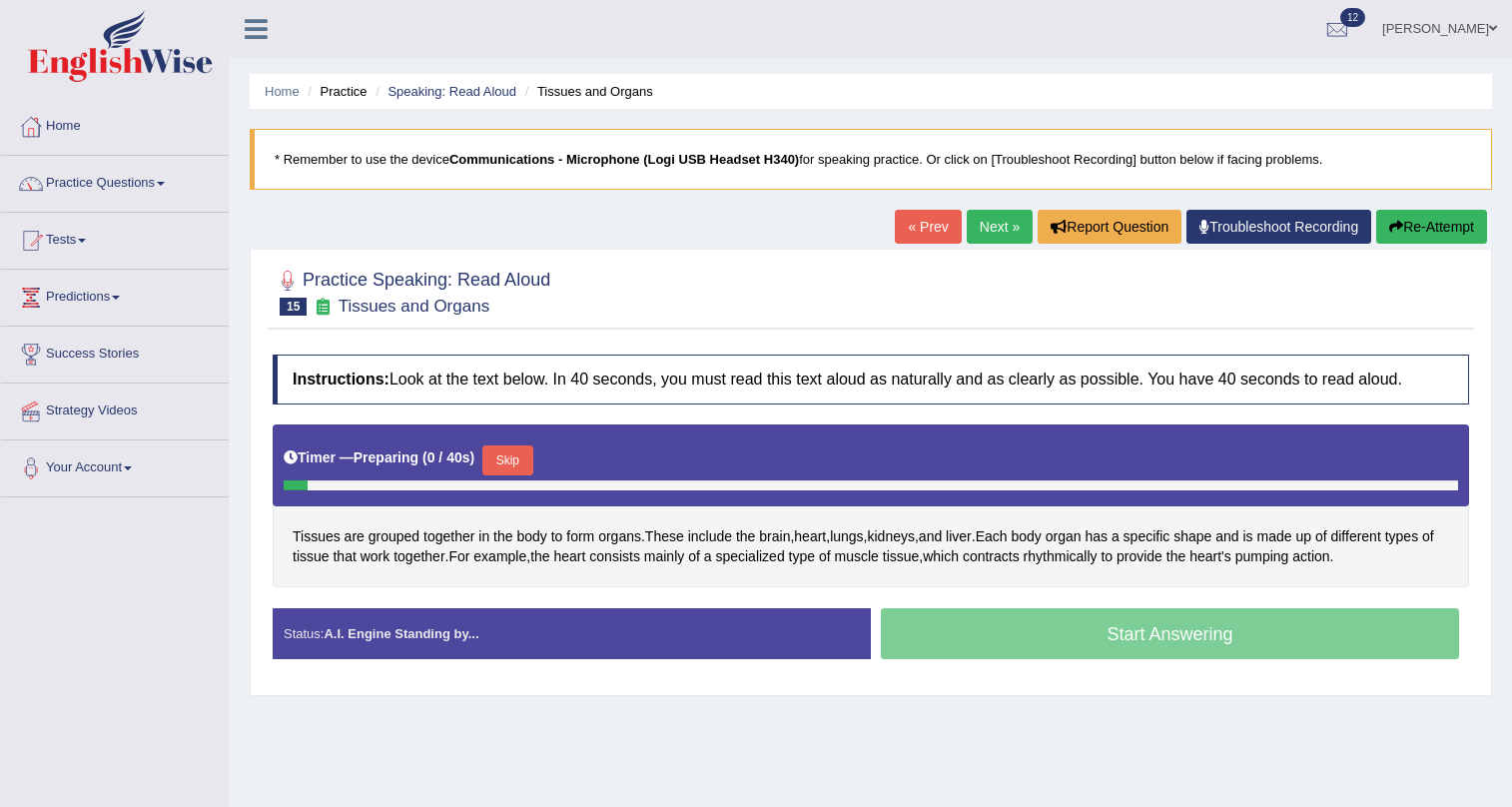 scroll, scrollTop: 0, scrollLeft: 0, axis: both 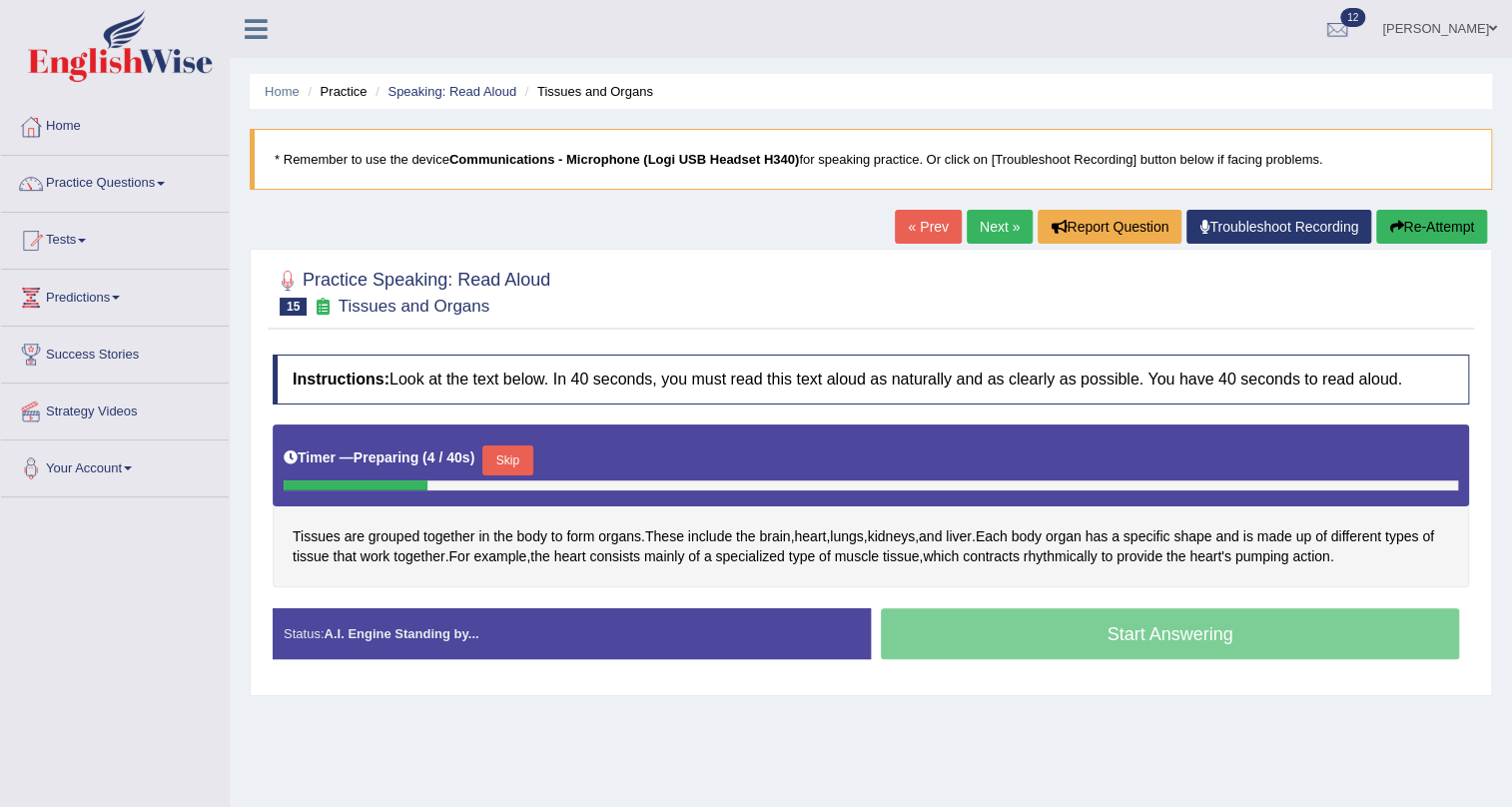 click on "Skip" at bounding box center (507, 460) 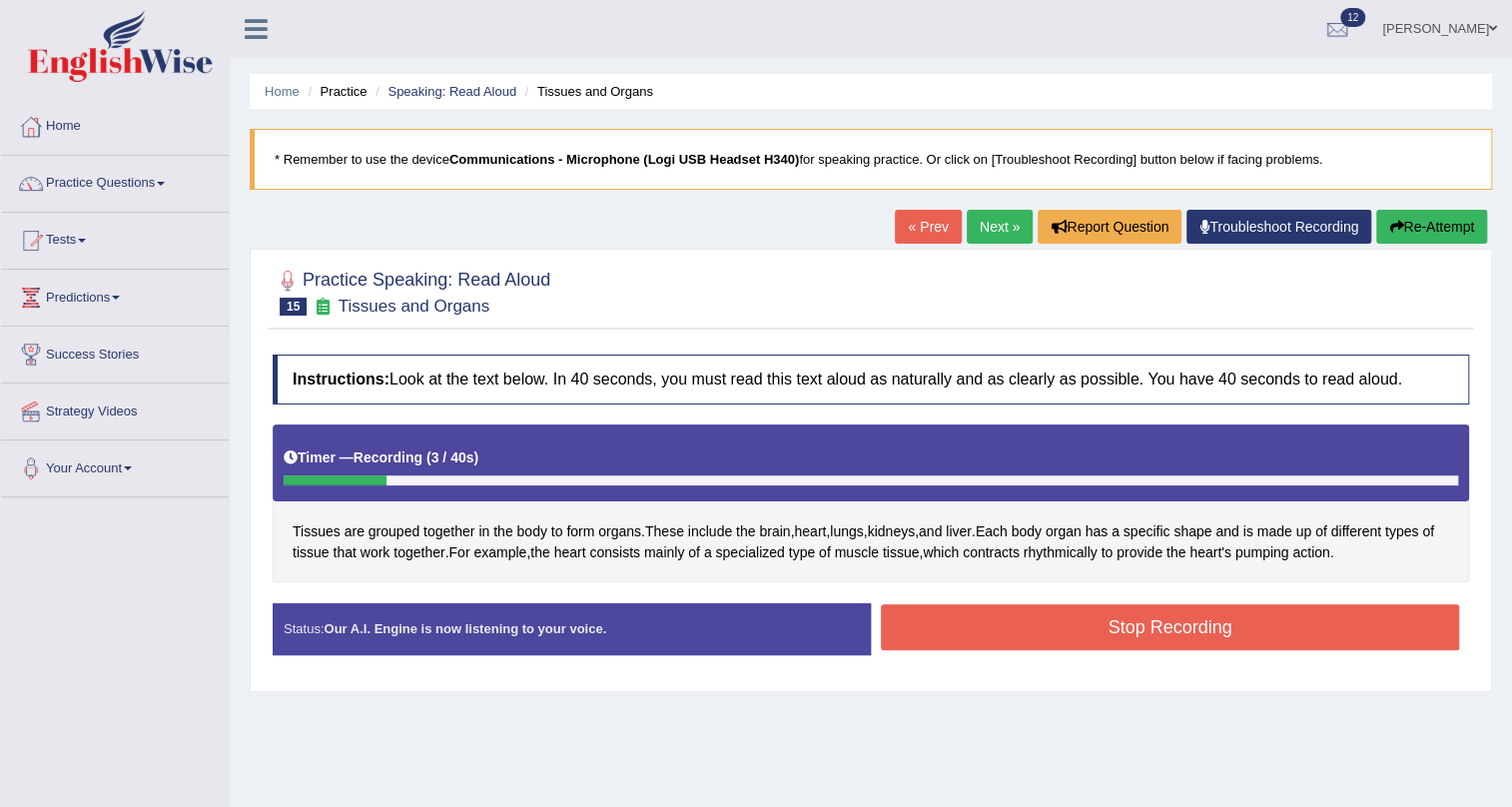 click on "Stop Recording" at bounding box center [1169, 627] 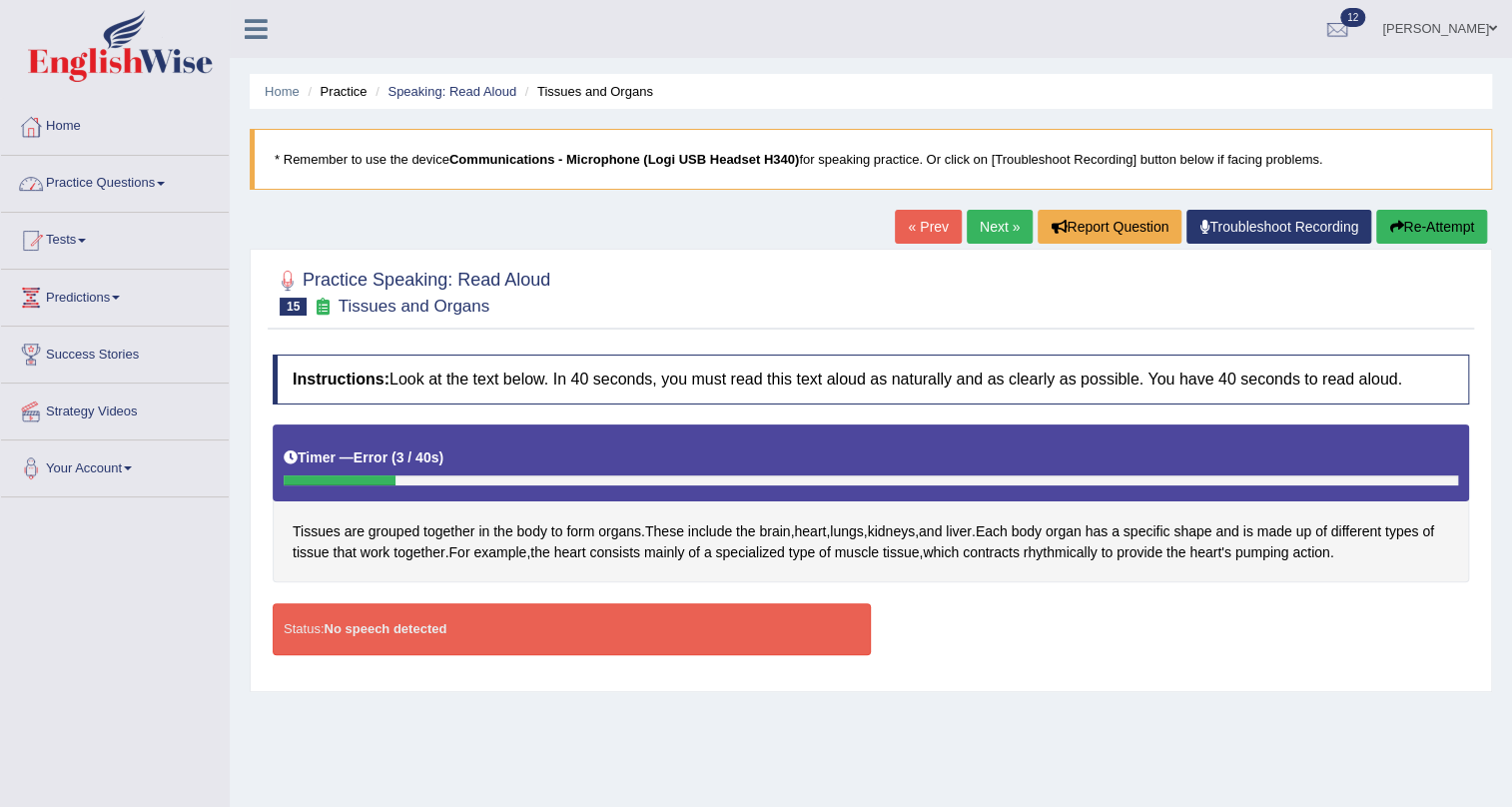 click on "Practice Questions" at bounding box center [115, 181] 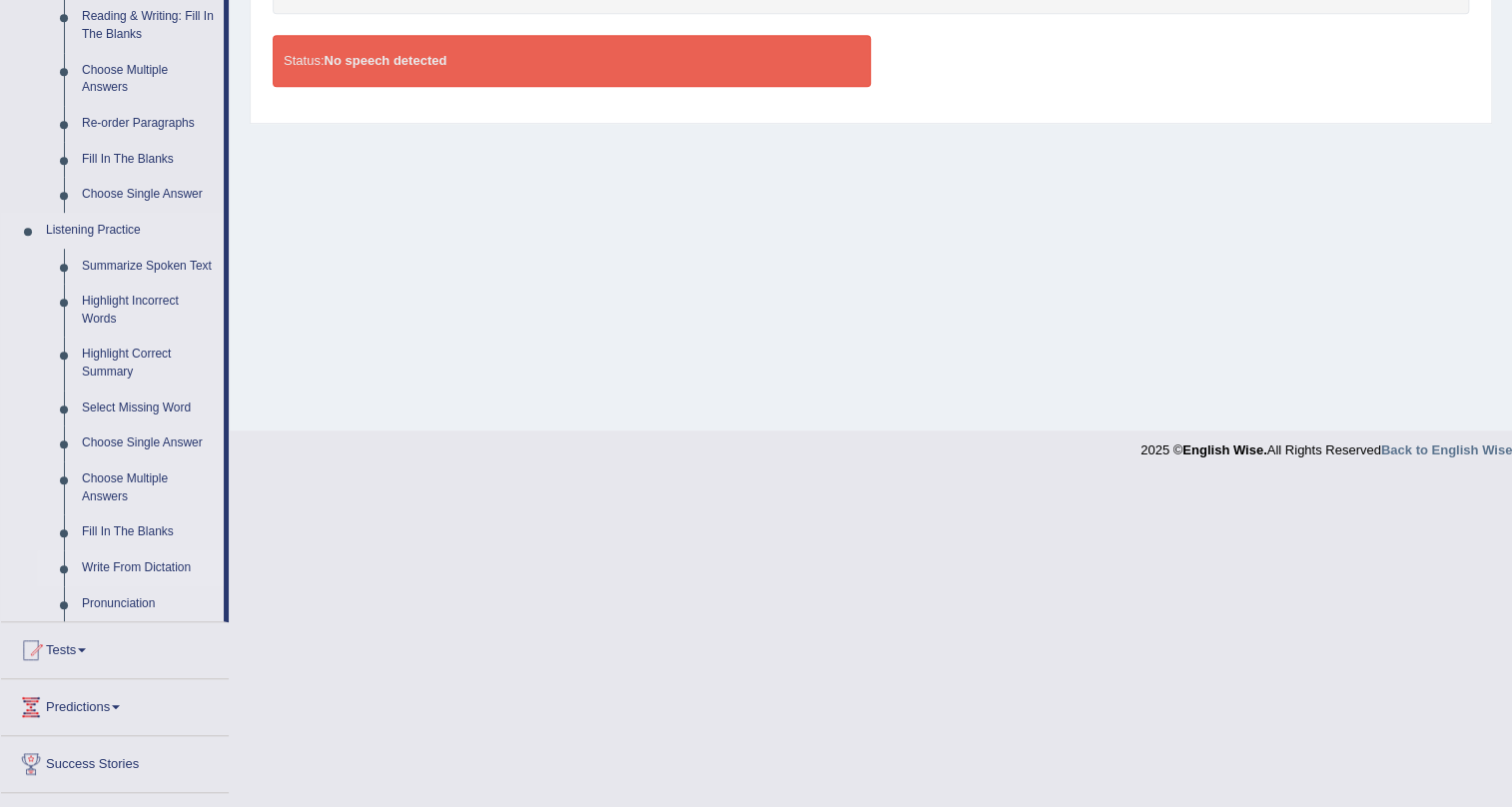 scroll, scrollTop: 635, scrollLeft: 0, axis: vertical 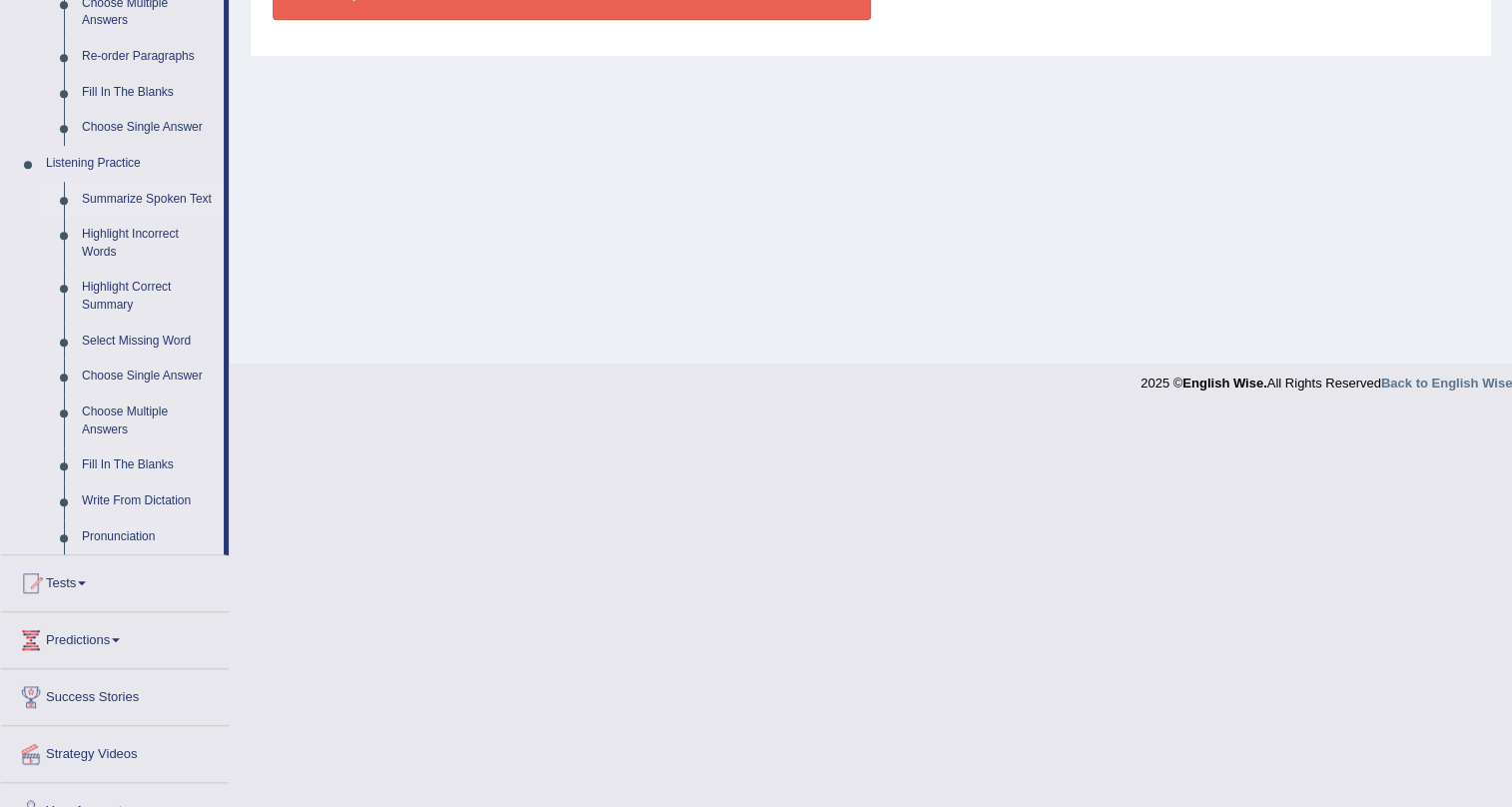 click on "Summarize Spoken Text" at bounding box center [148, 200] 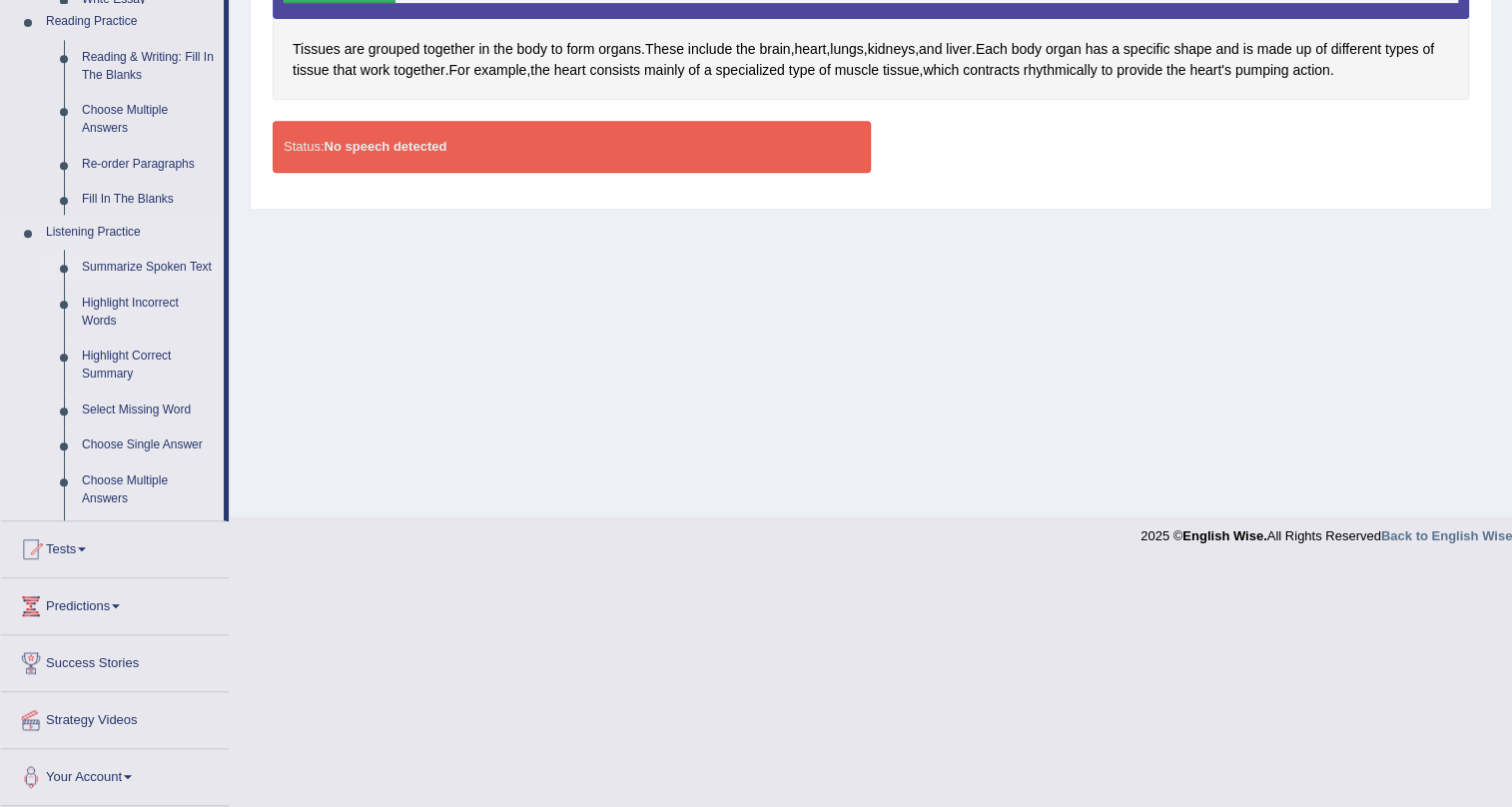 scroll, scrollTop: 241, scrollLeft: 0, axis: vertical 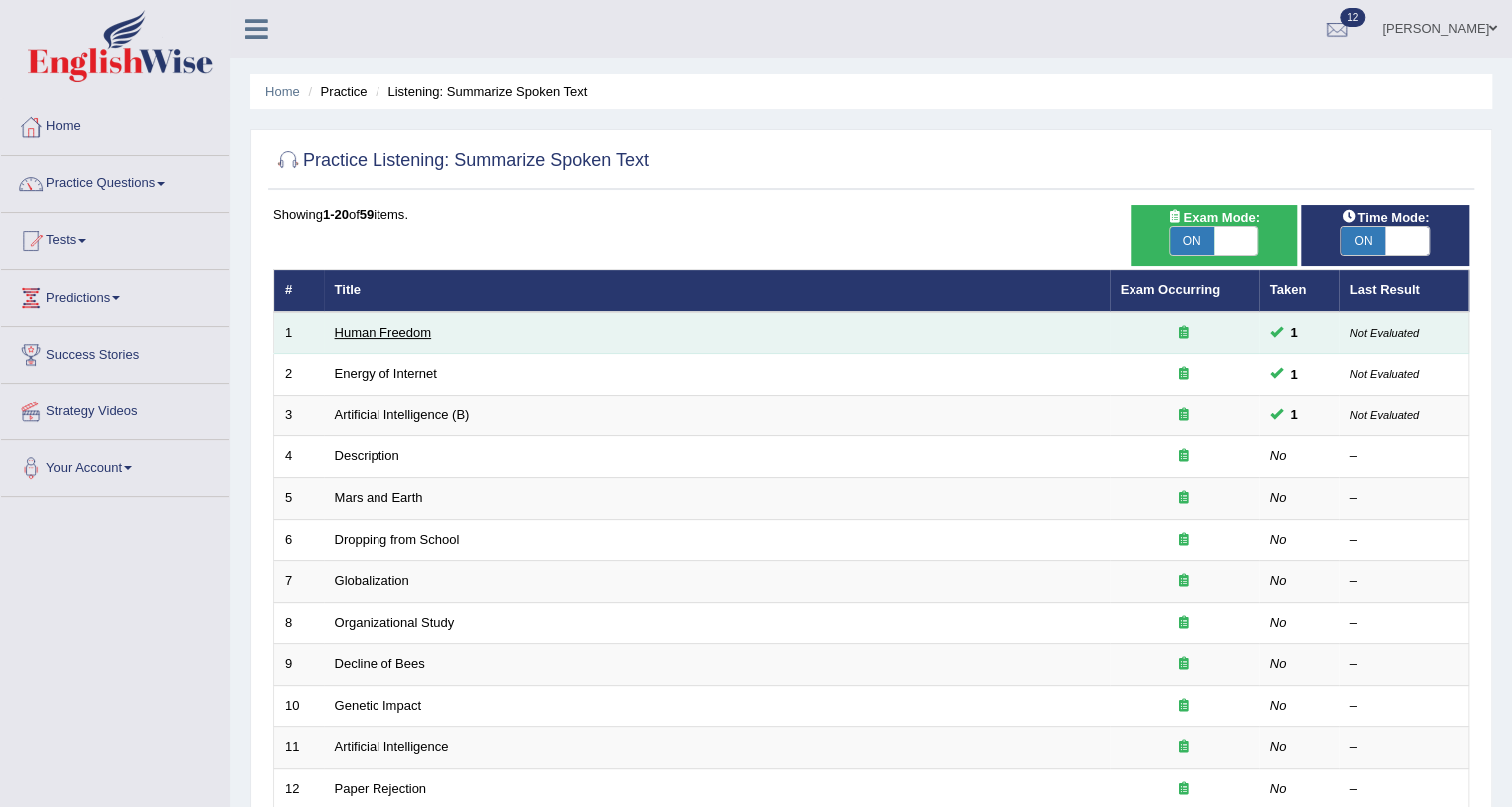 click on "Human Freedom" at bounding box center (383, 332) 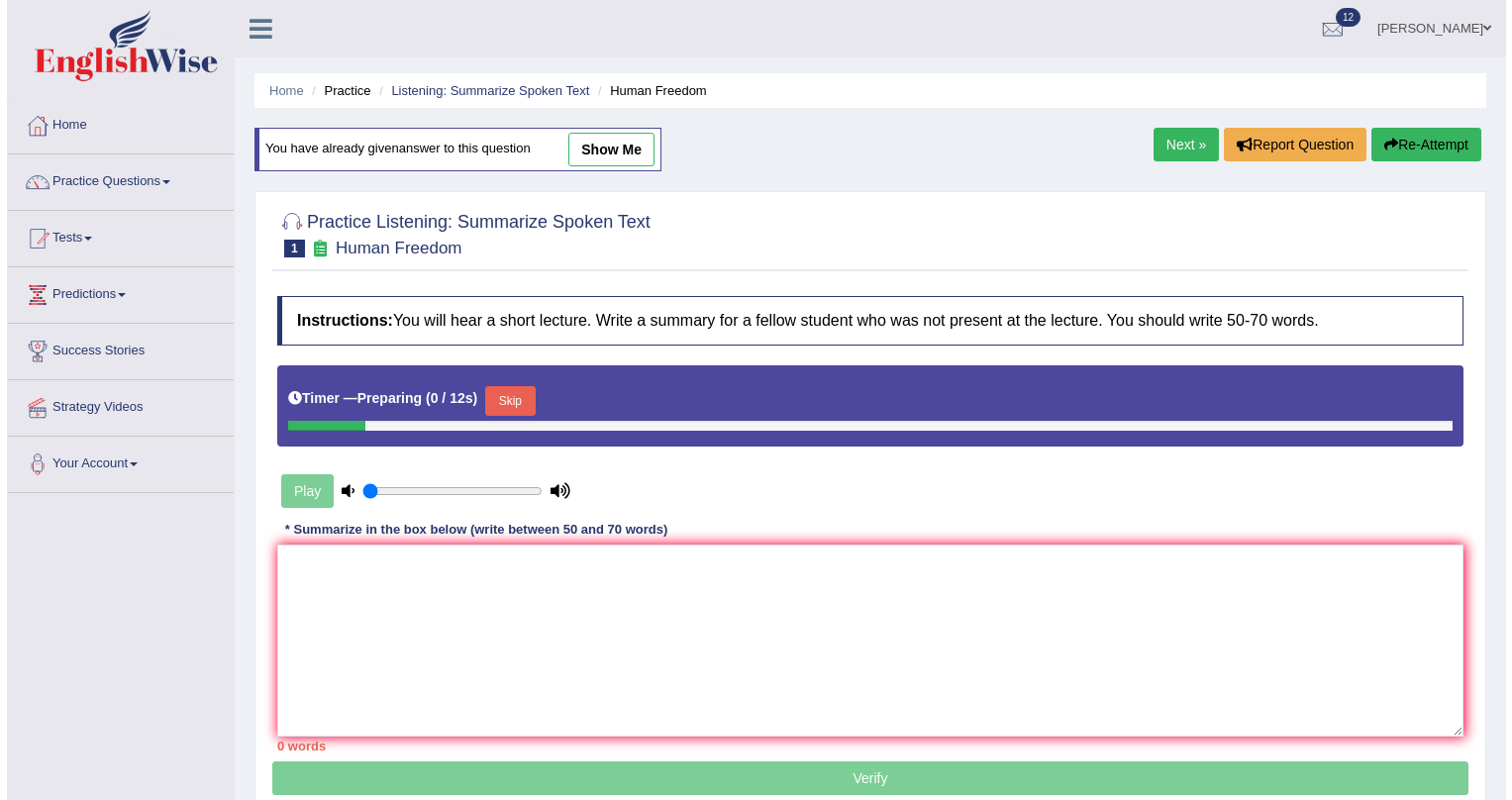 scroll, scrollTop: 0, scrollLeft: 0, axis: both 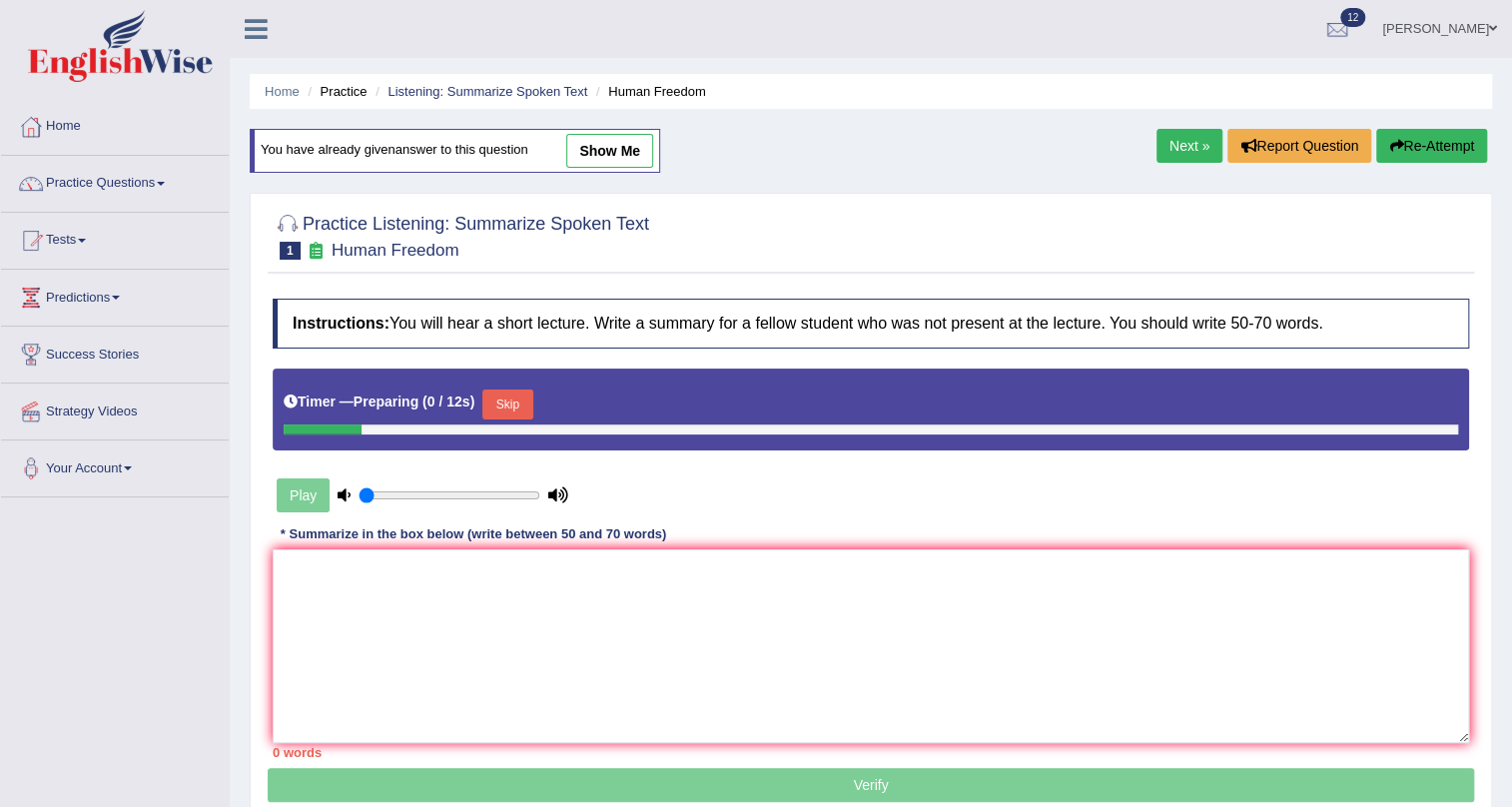 click on "show me" at bounding box center [609, 151] 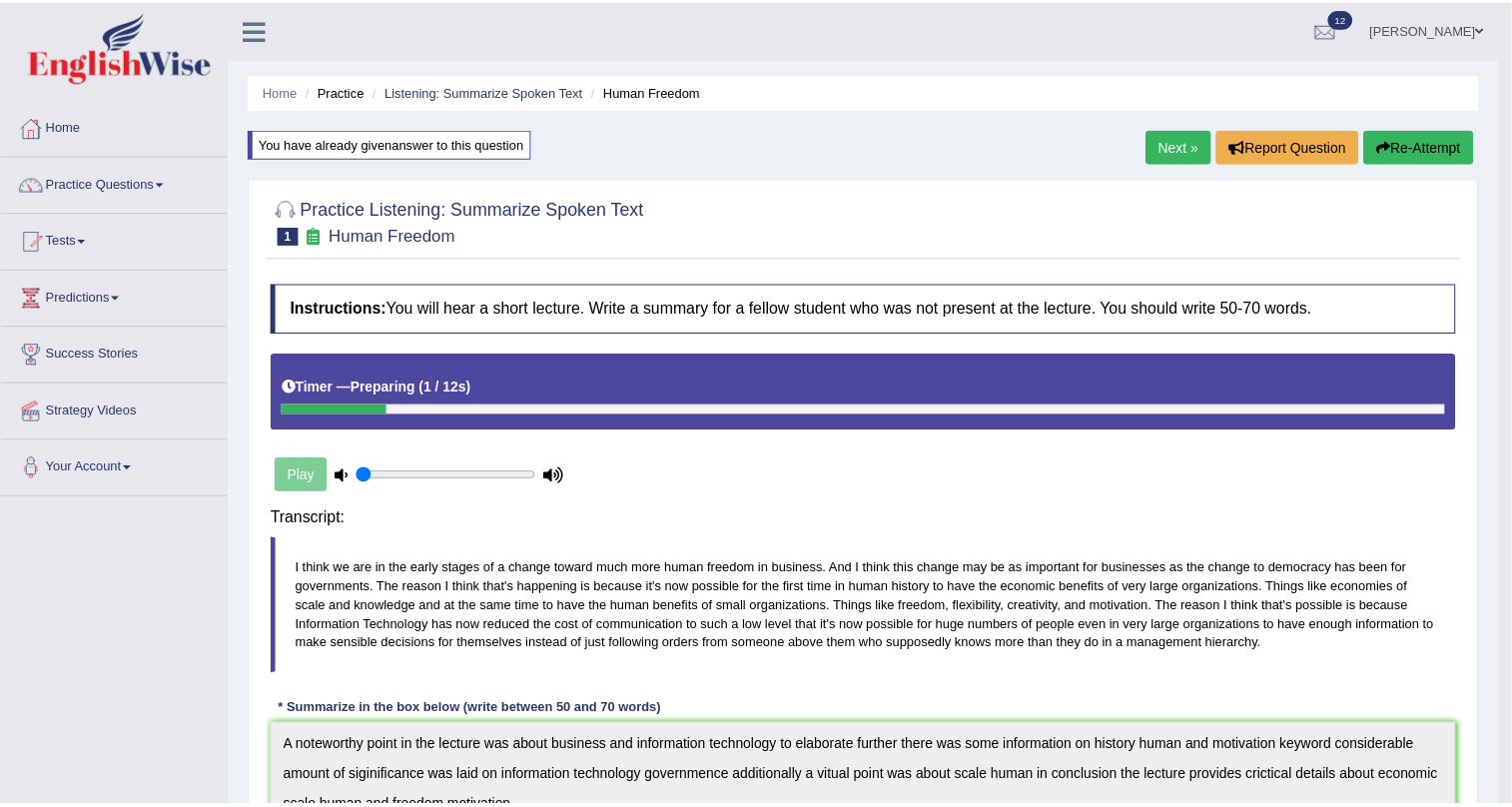 scroll, scrollTop: 0, scrollLeft: 0, axis: both 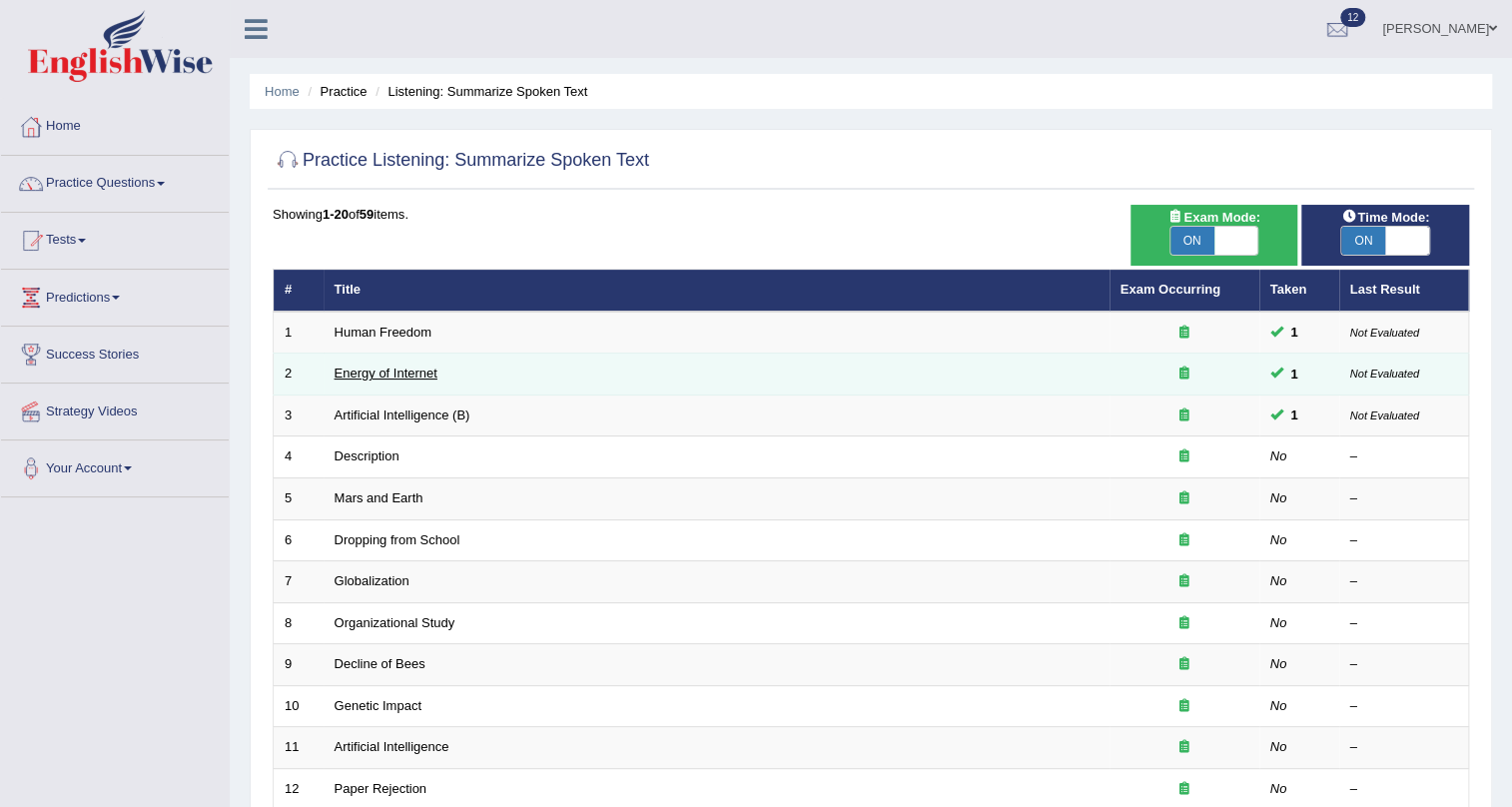 click on "Energy of Internet" at bounding box center [385, 373] 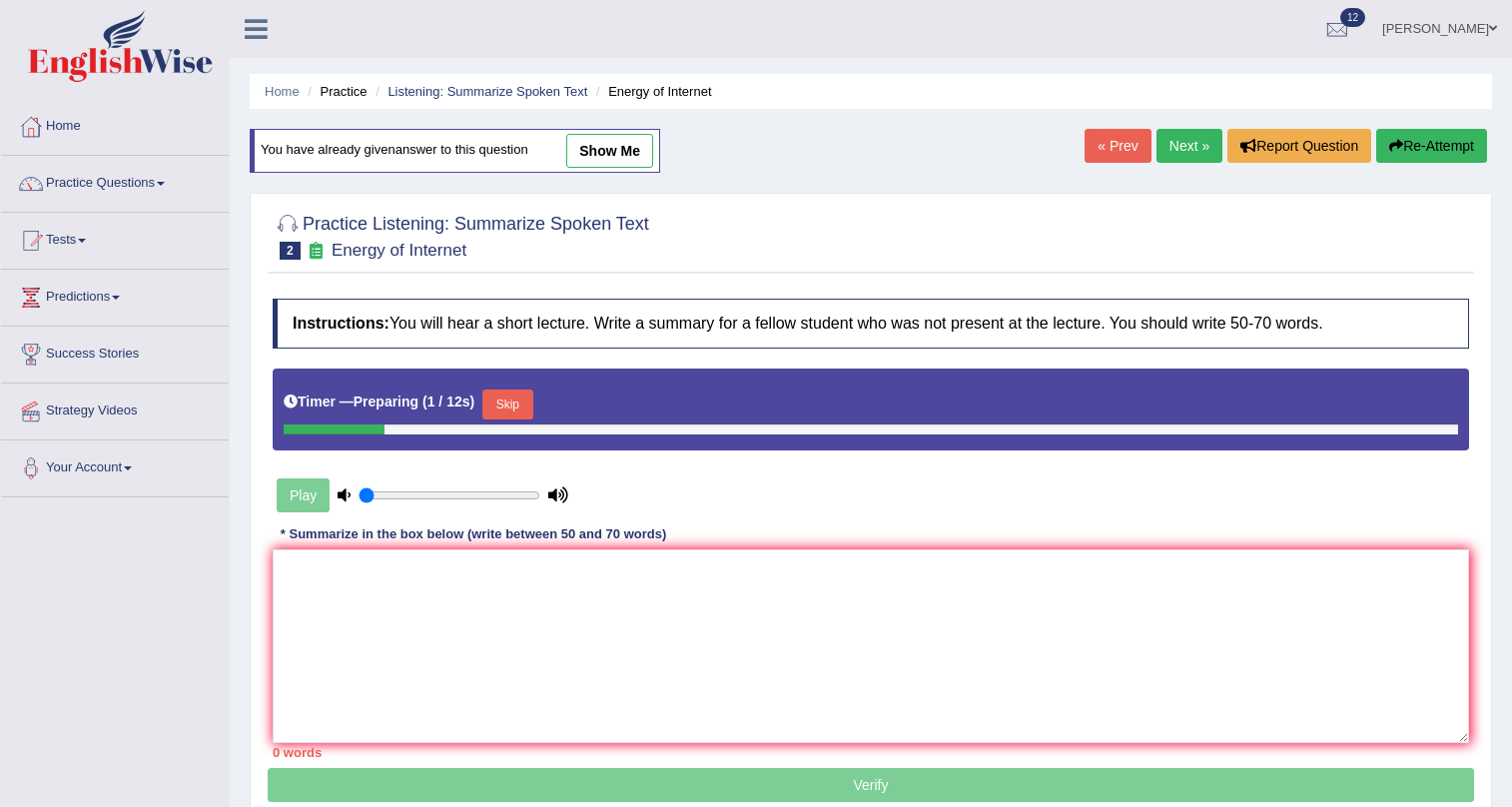scroll, scrollTop: 90, scrollLeft: 0, axis: vertical 